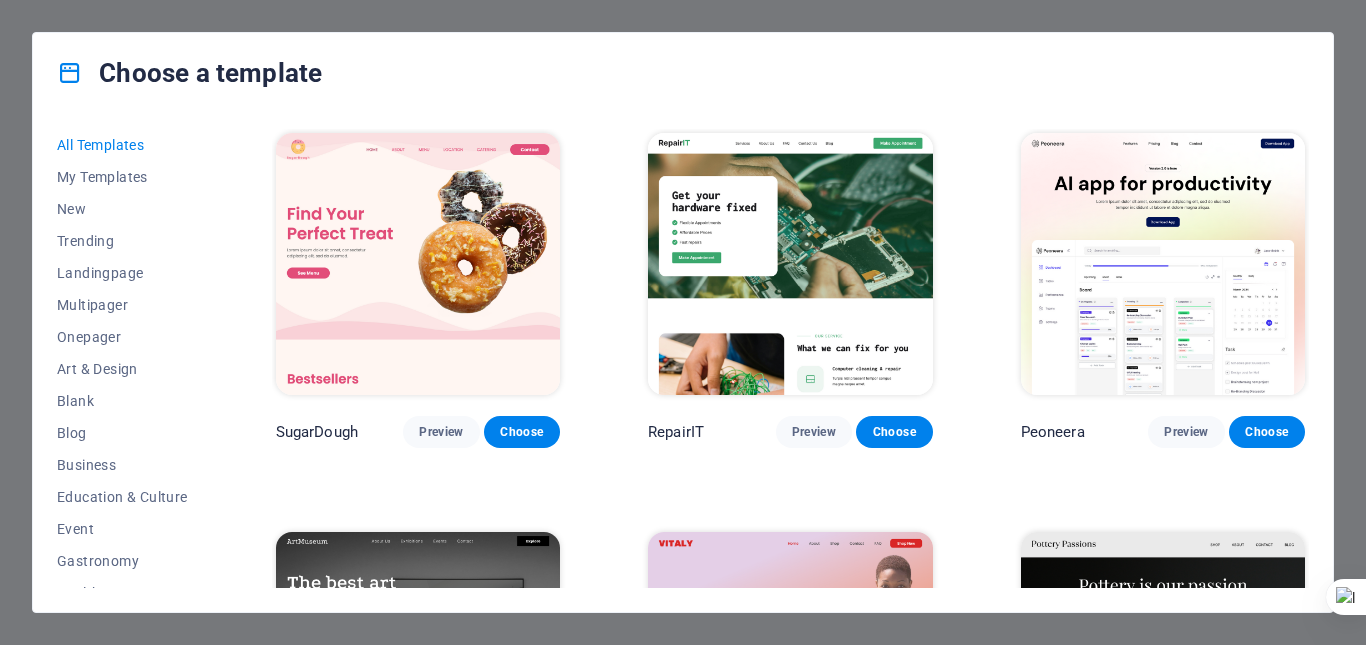 scroll, scrollTop: 0, scrollLeft: 0, axis: both 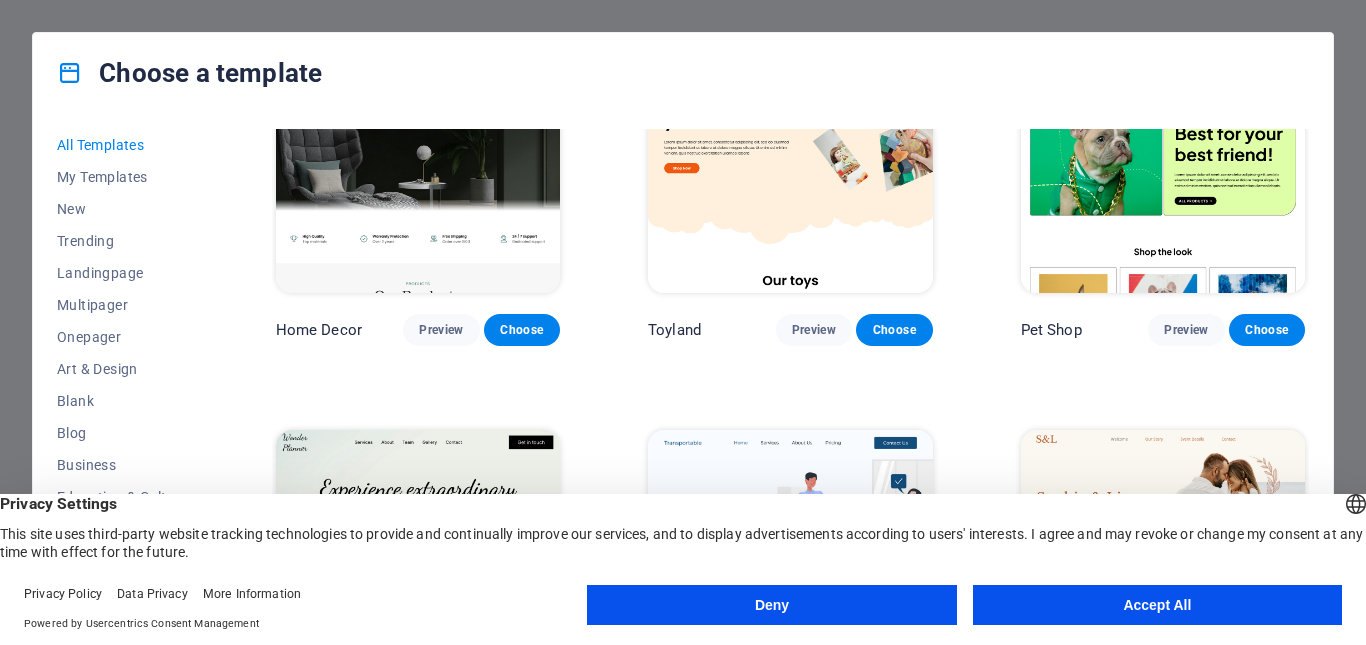 click on "Deny" at bounding box center [771, 605] 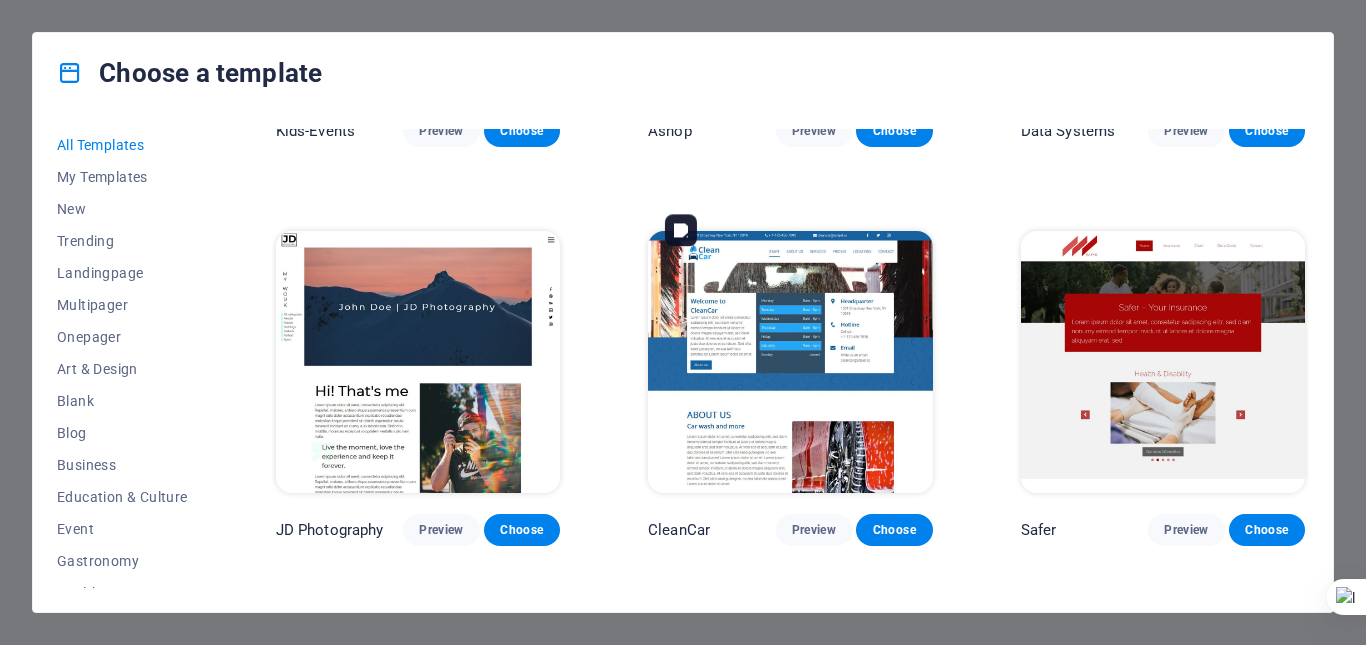 scroll, scrollTop: 8300, scrollLeft: 0, axis: vertical 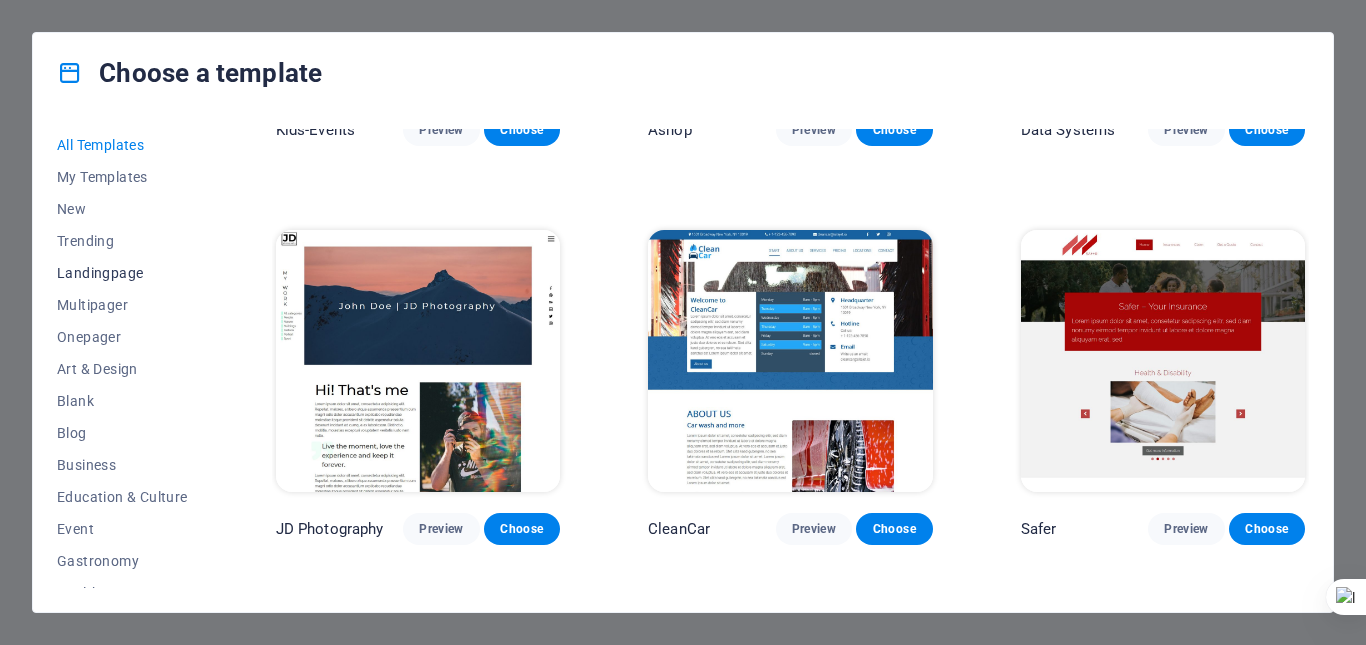 click on "Landingpage" at bounding box center (122, 273) 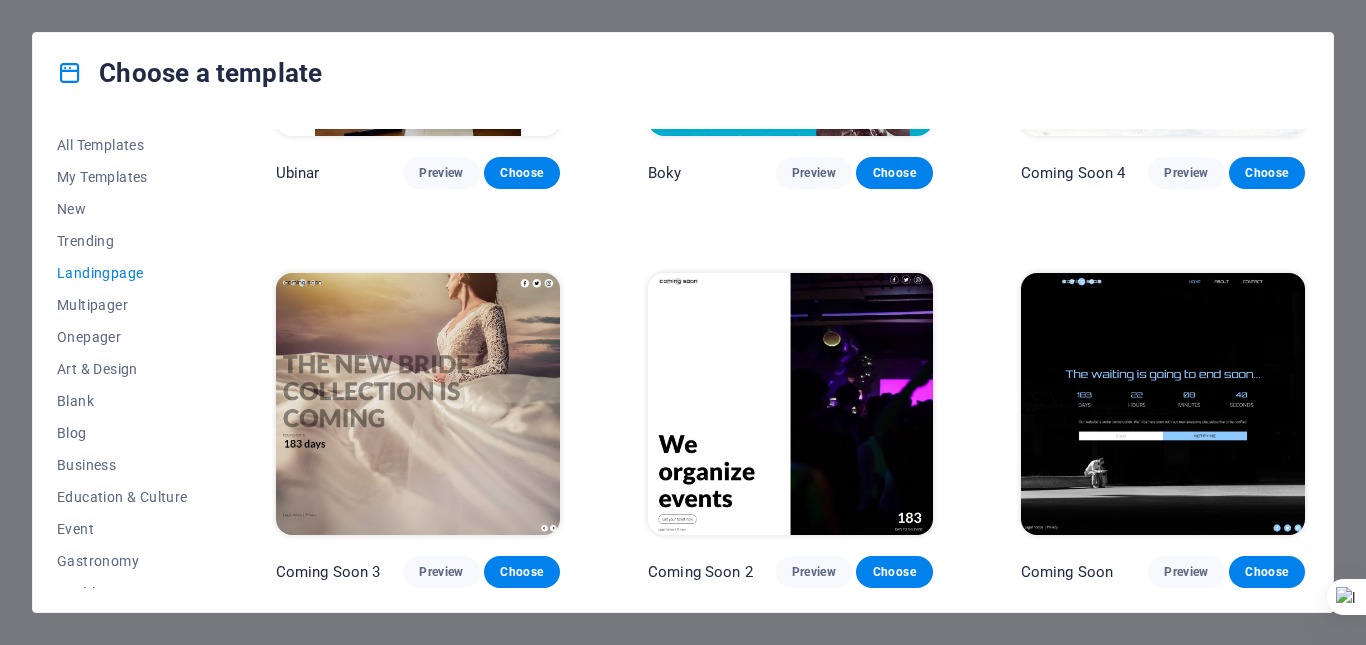 scroll, scrollTop: 3032, scrollLeft: 0, axis: vertical 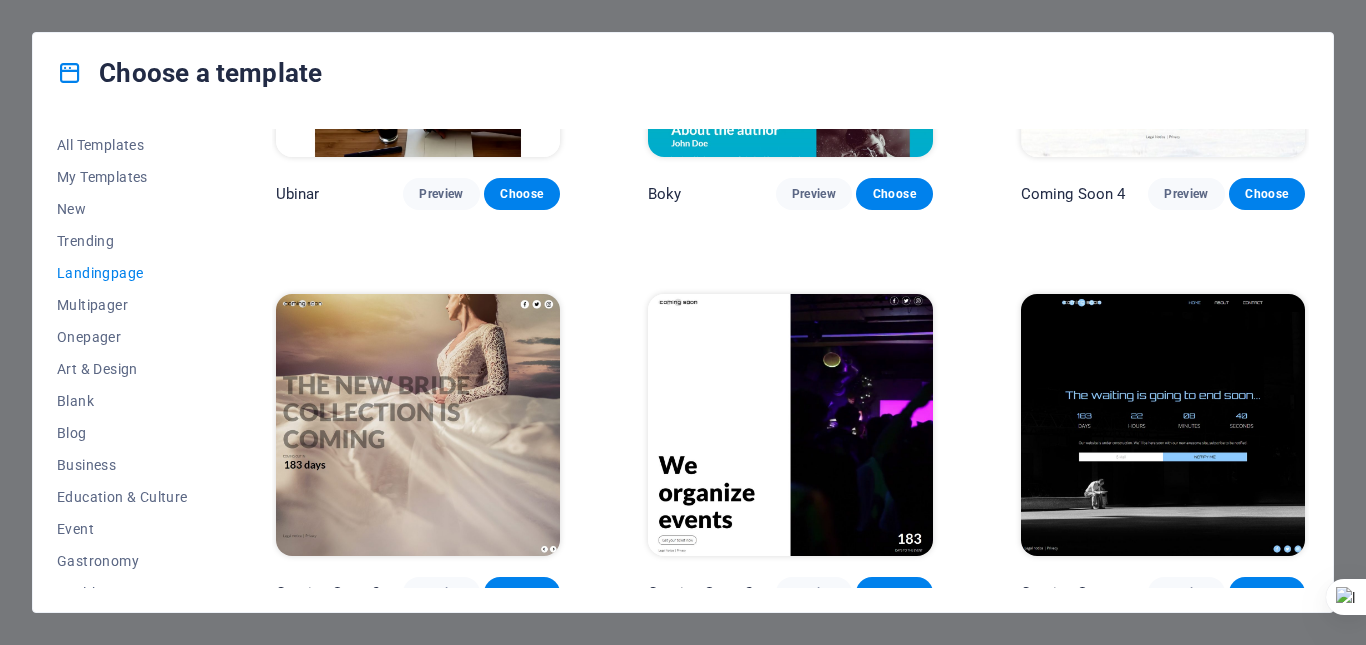 click on "Landingpage" at bounding box center (122, 273) 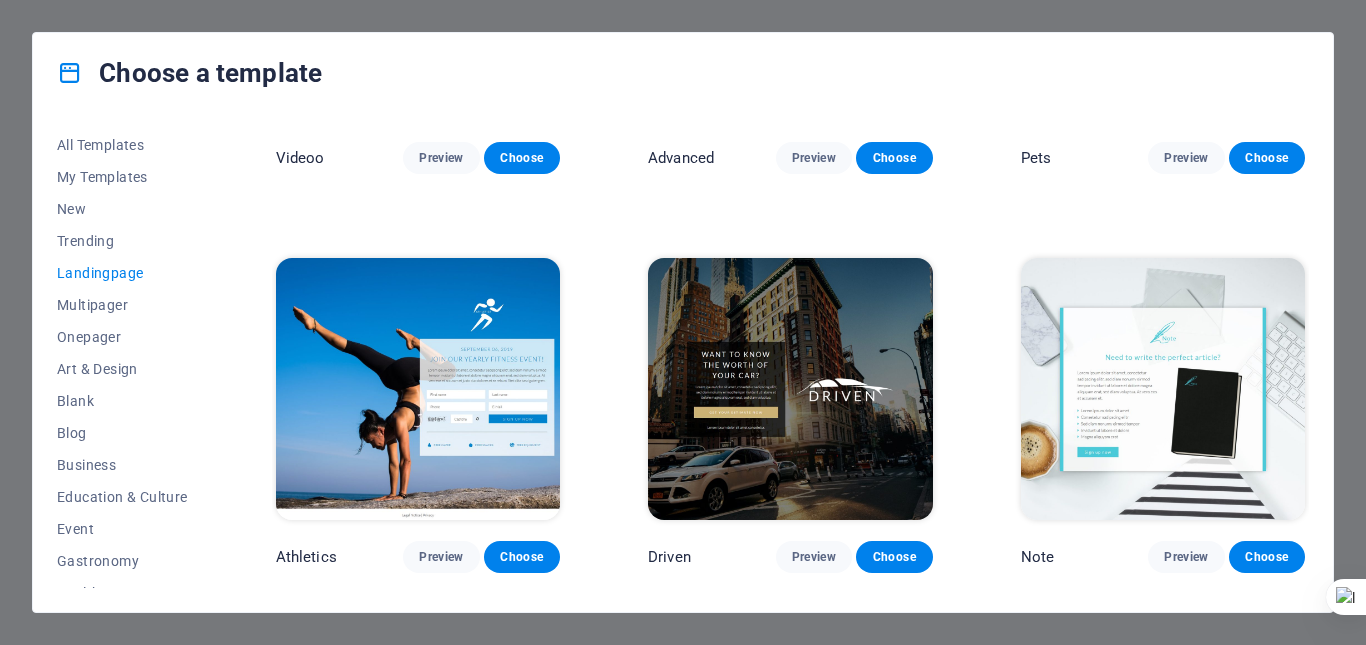 scroll, scrollTop: 1032, scrollLeft: 0, axis: vertical 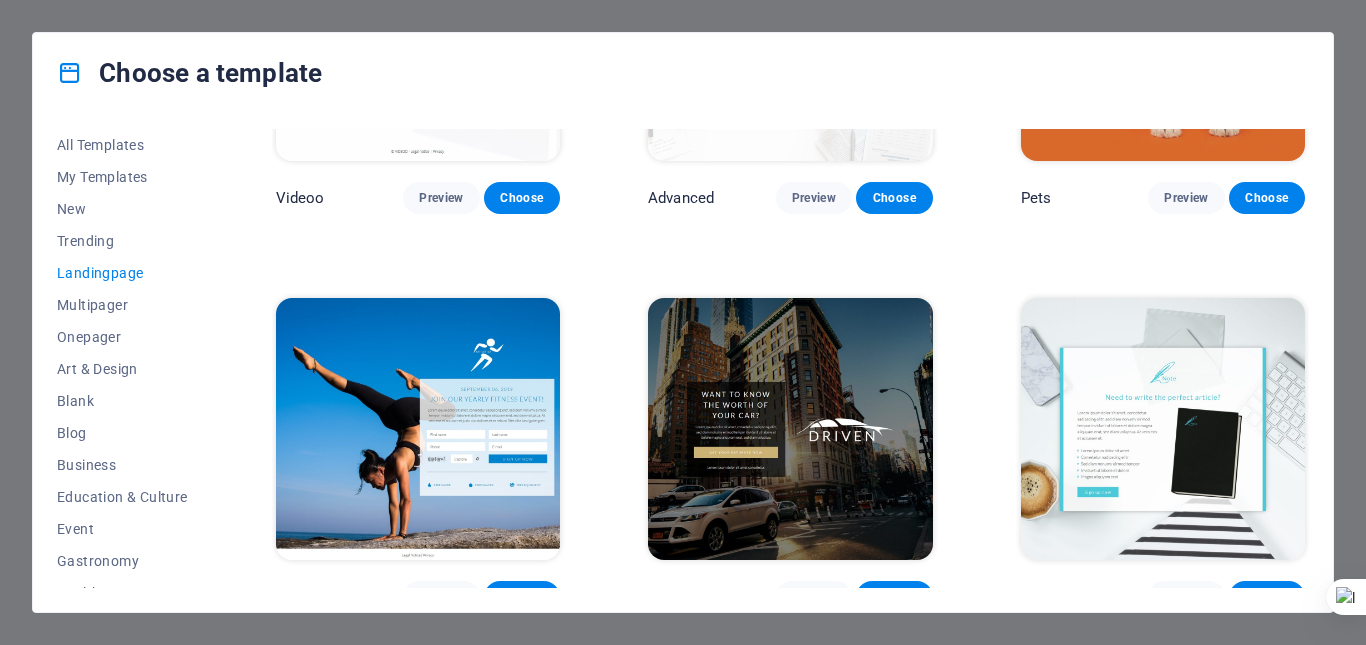 click on "Landingpage" at bounding box center (122, 273) 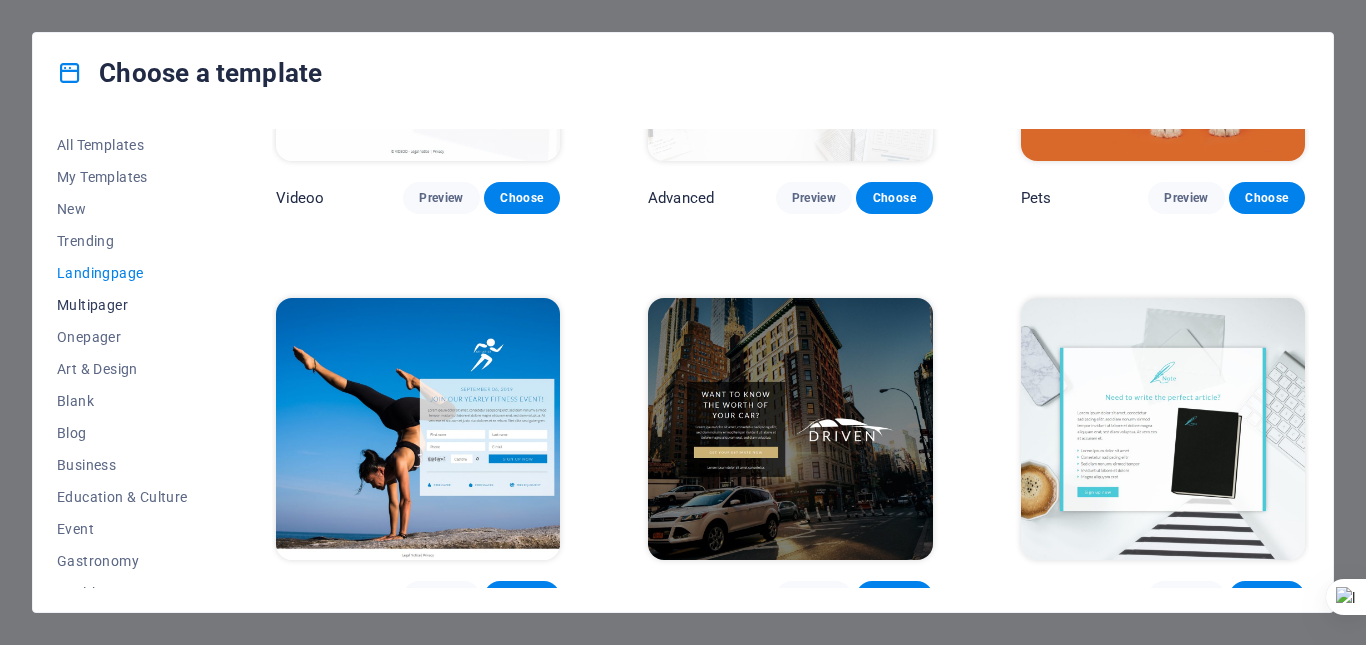 click on "Multipager" at bounding box center [122, 305] 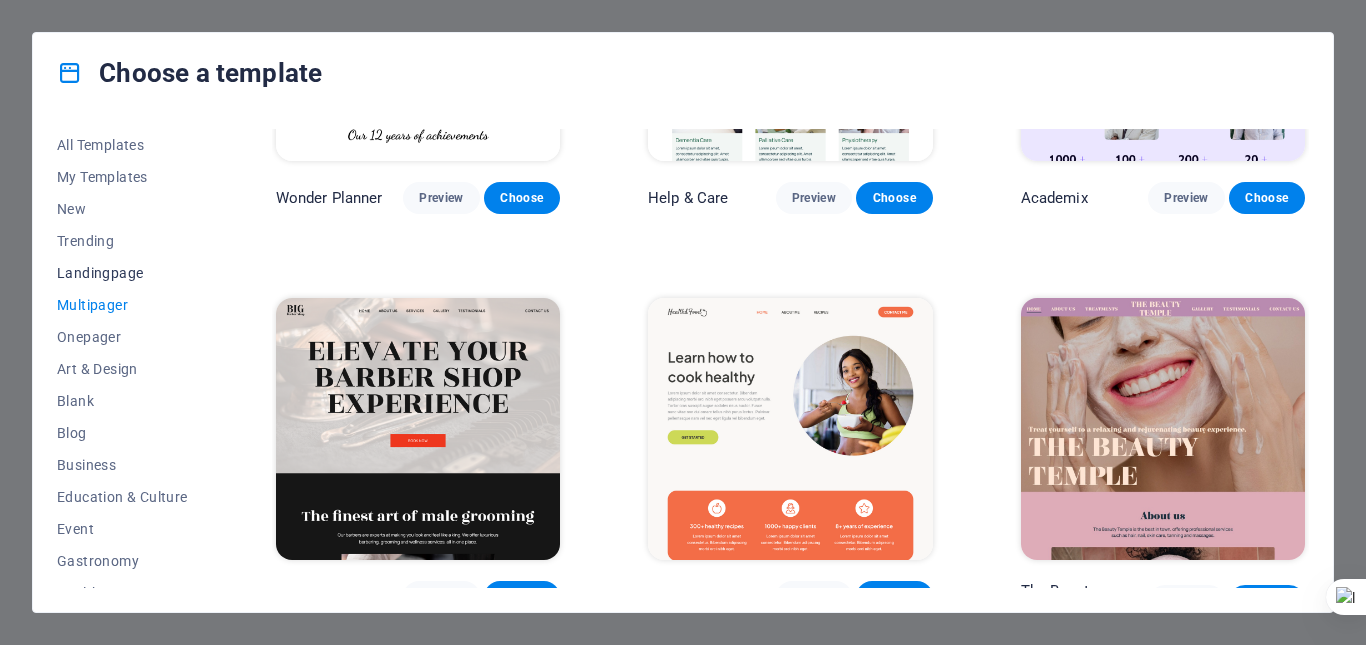 click on "Landingpage" at bounding box center (122, 273) 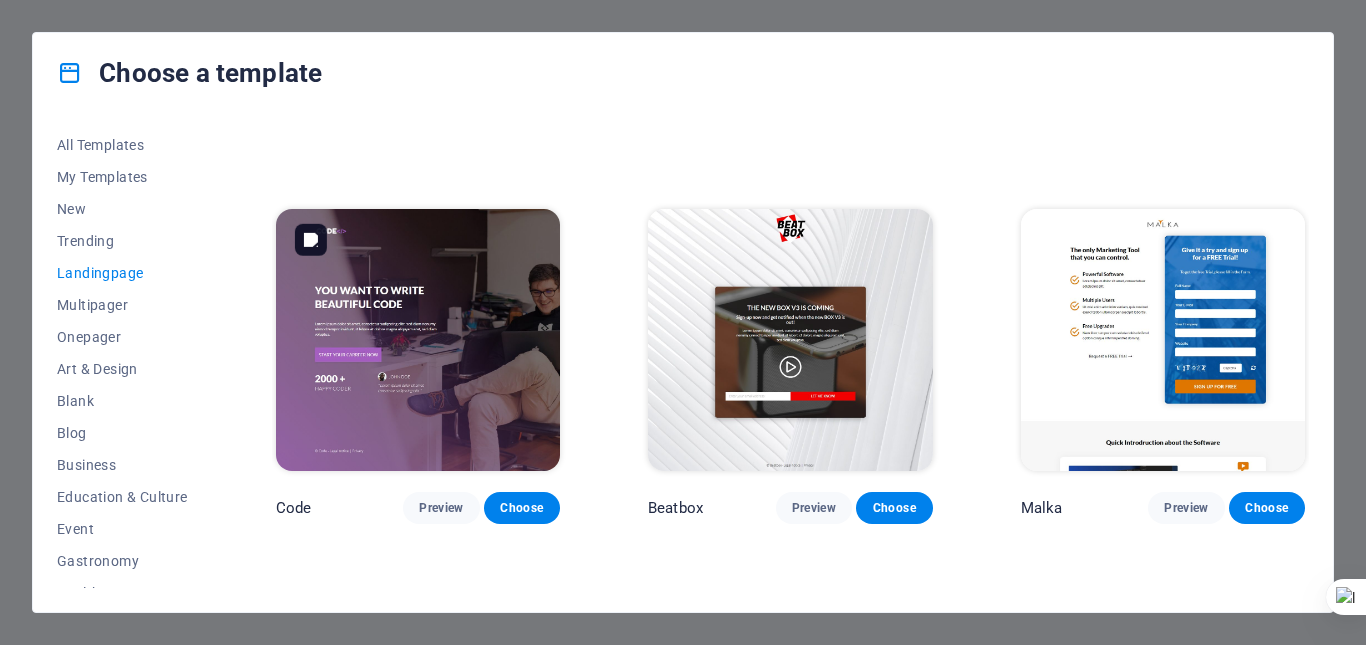 scroll, scrollTop: 300, scrollLeft: 0, axis: vertical 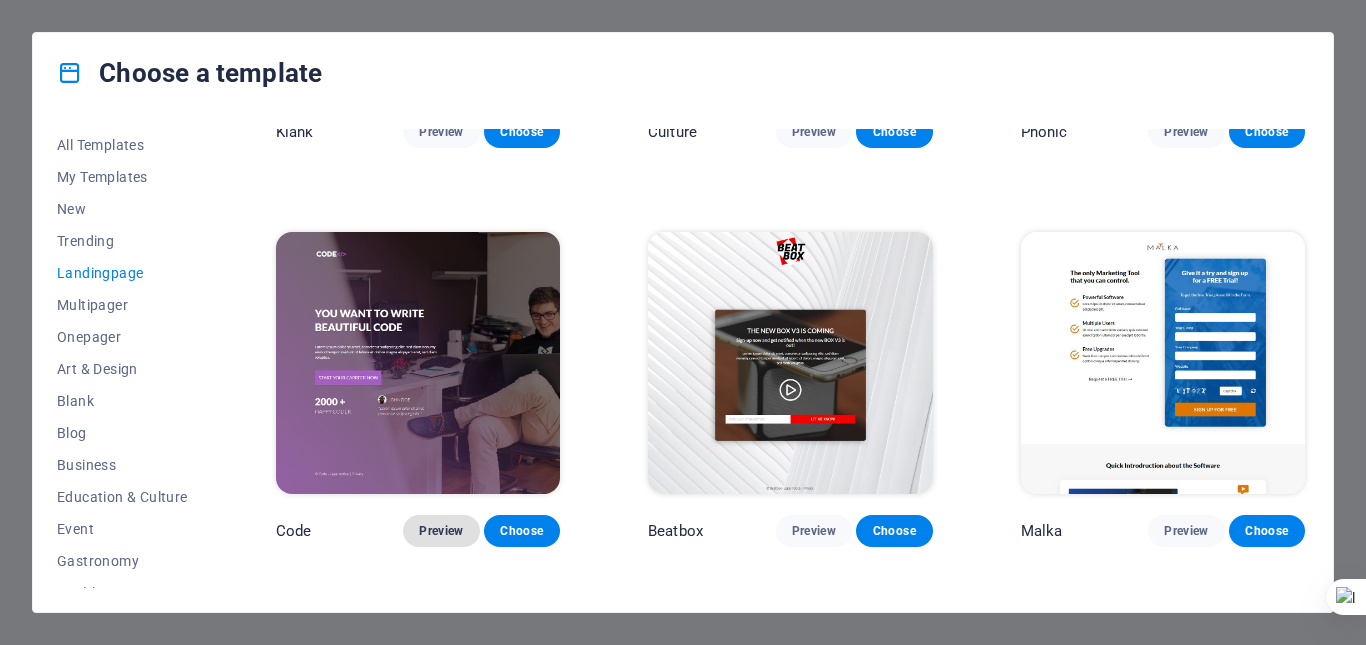 click on "Preview" at bounding box center (441, 531) 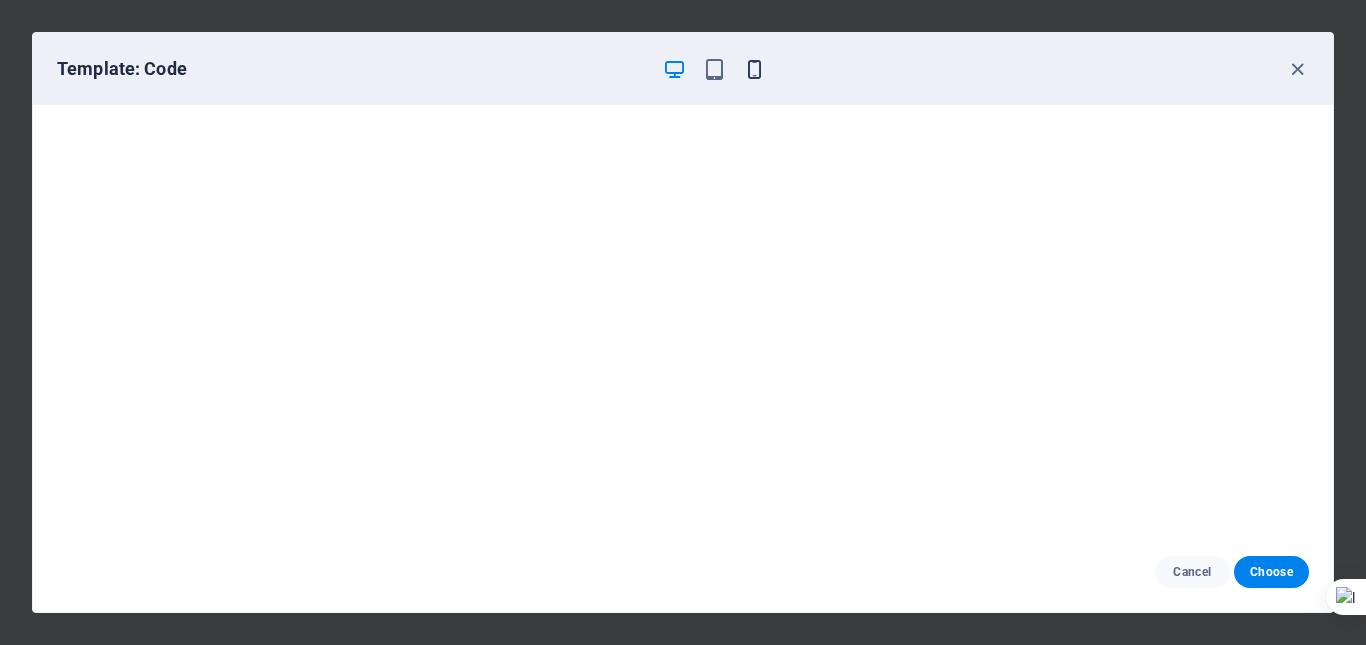 click at bounding box center (754, 69) 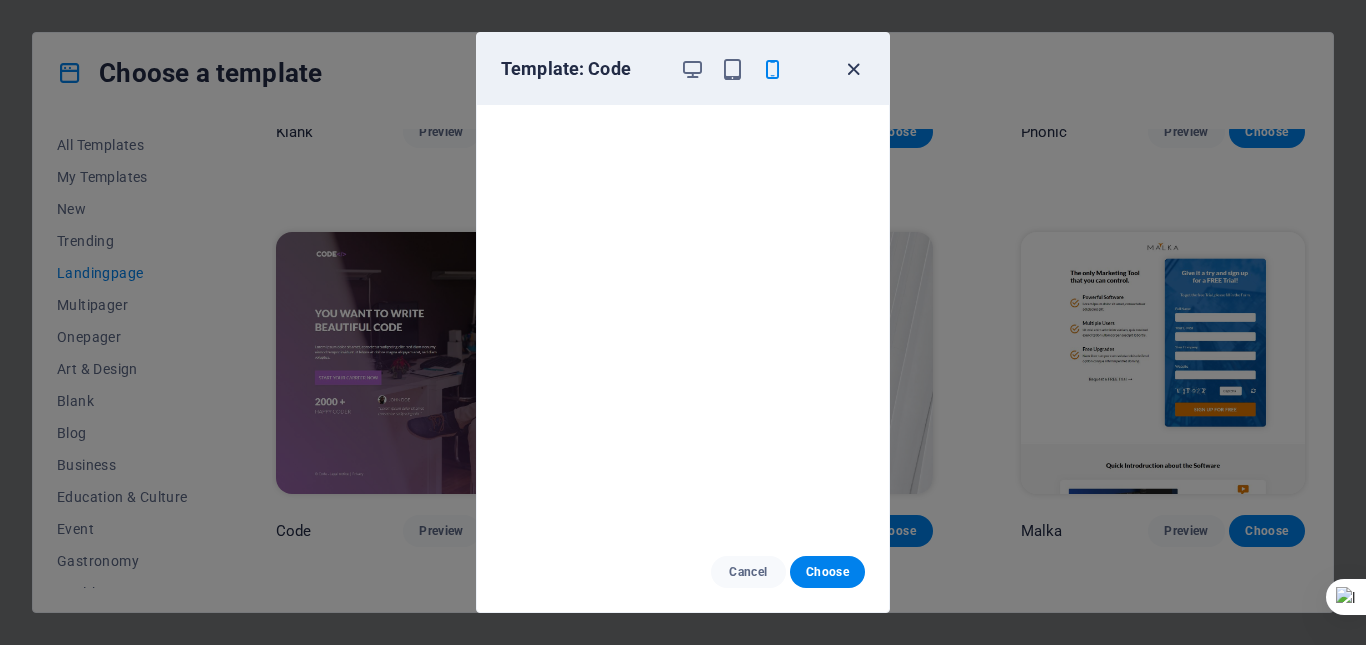 click at bounding box center (853, 69) 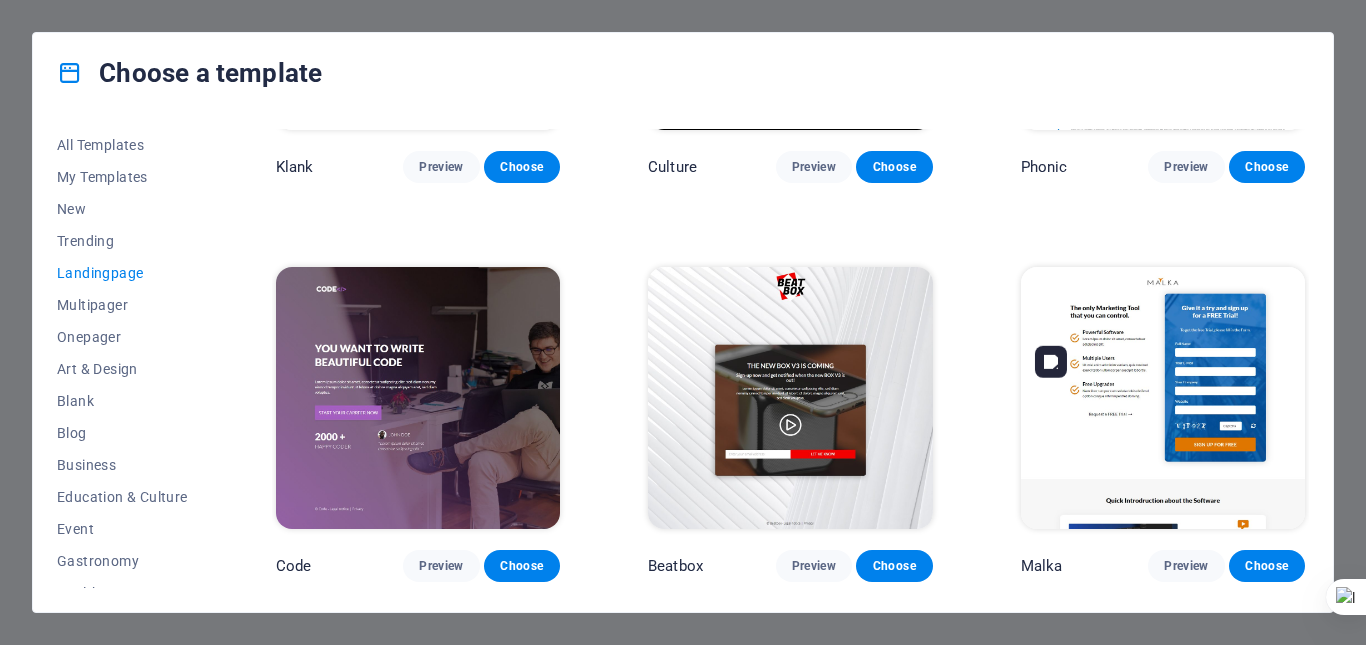 scroll, scrollTop: 300, scrollLeft: 0, axis: vertical 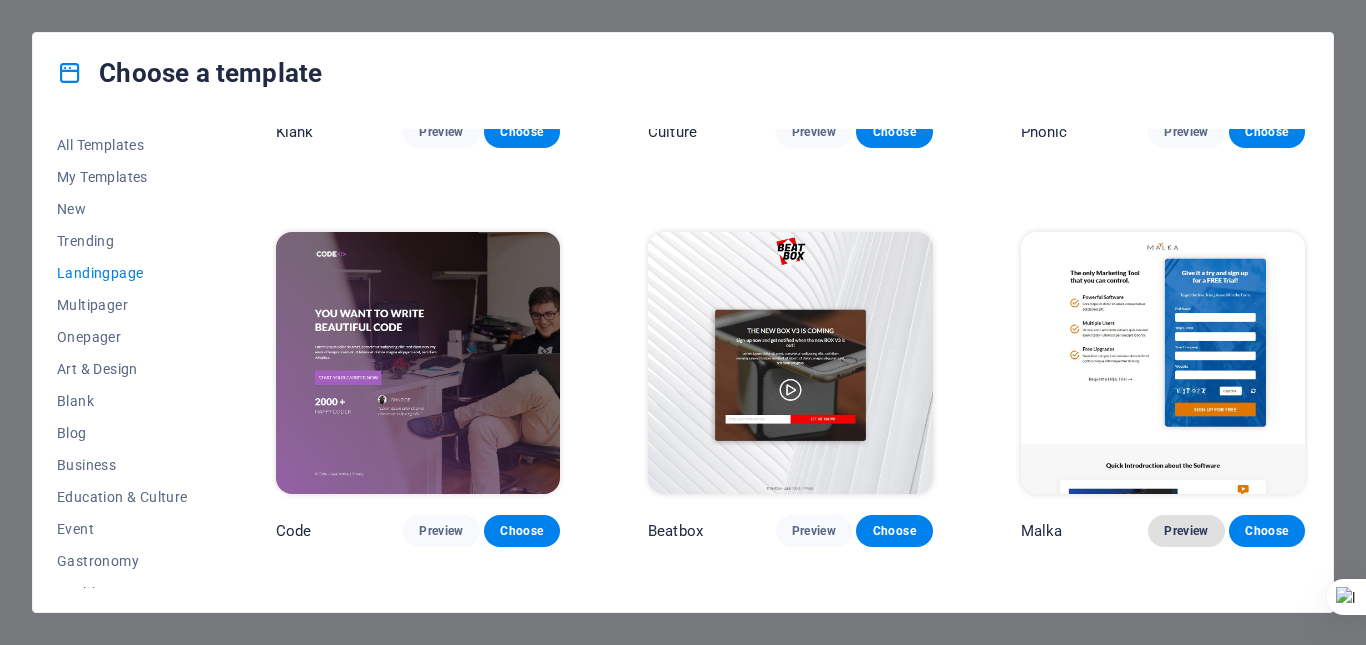 click on "Preview" at bounding box center [1186, 531] 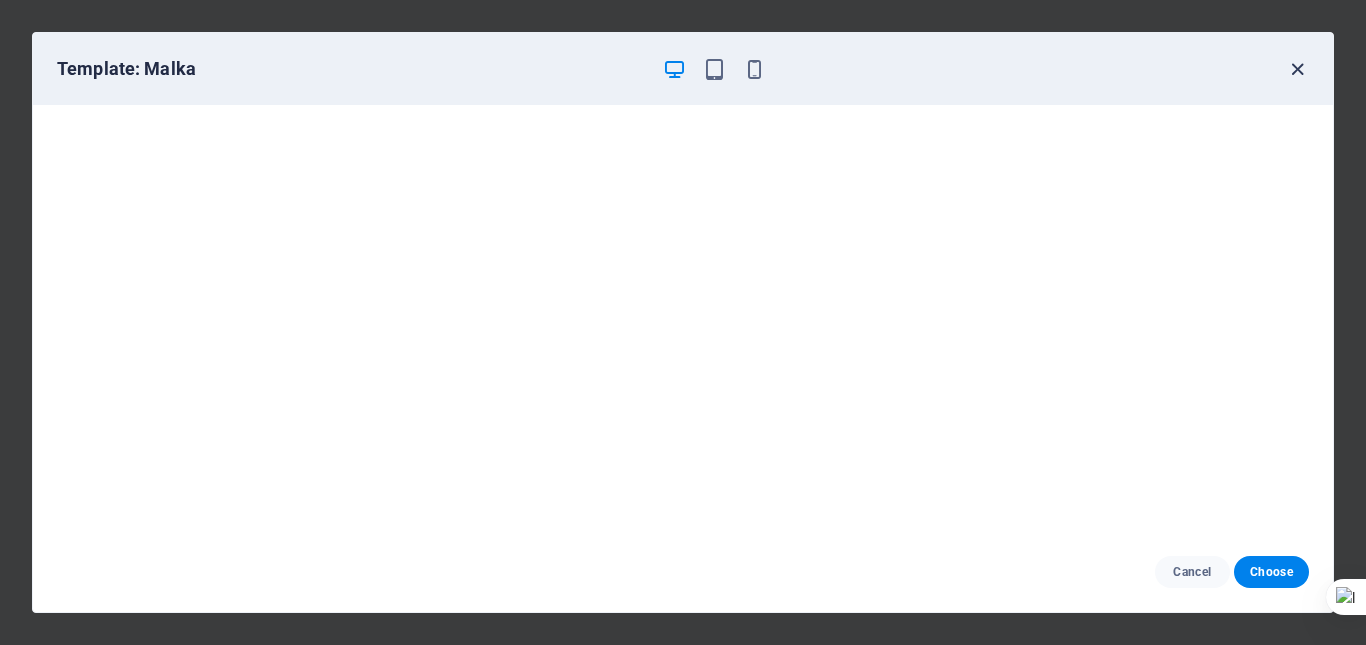 click at bounding box center [1297, 69] 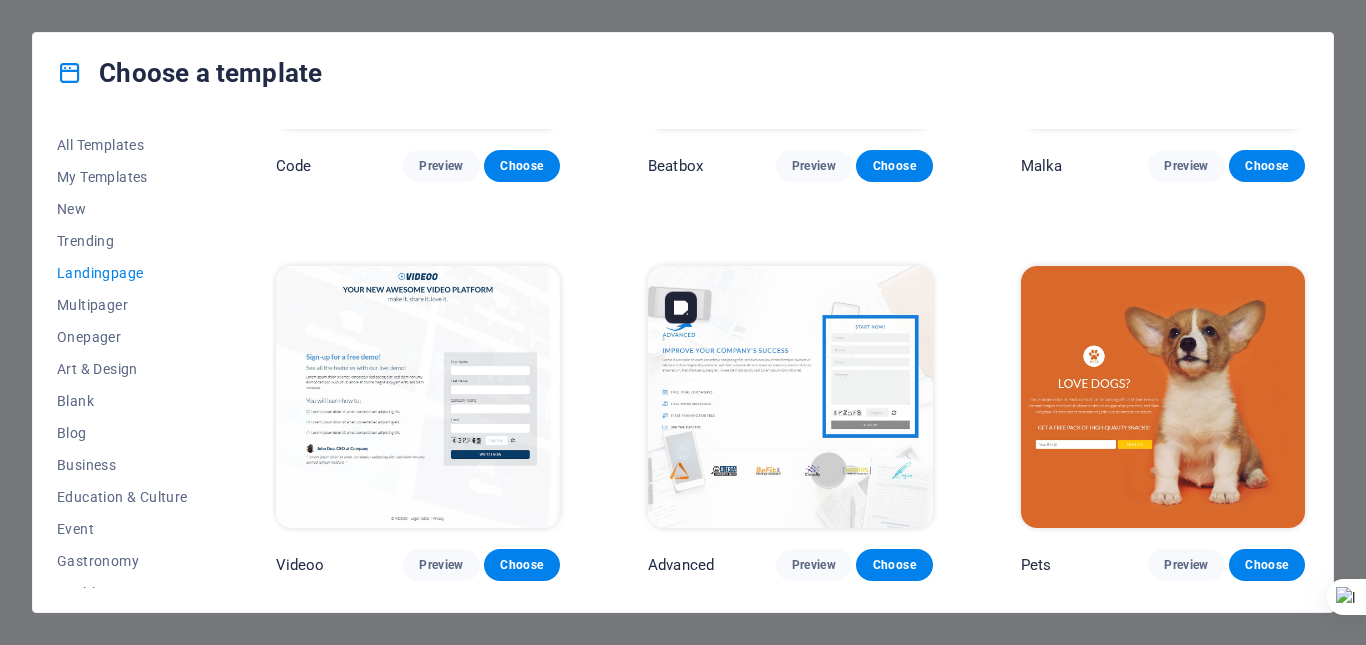 scroll, scrollTop: 700, scrollLeft: 0, axis: vertical 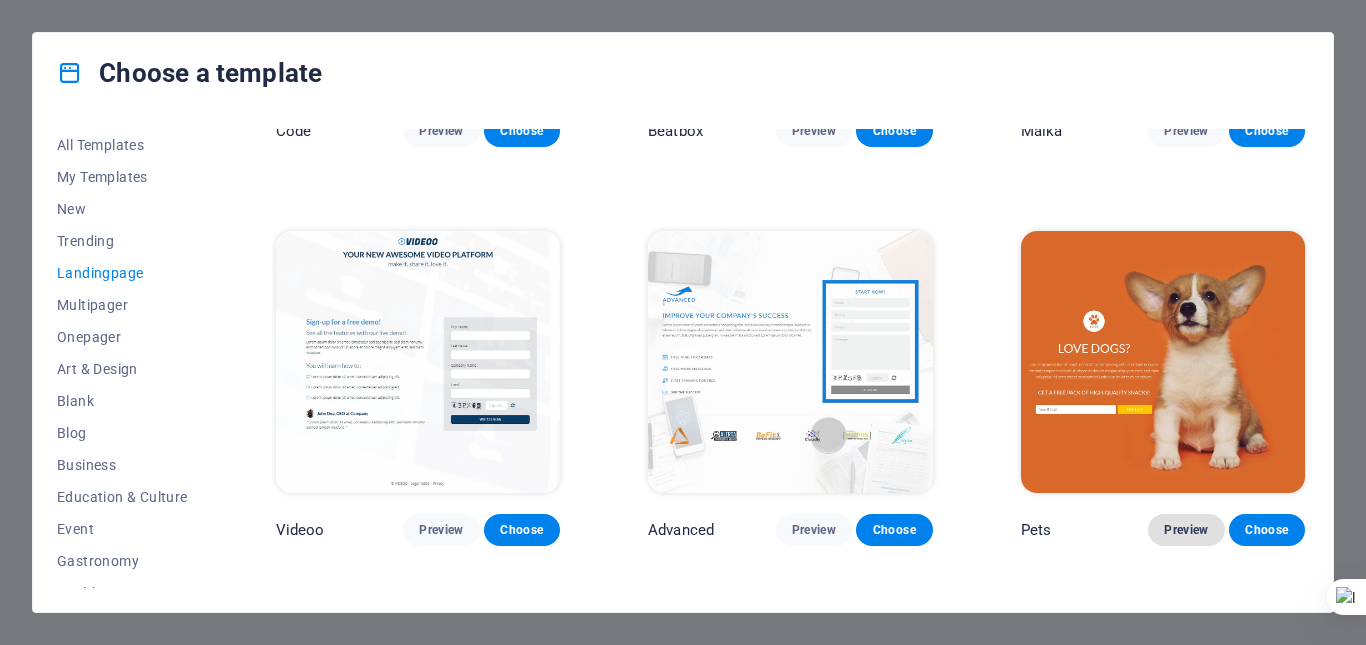 click on "Preview" at bounding box center [1186, 530] 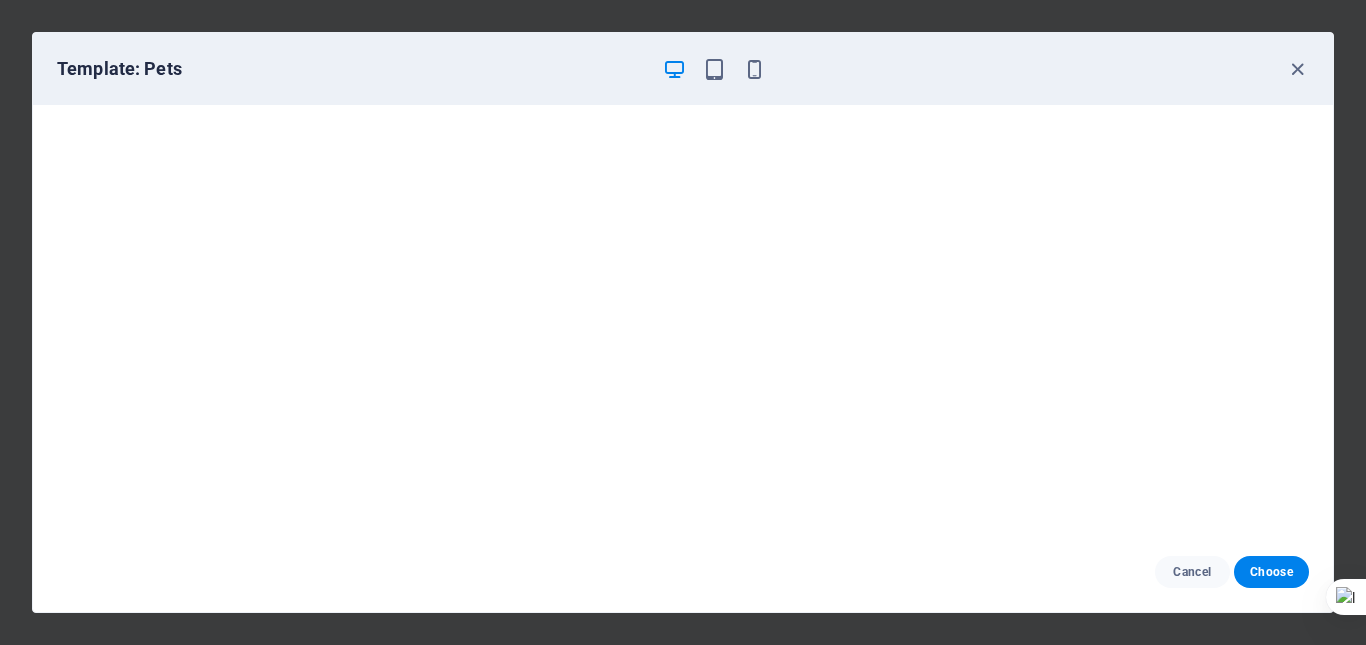 scroll, scrollTop: 0, scrollLeft: 0, axis: both 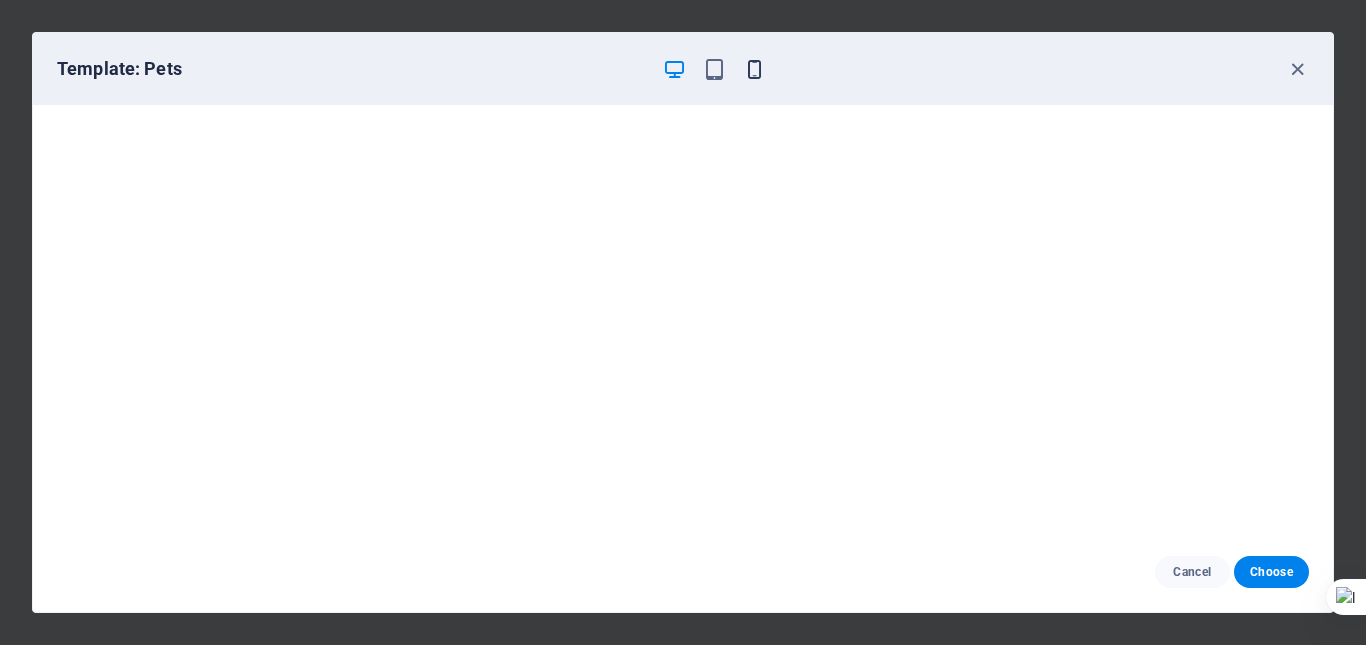 click at bounding box center [754, 69] 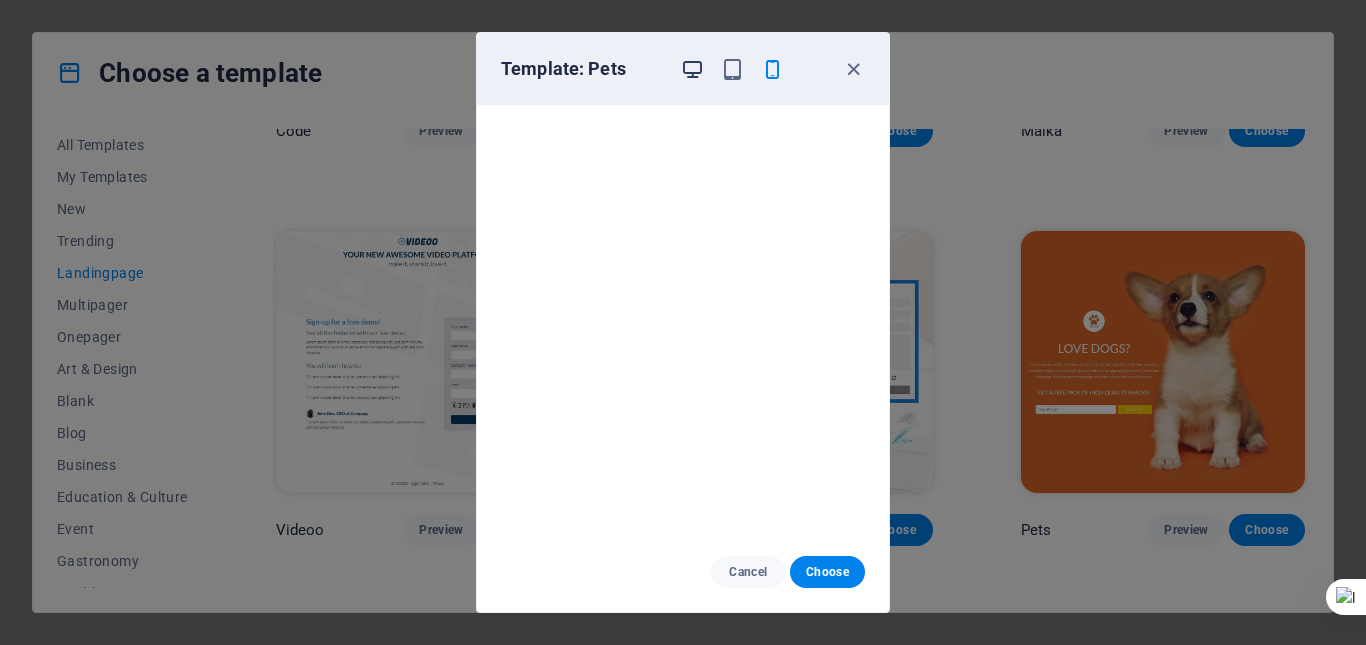 click at bounding box center [692, 69] 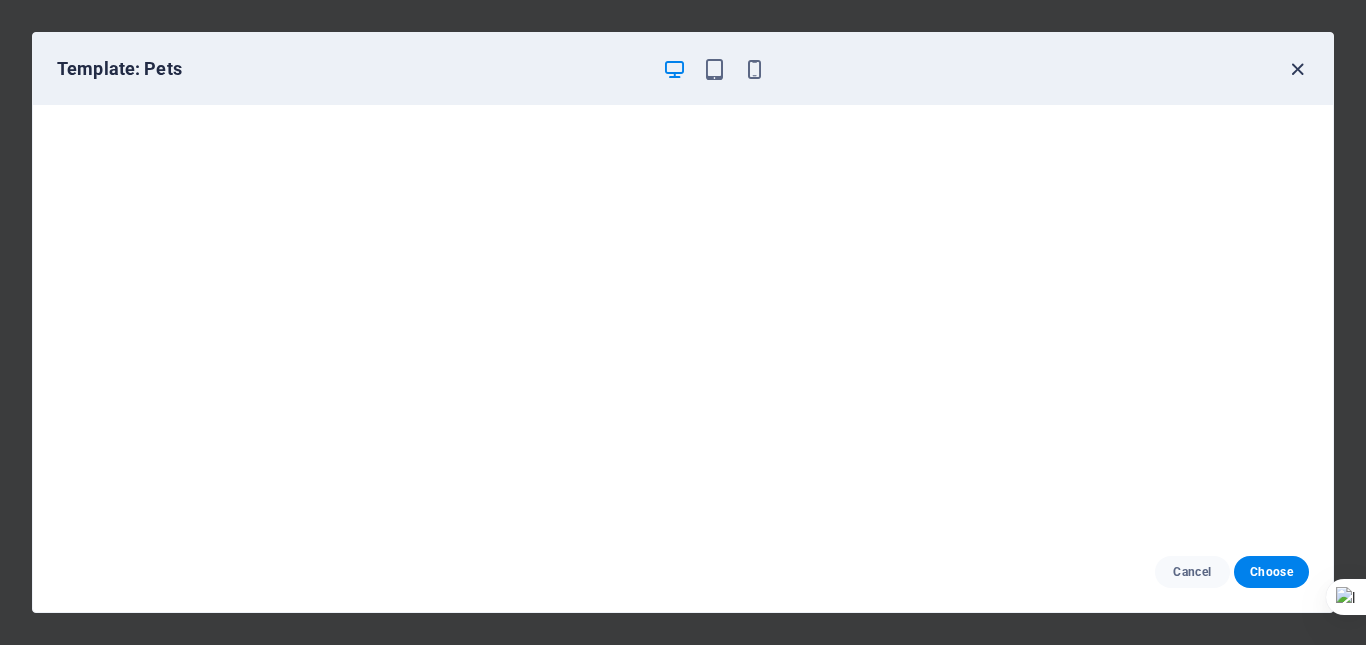 click at bounding box center [1297, 69] 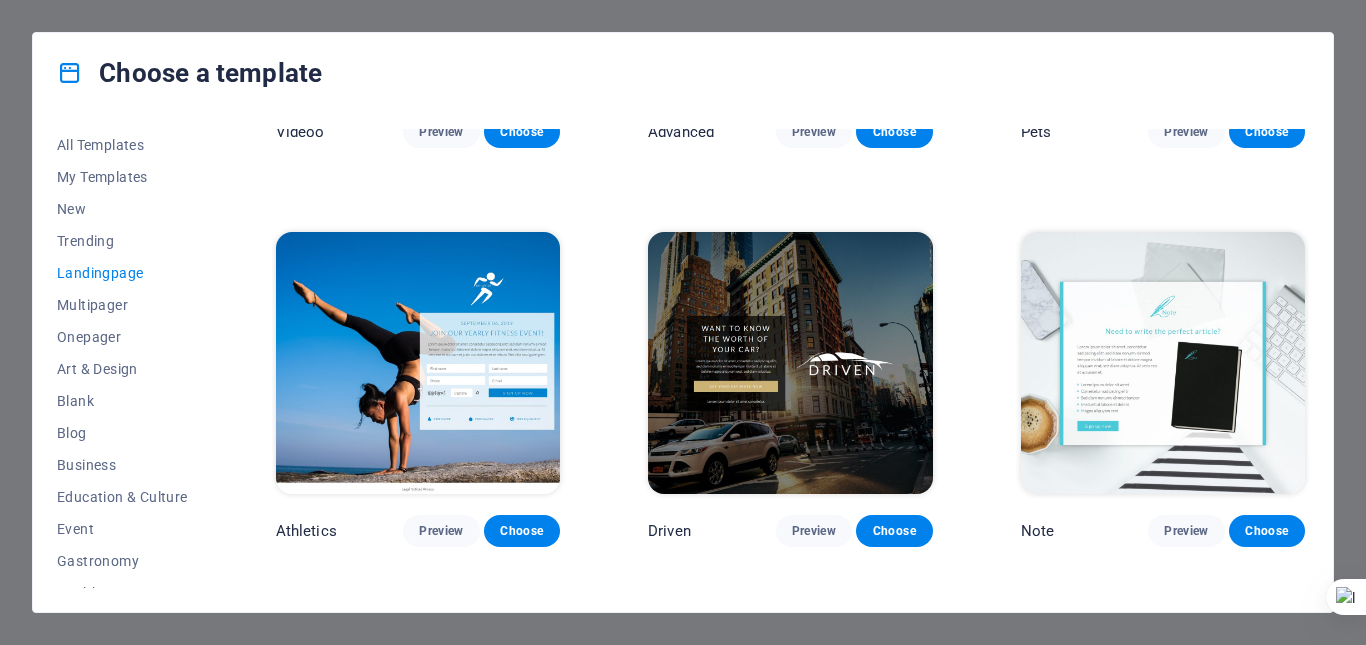 scroll, scrollTop: 1100, scrollLeft: 0, axis: vertical 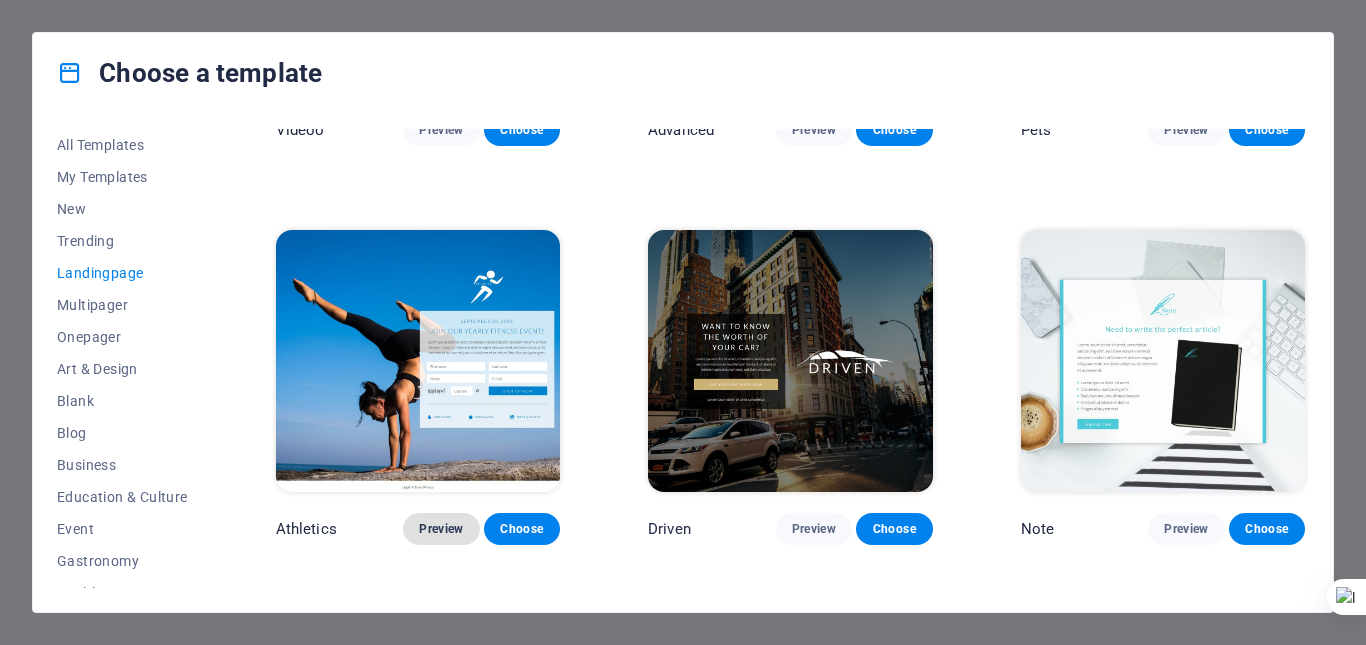 click on "Preview" at bounding box center [441, 529] 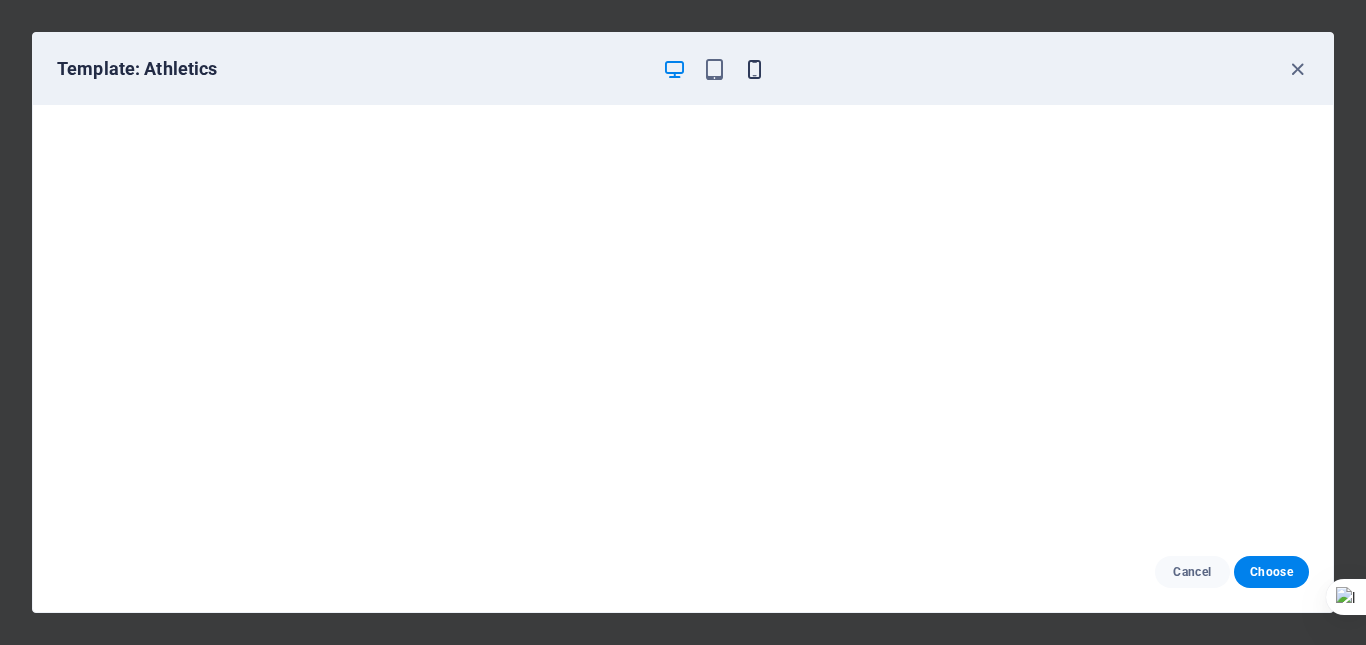 click at bounding box center (754, 69) 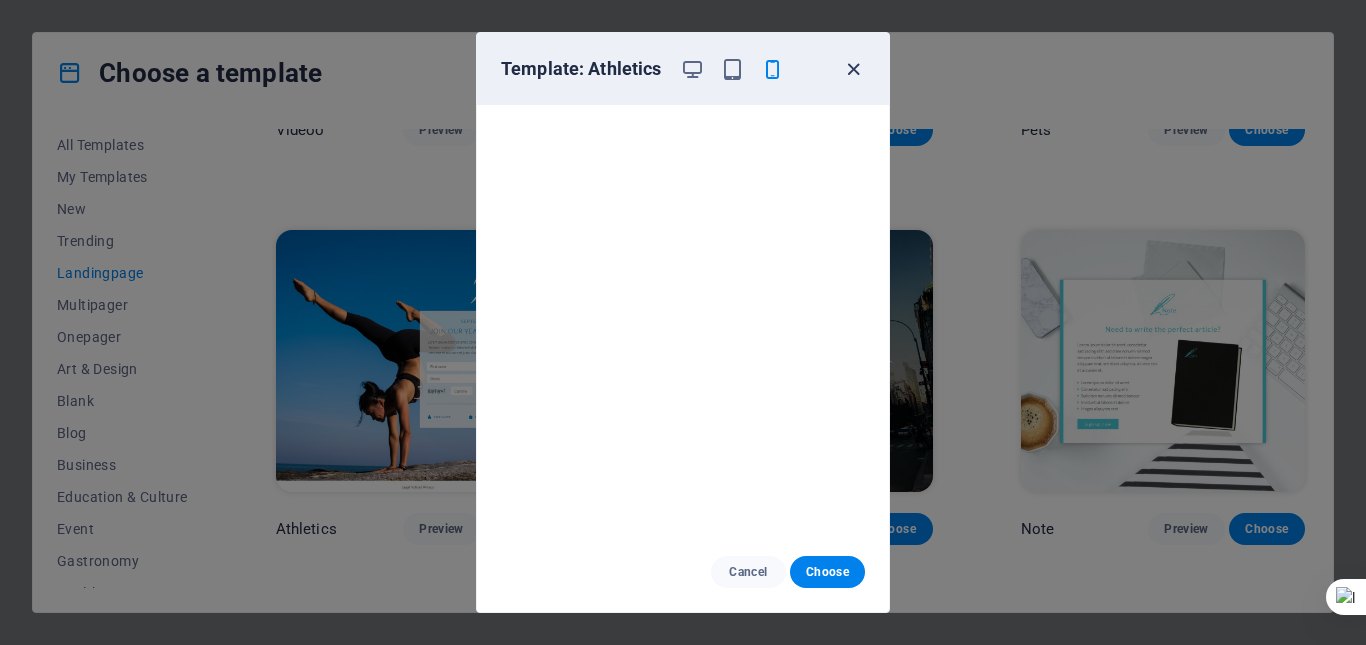 click at bounding box center [853, 69] 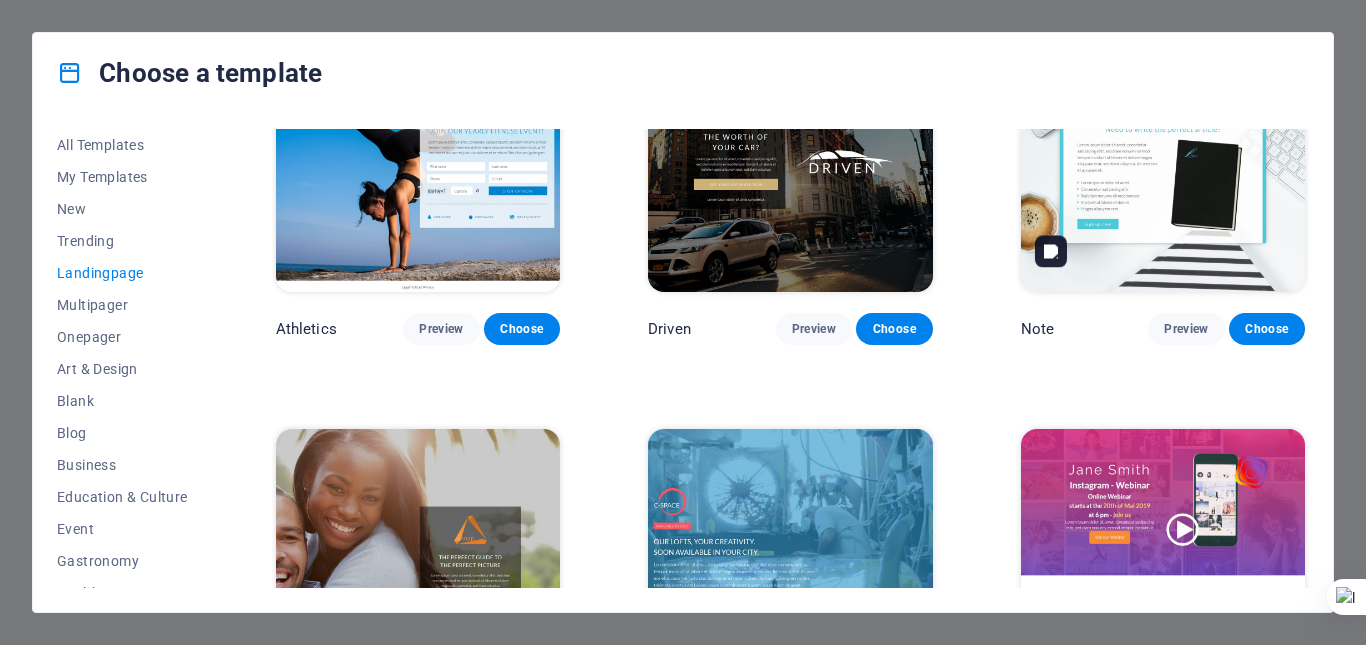 scroll, scrollTop: 1200, scrollLeft: 0, axis: vertical 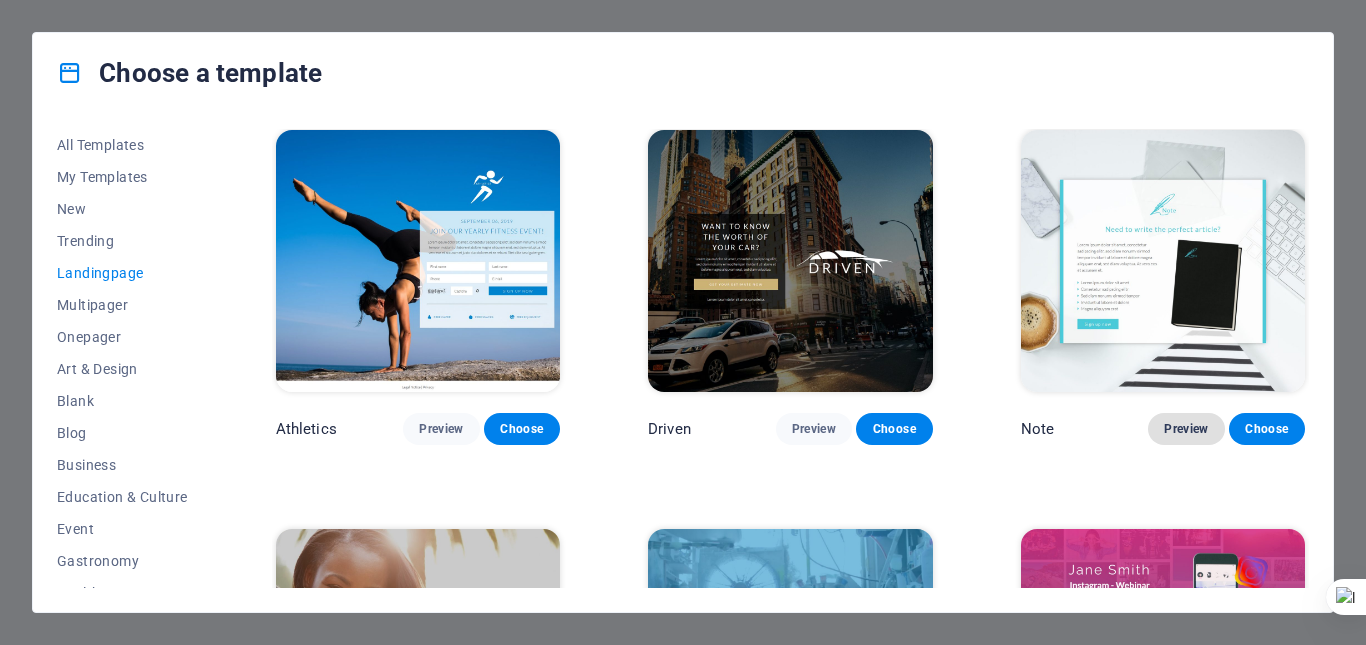 click on "Preview" at bounding box center [1186, 429] 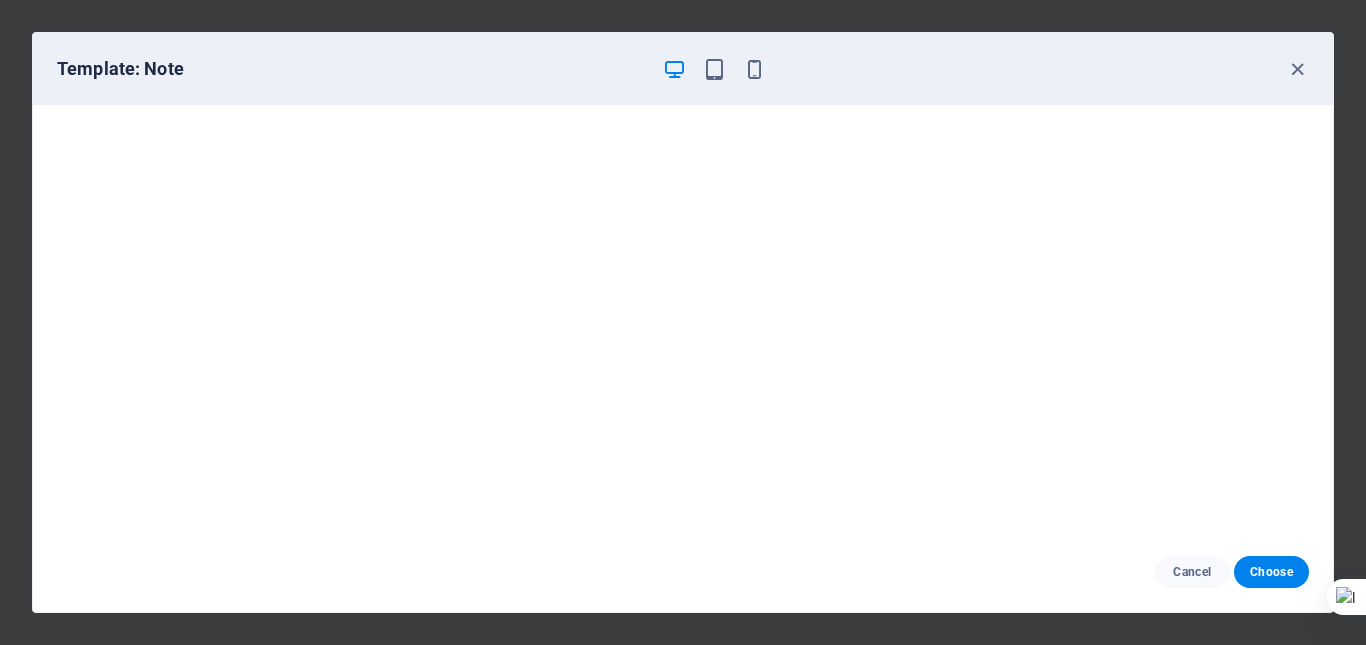 scroll, scrollTop: 0, scrollLeft: 0, axis: both 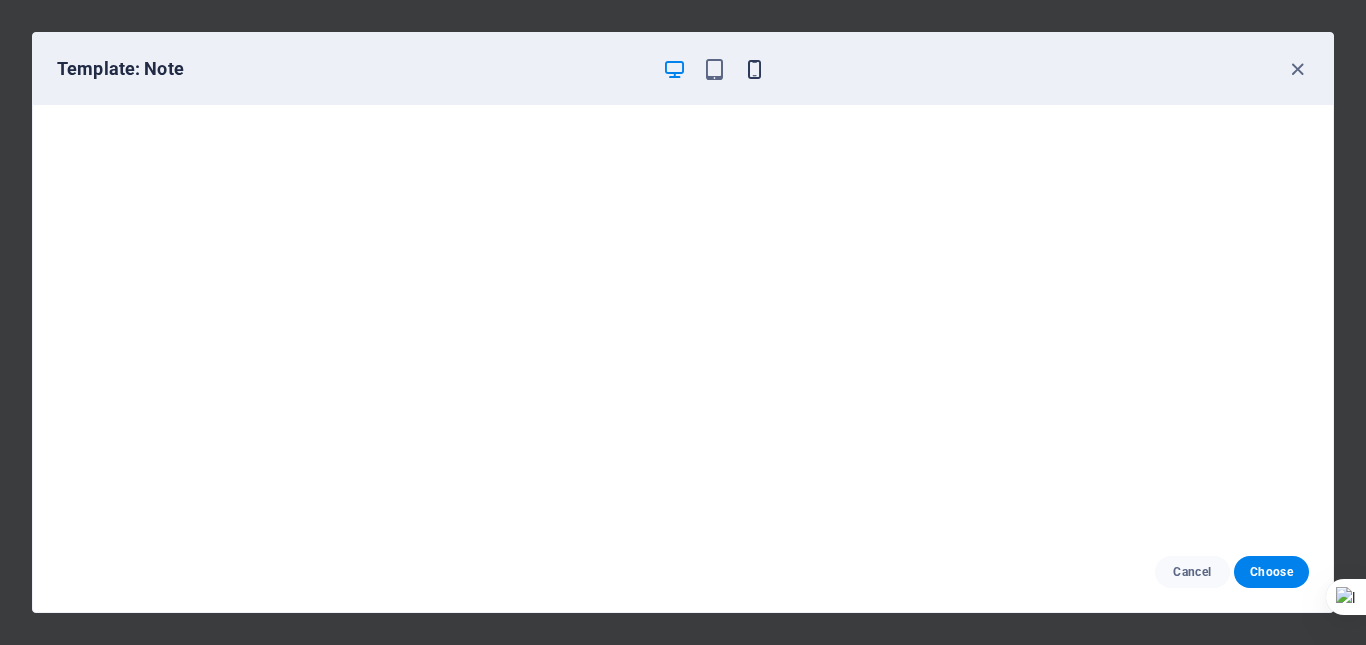 click at bounding box center (754, 69) 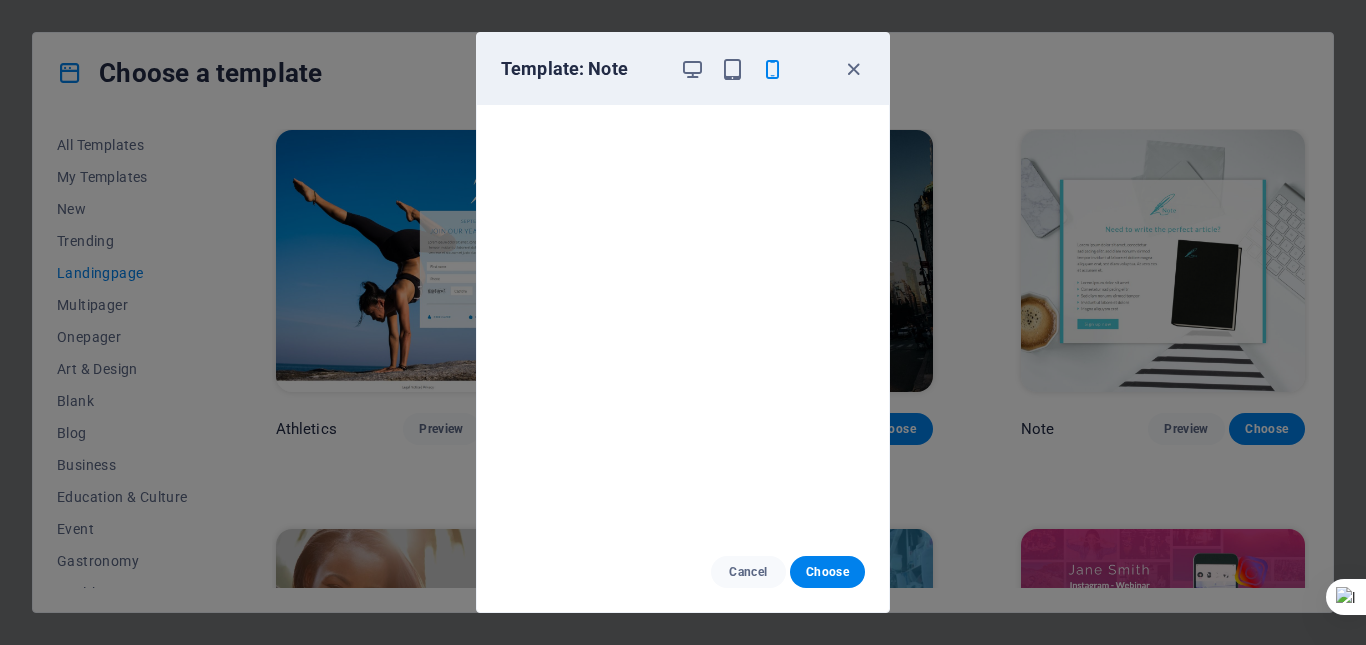 scroll, scrollTop: 0, scrollLeft: 0, axis: both 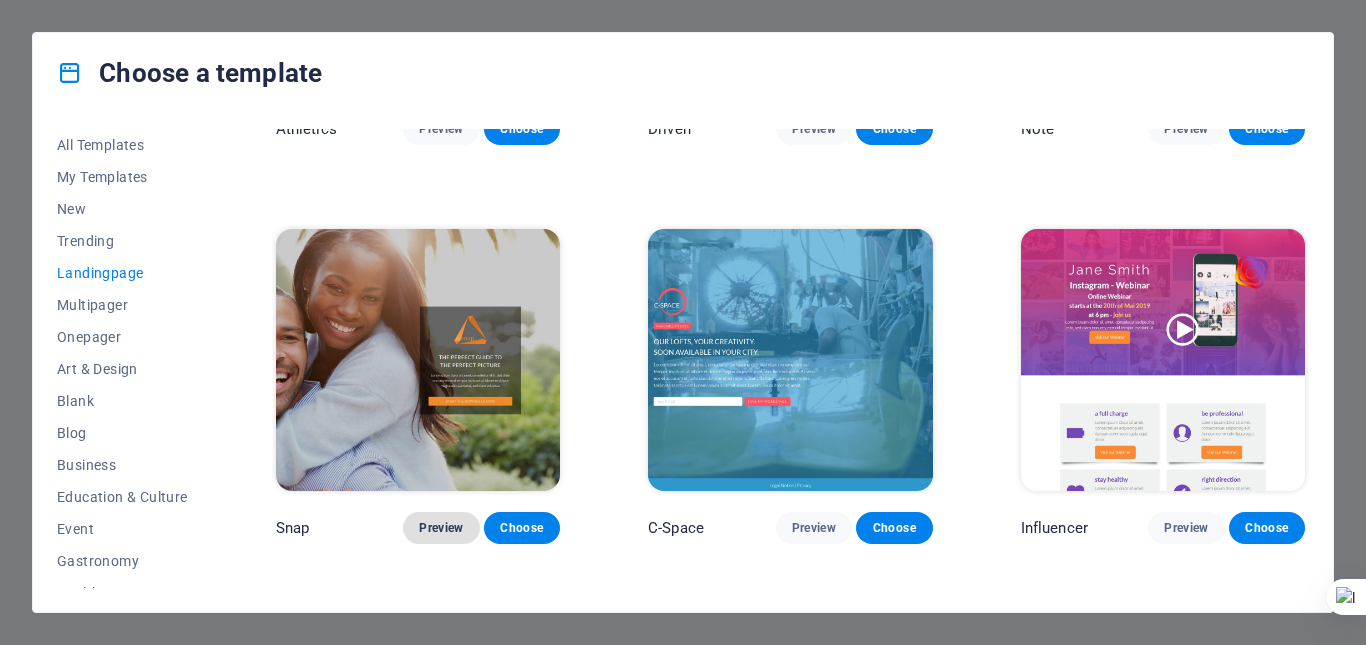 click on "Preview" at bounding box center (441, 528) 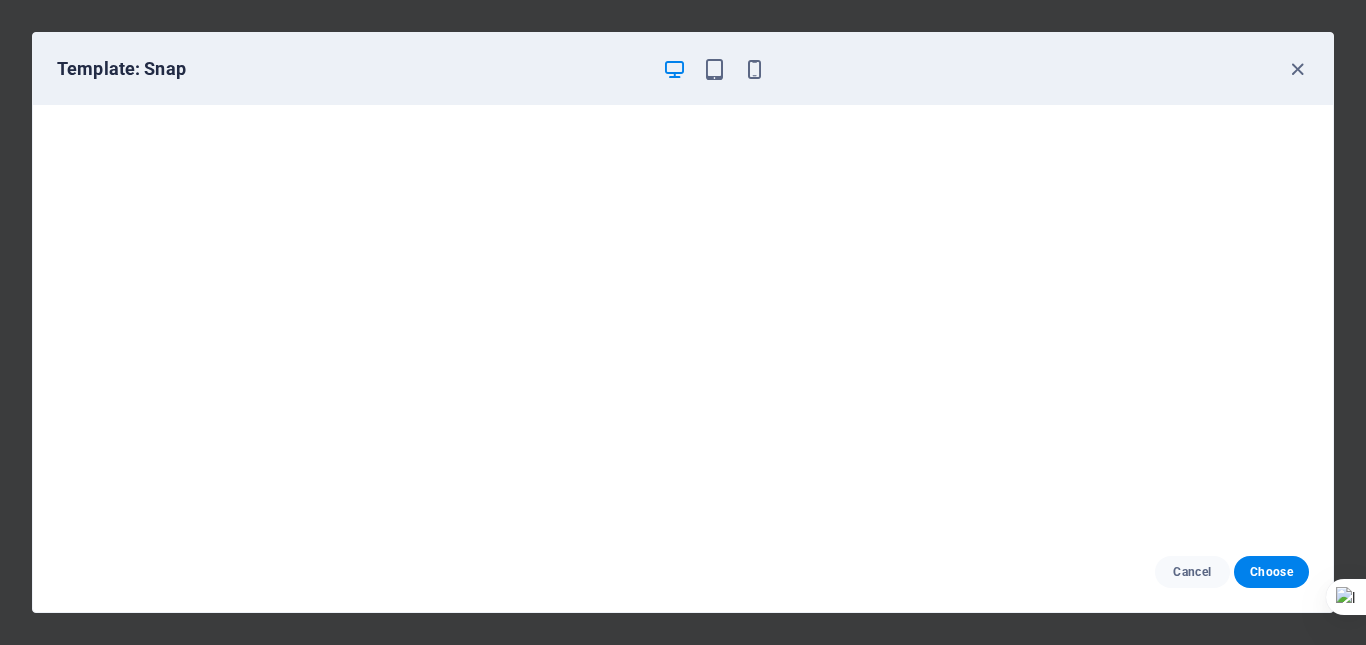 scroll, scrollTop: 0, scrollLeft: 0, axis: both 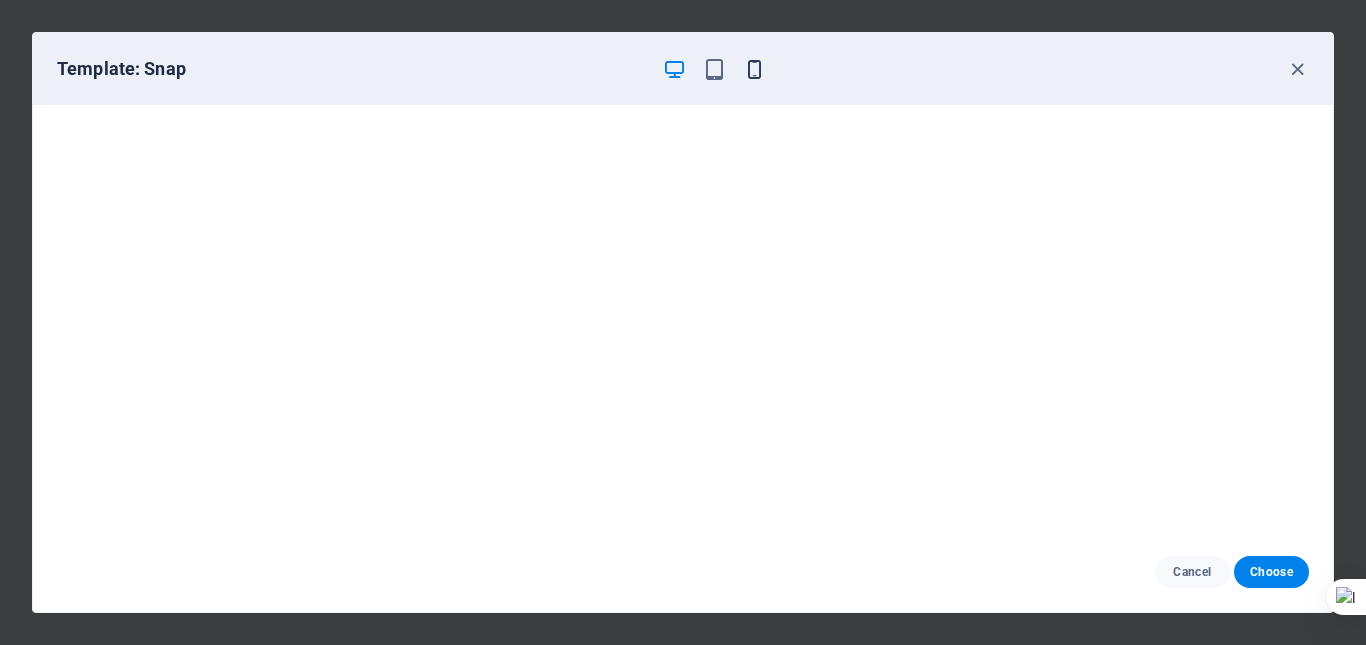 click at bounding box center (754, 69) 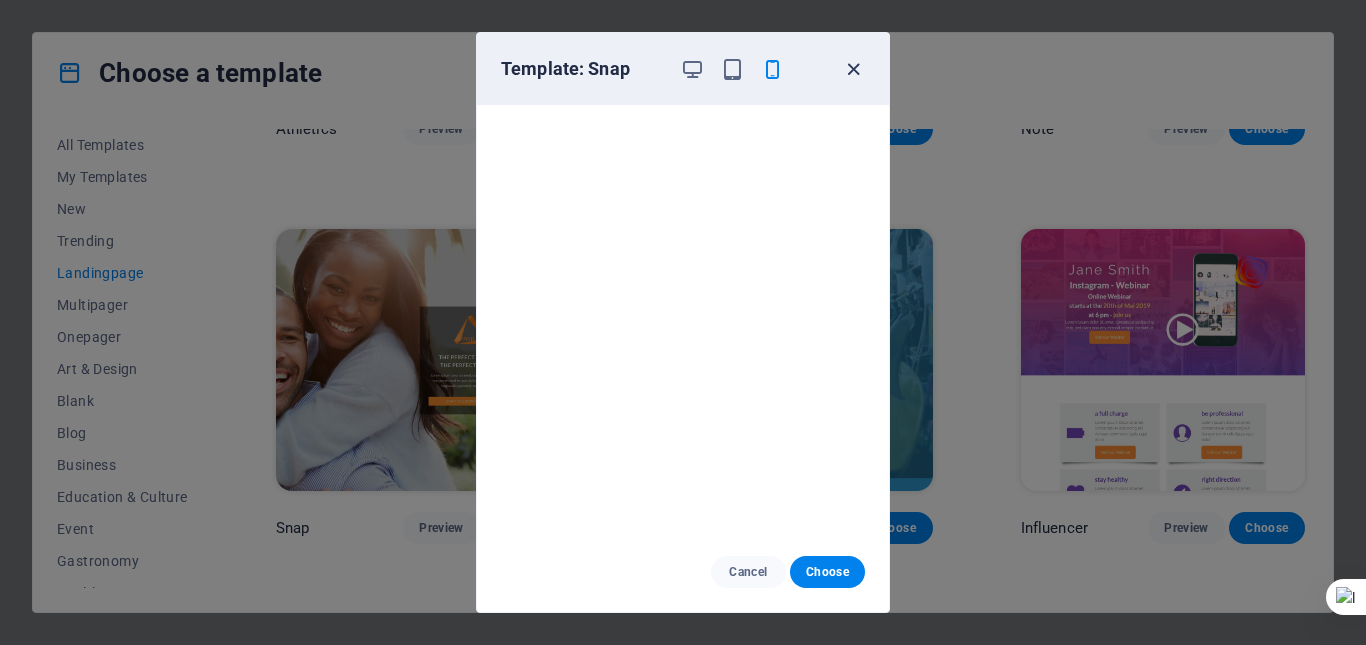 click at bounding box center [853, 69] 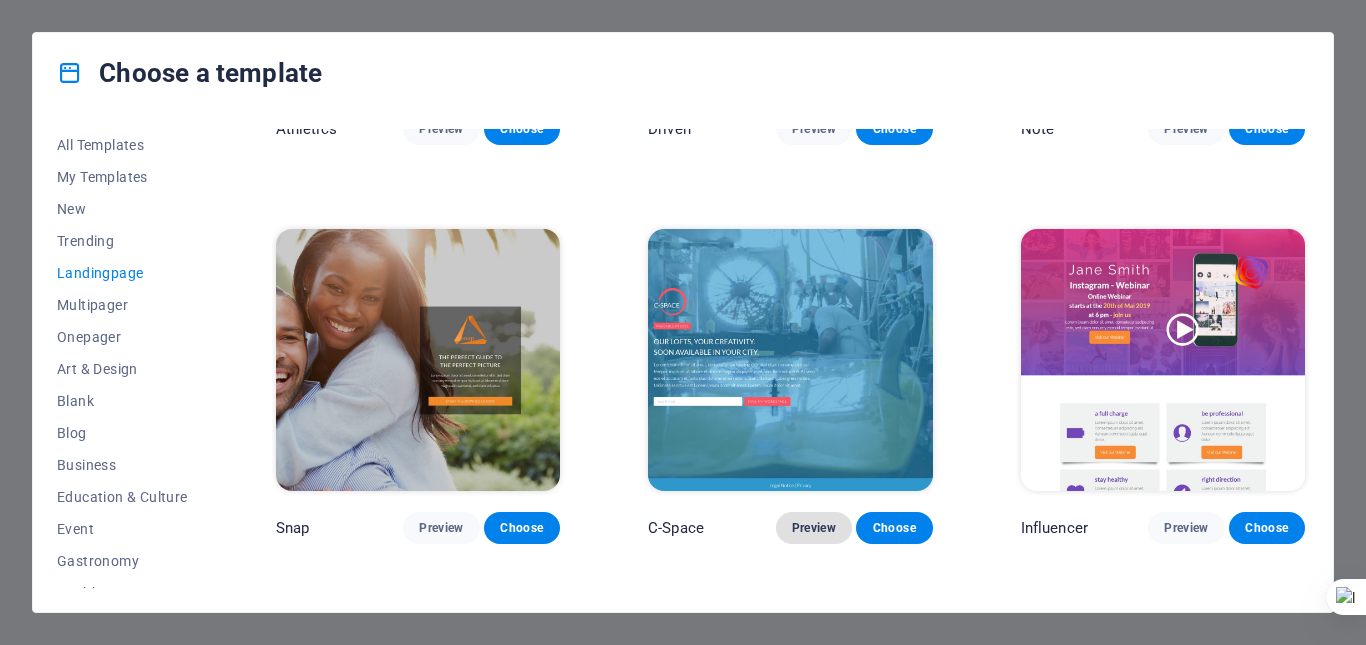 click on "Preview" at bounding box center [814, 528] 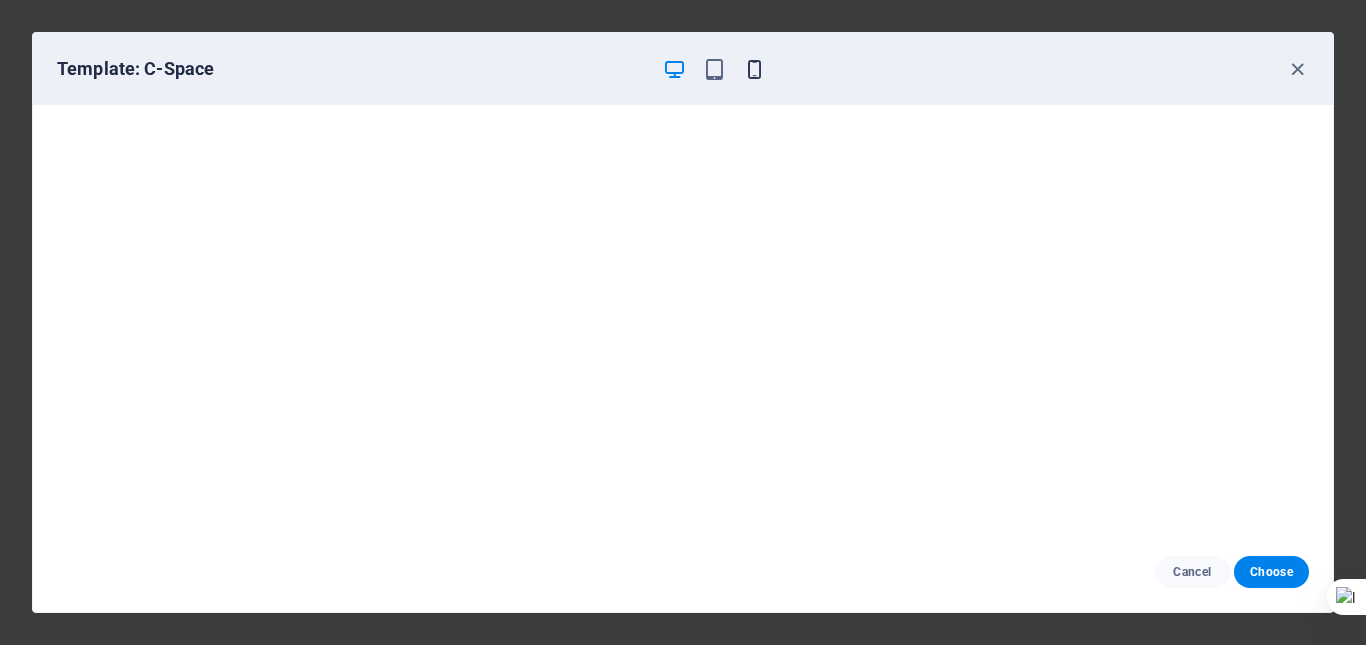 click at bounding box center [754, 69] 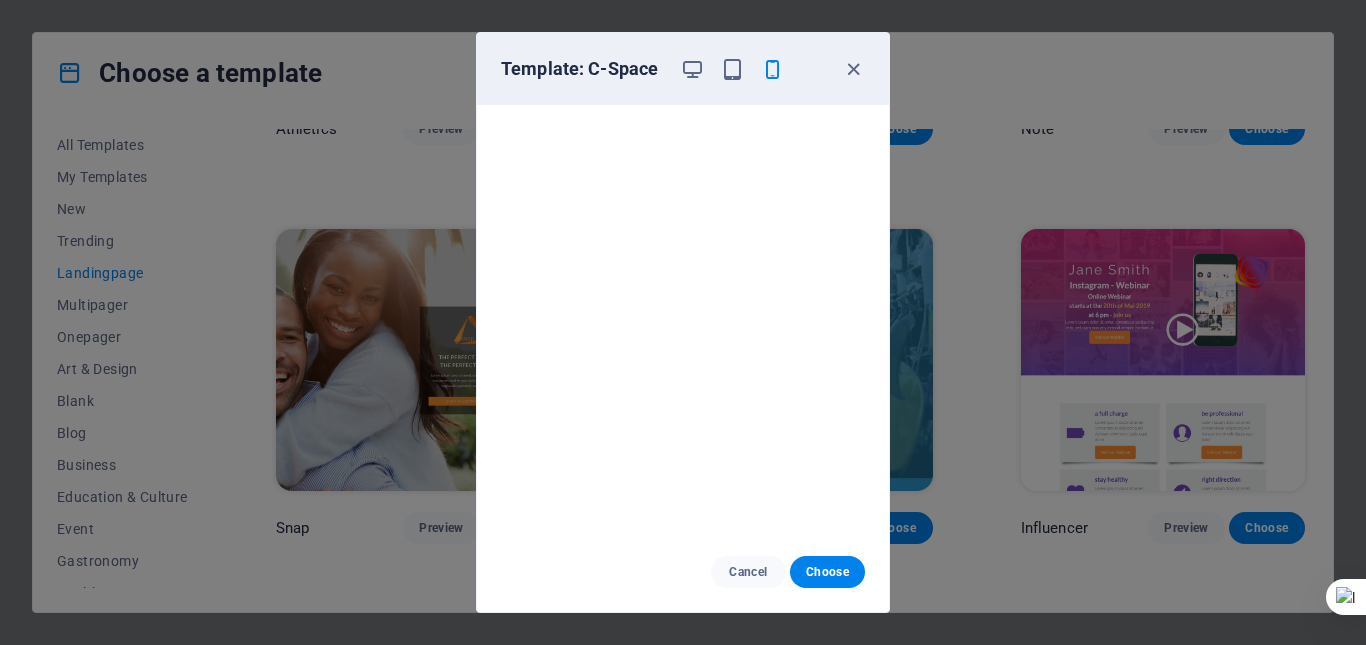 scroll, scrollTop: 0, scrollLeft: 0, axis: both 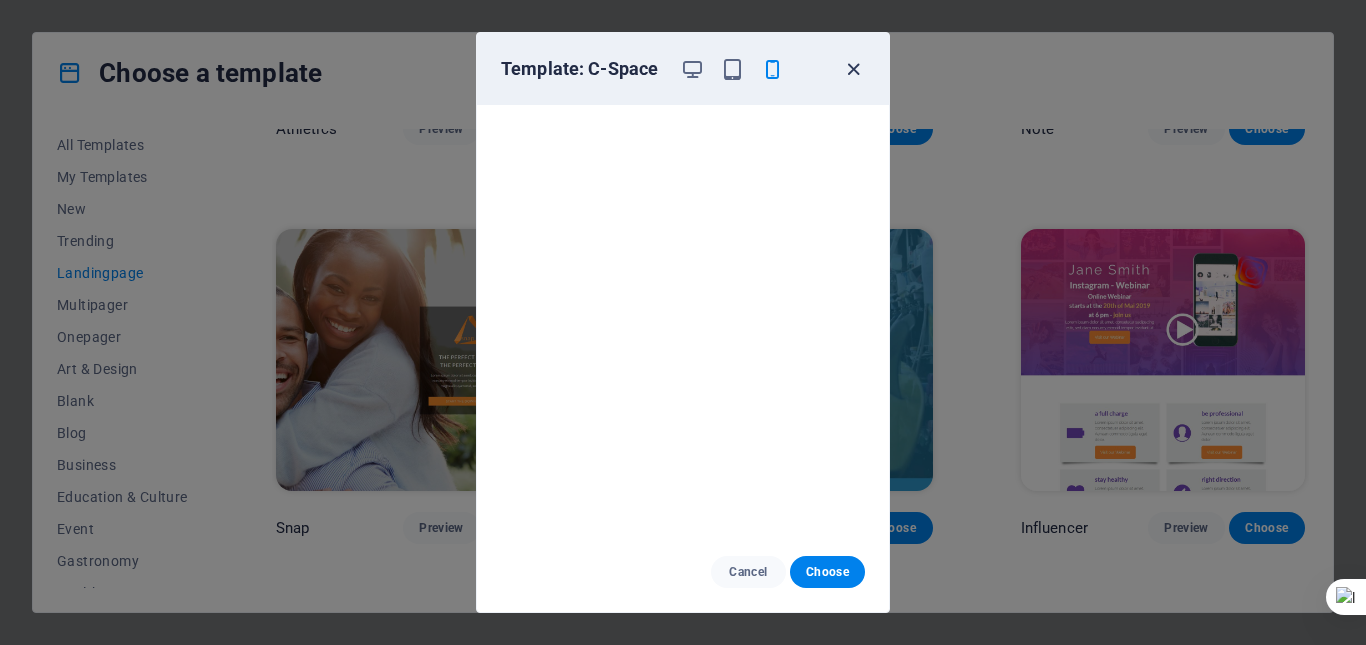 click at bounding box center (853, 69) 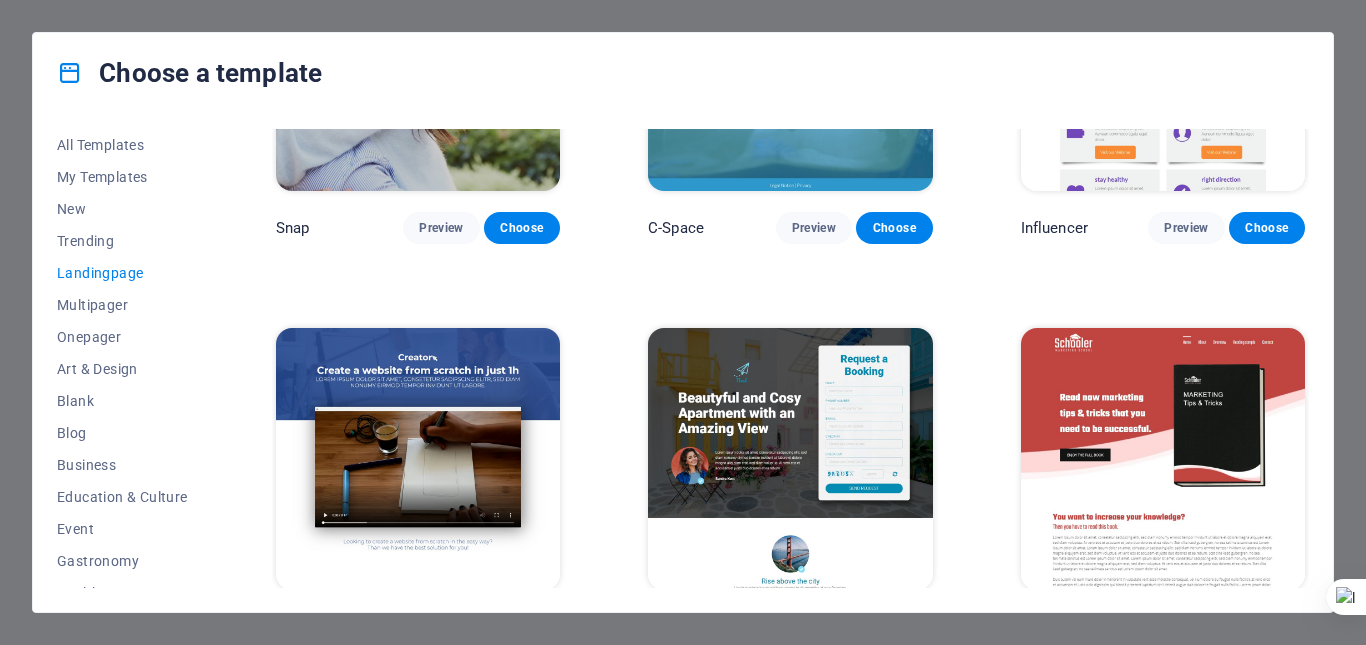 scroll, scrollTop: 1900, scrollLeft: 0, axis: vertical 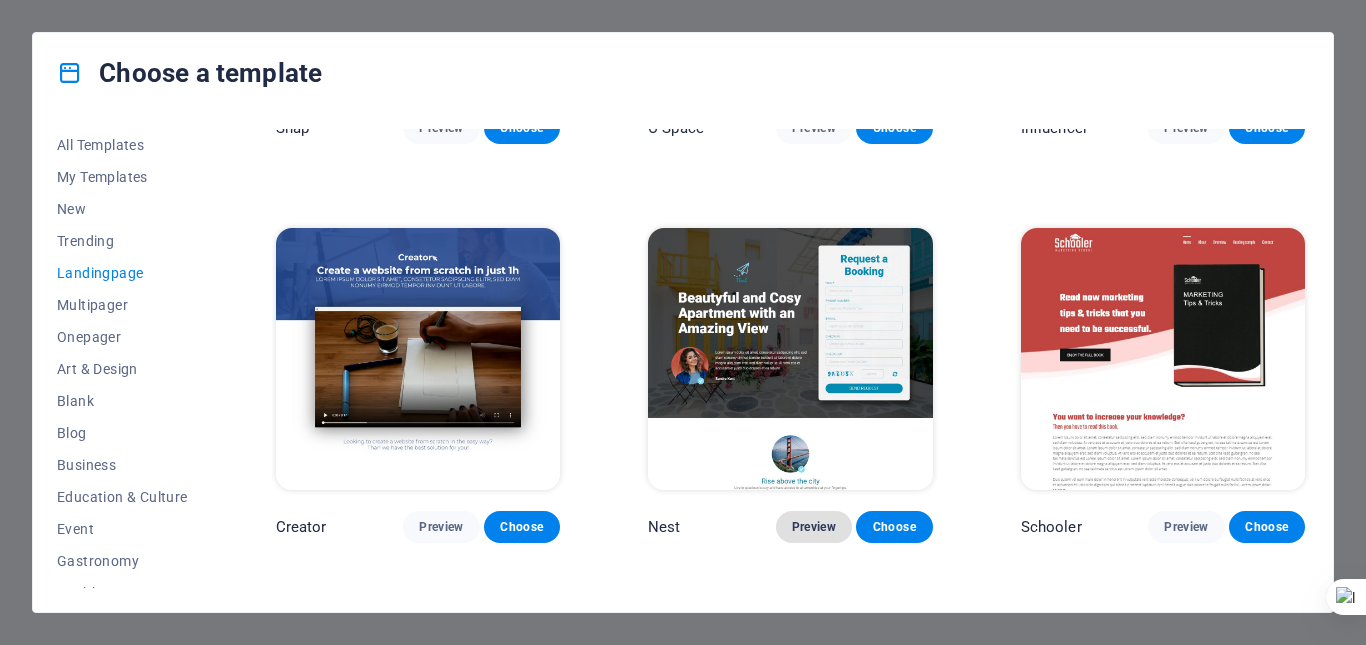 click on "Preview" at bounding box center (814, 527) 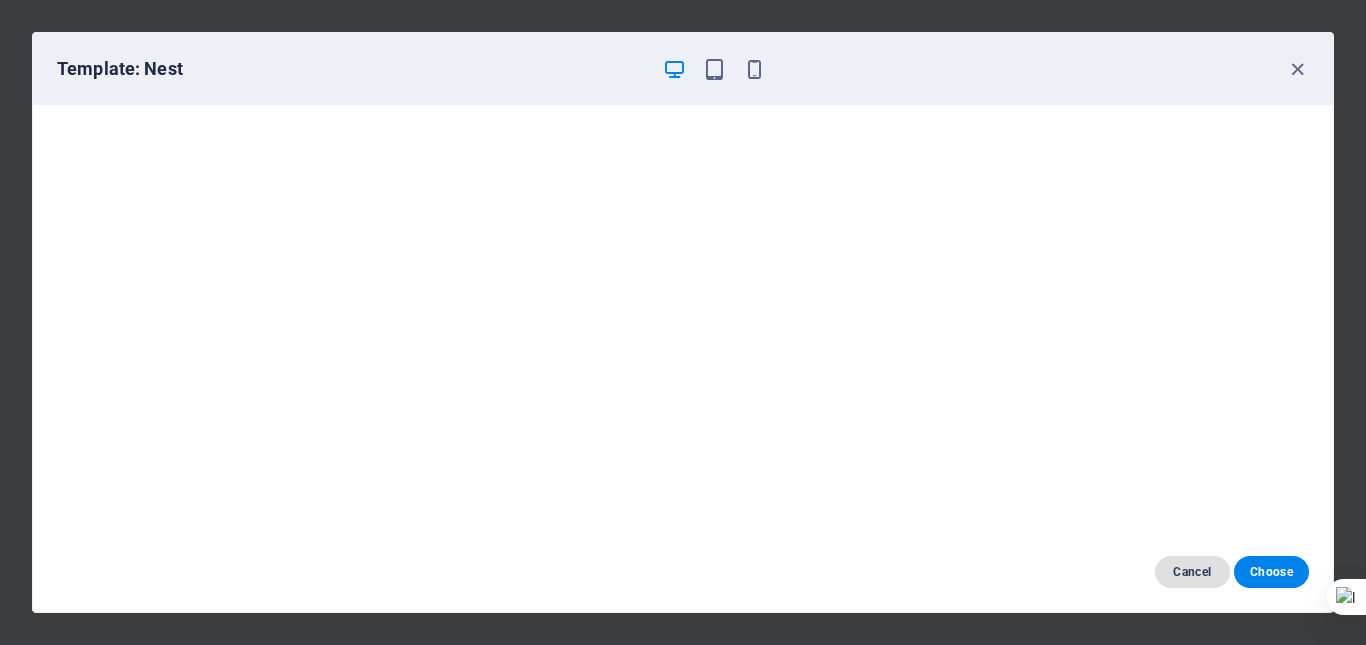 click on "Cancel" at bounding box center (1192, 572) 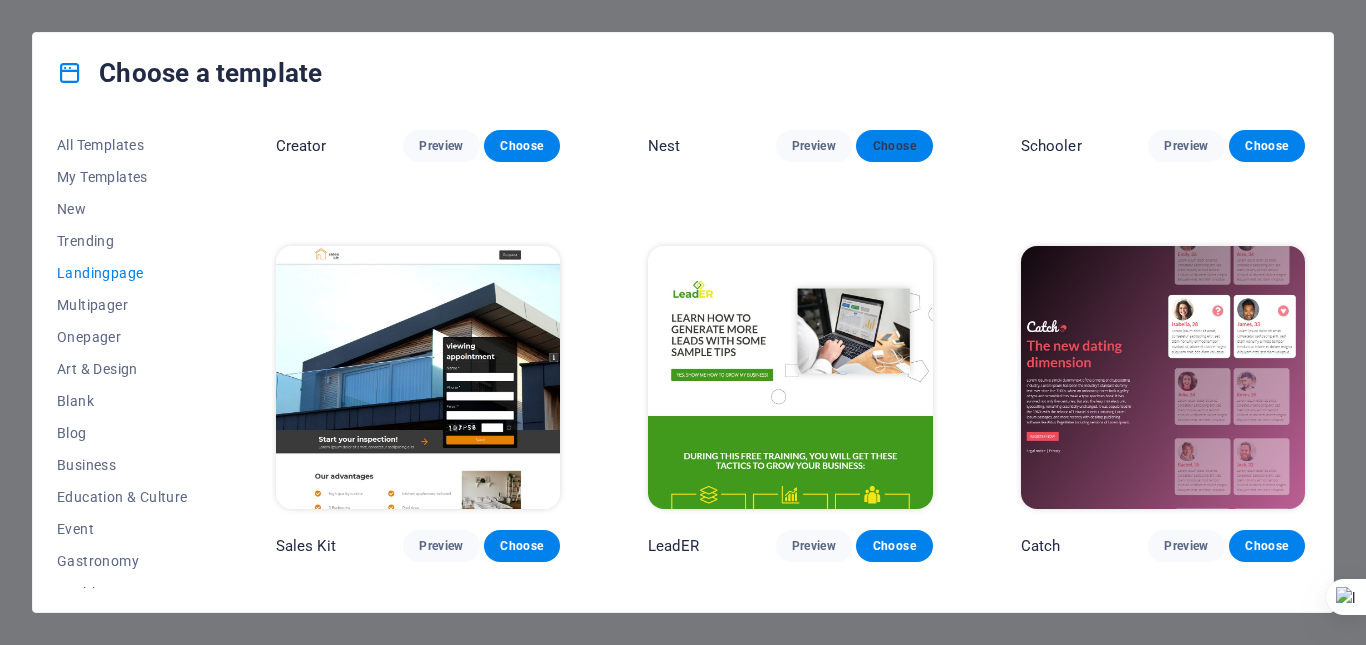 scroll, scrollTop: 2300, scrollLeft: 0, axis: vertical 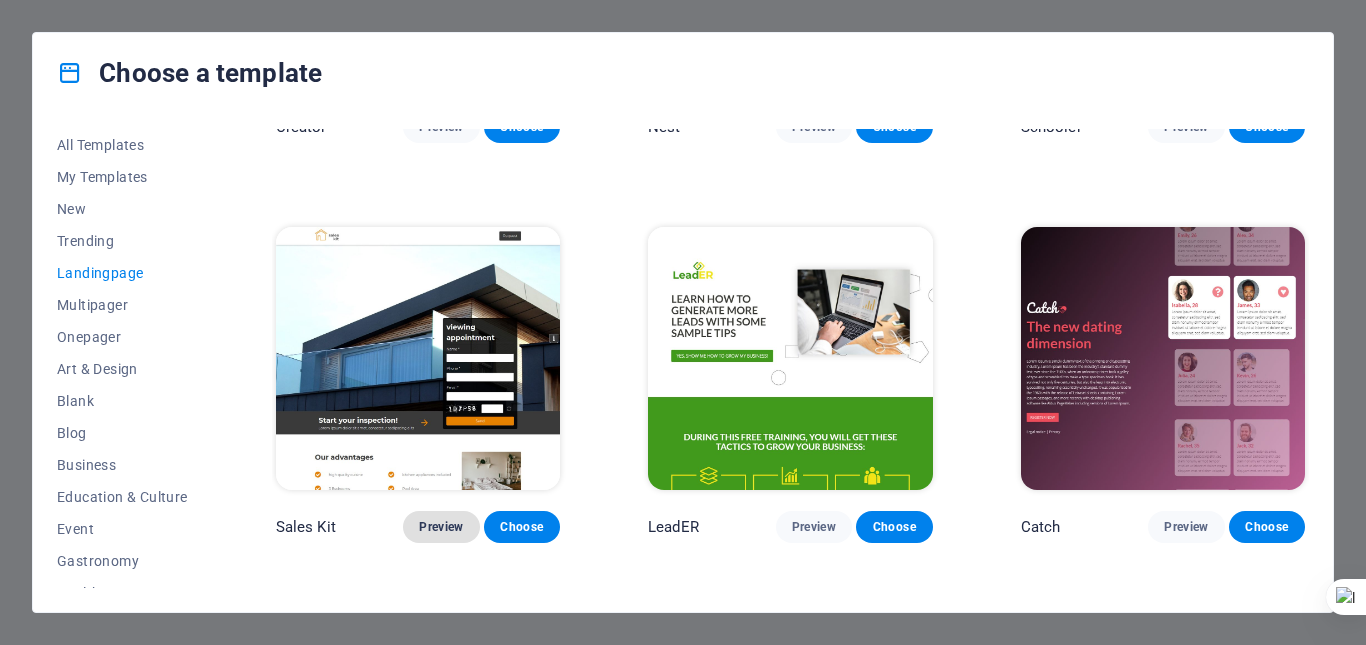 click on "Preview" at bounding box center (441, 527) 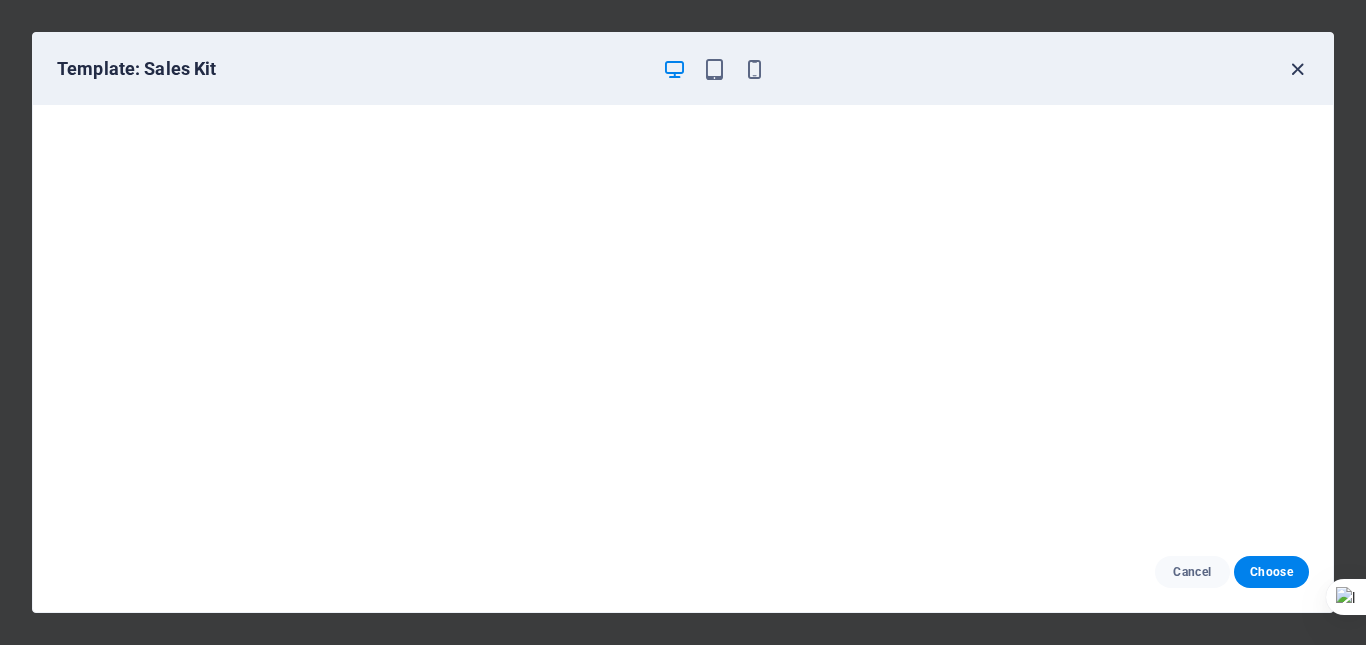 click at bounding box center (1297, 69) 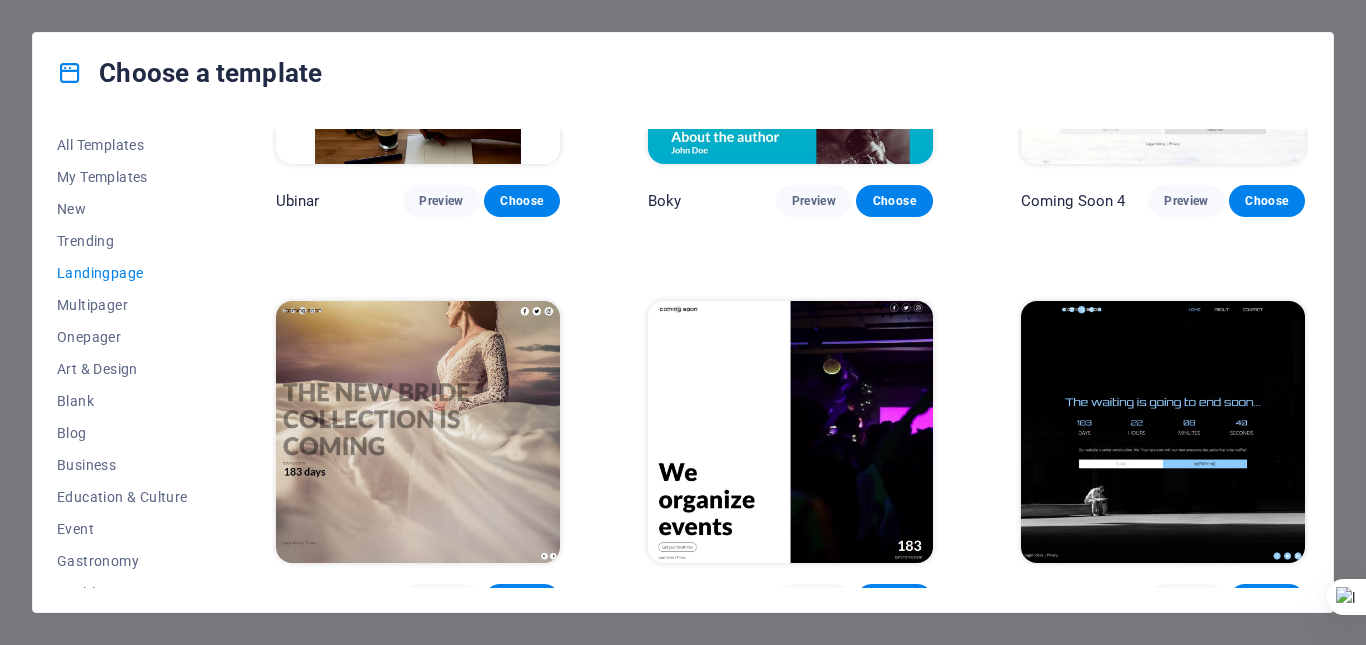scroll, scrollTop: 3032, scrollLeft: 0, axis: vertical 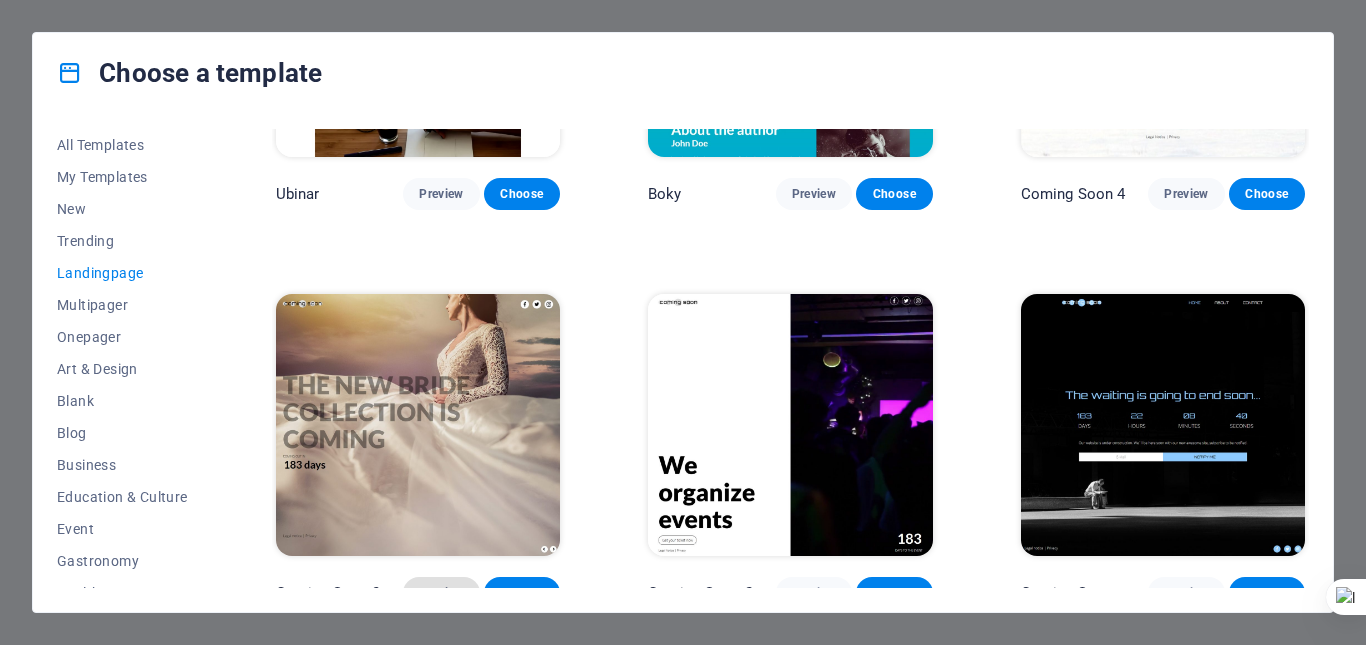click on "Preview" at bounding box center (441, 593) 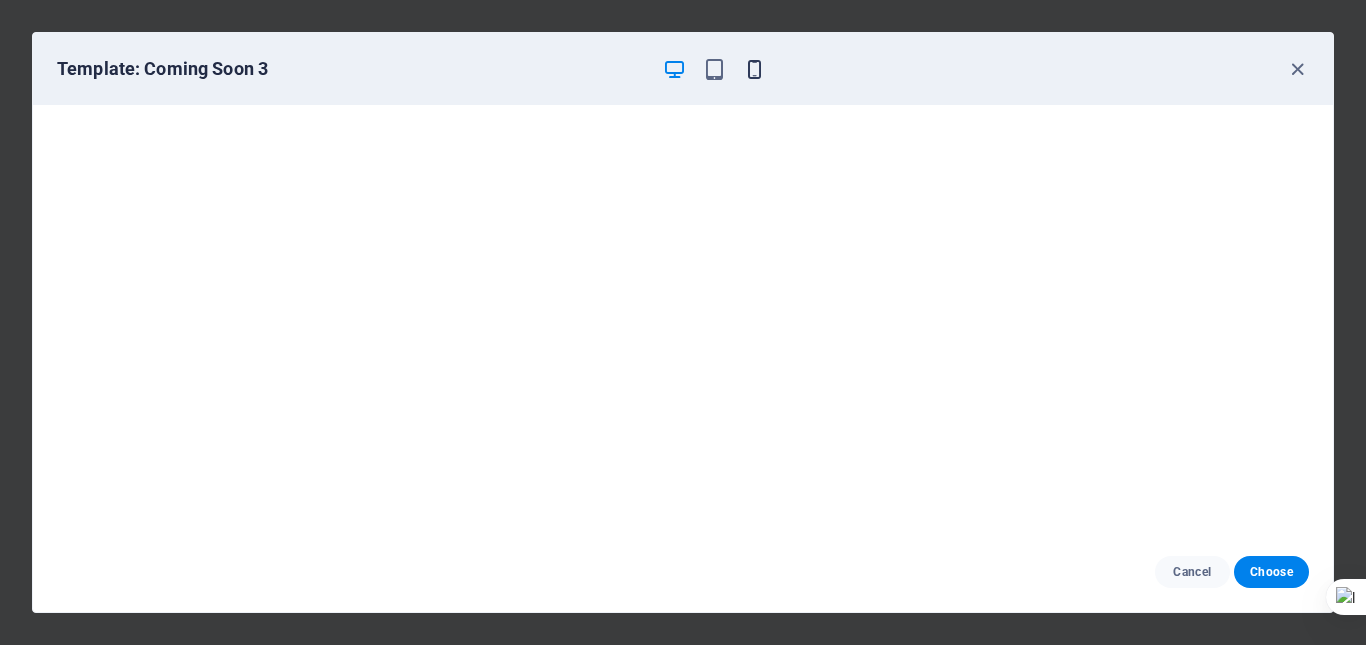 click at bounding box center (754, 69) 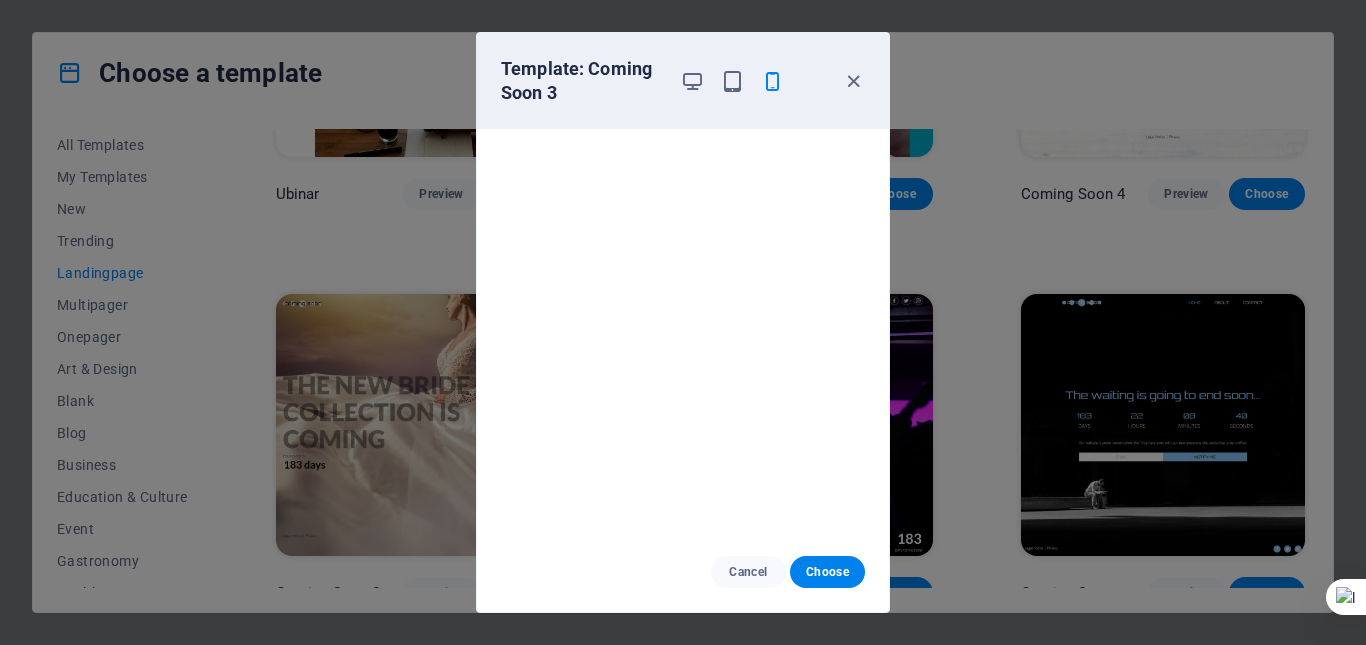 scroll, scrollTop: 5, scrollLeft: 0, axis: vertical 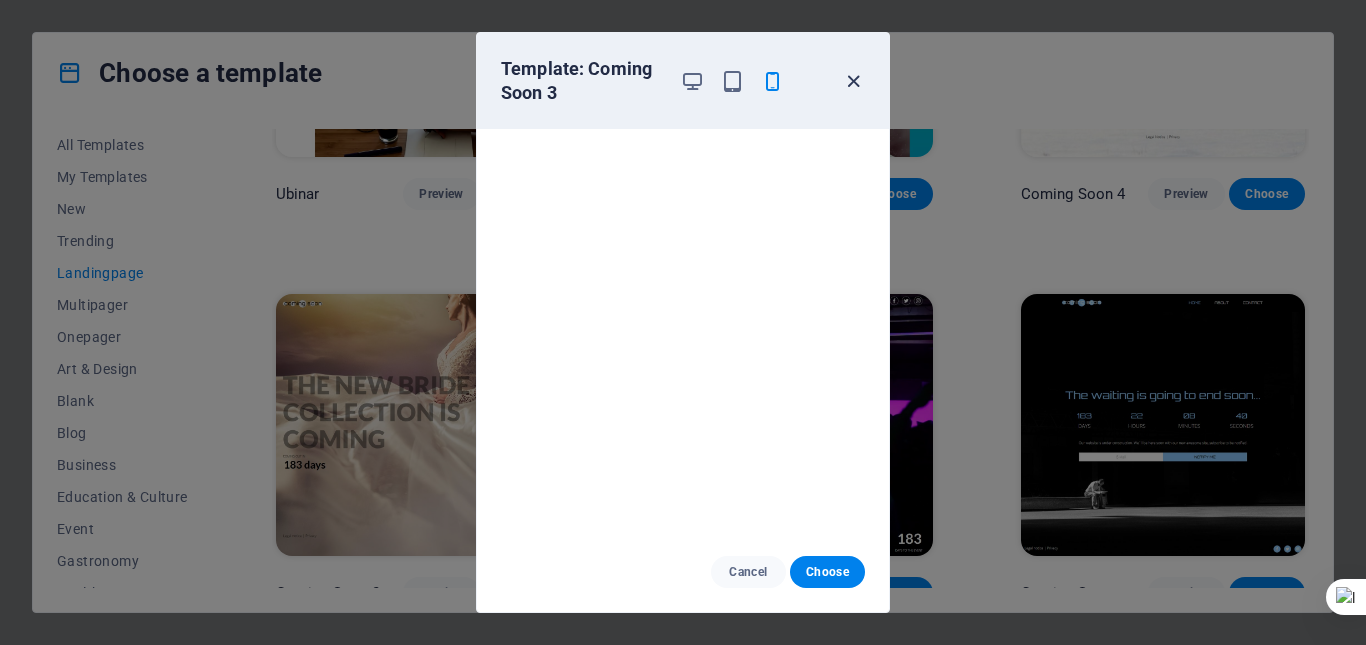 click at bounding box center (853, 81) 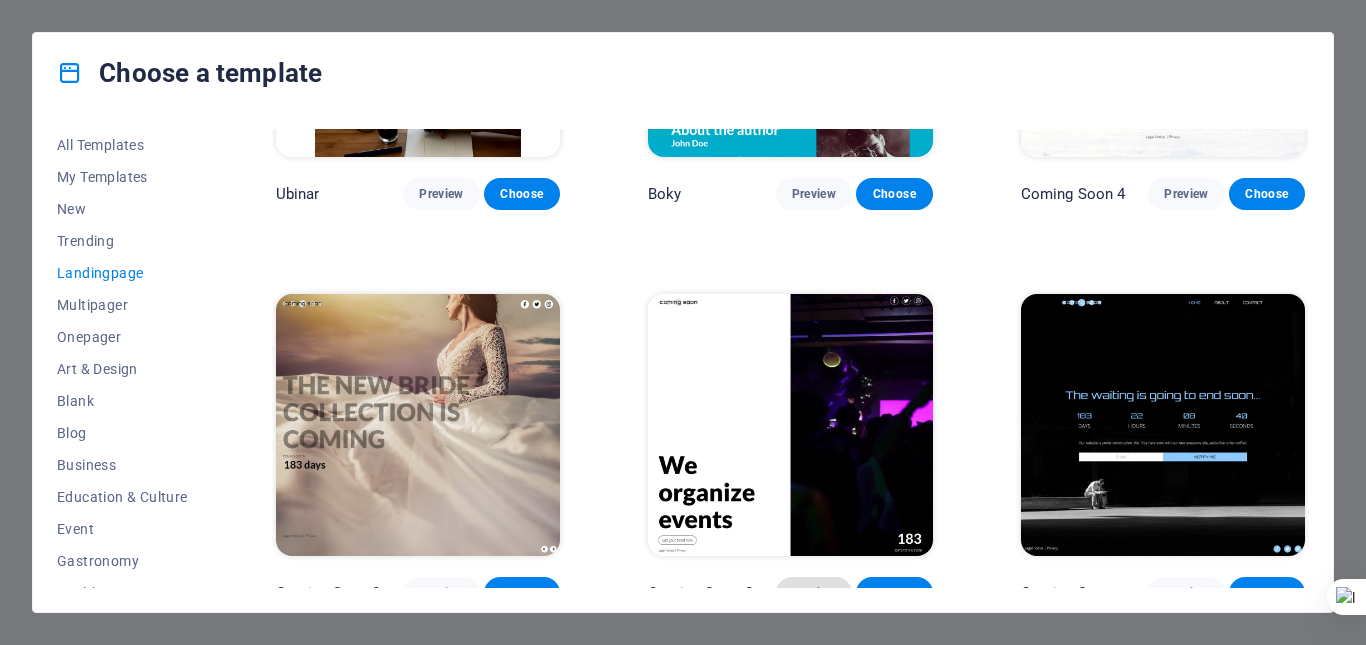 click on "Preview" at bounding box center (814, 593) 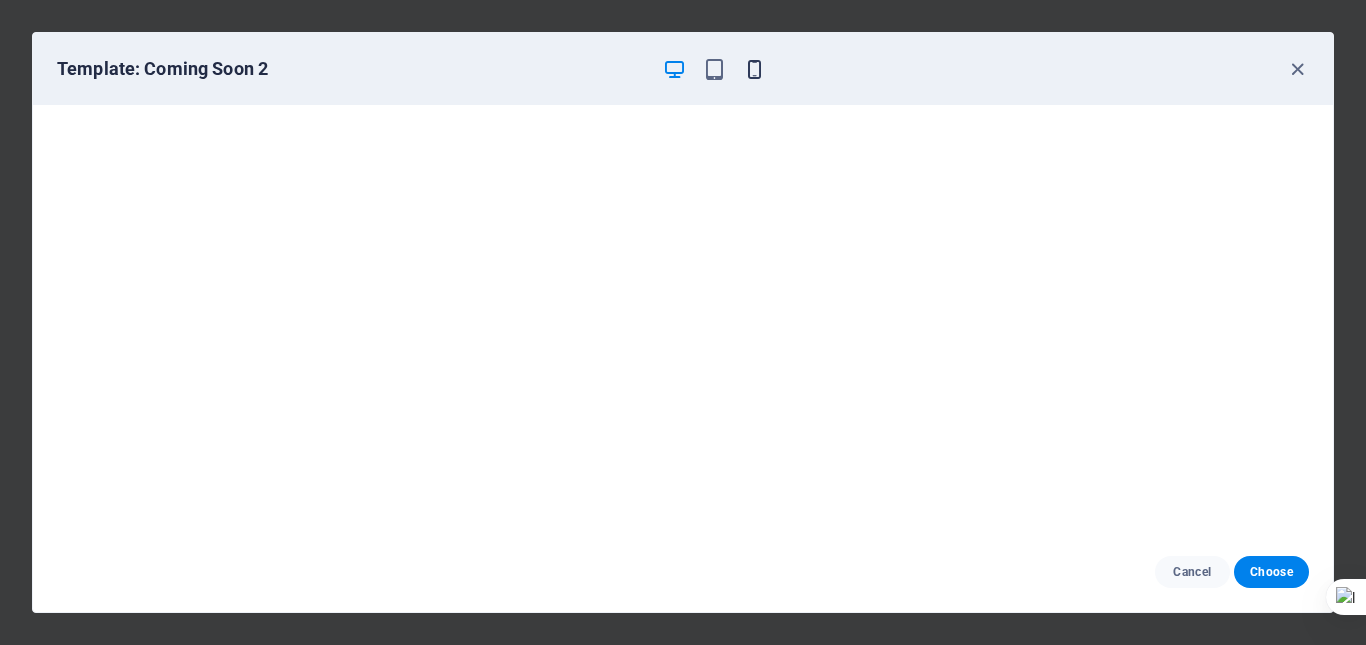 click at bounding box center (754, 69) 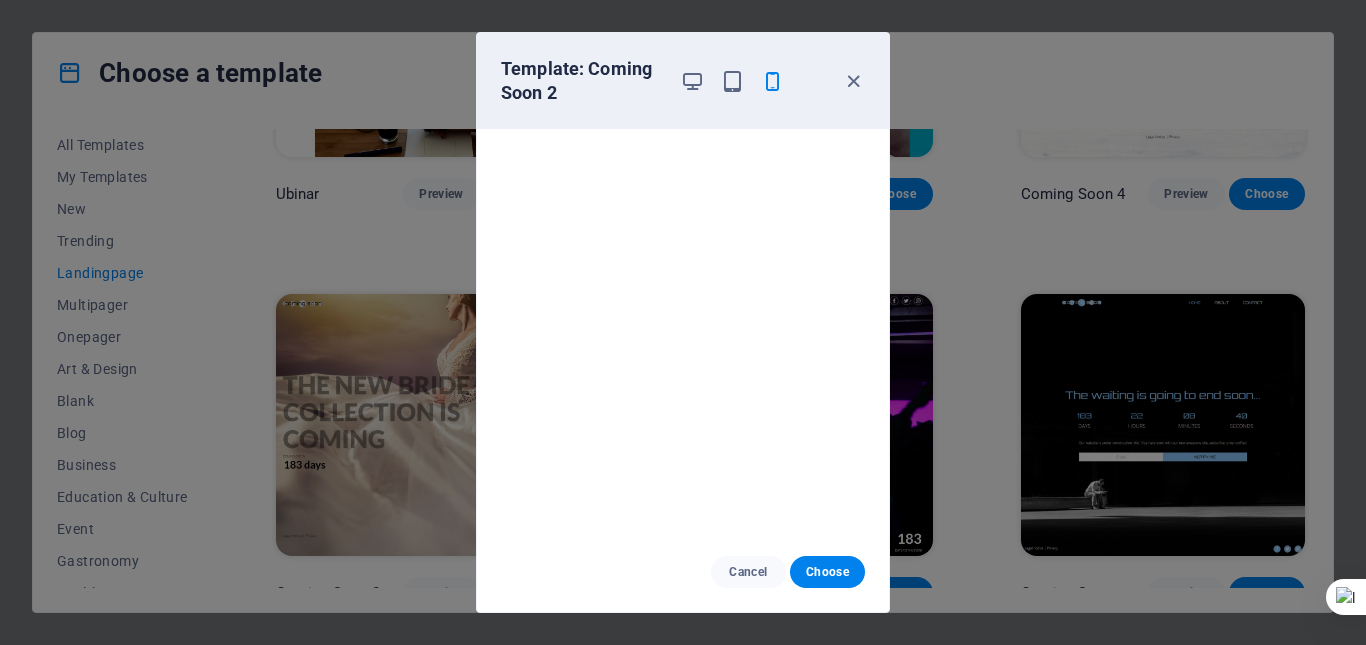scroll, scrollTop: 5, scrollLeft: 0, axis: vertical 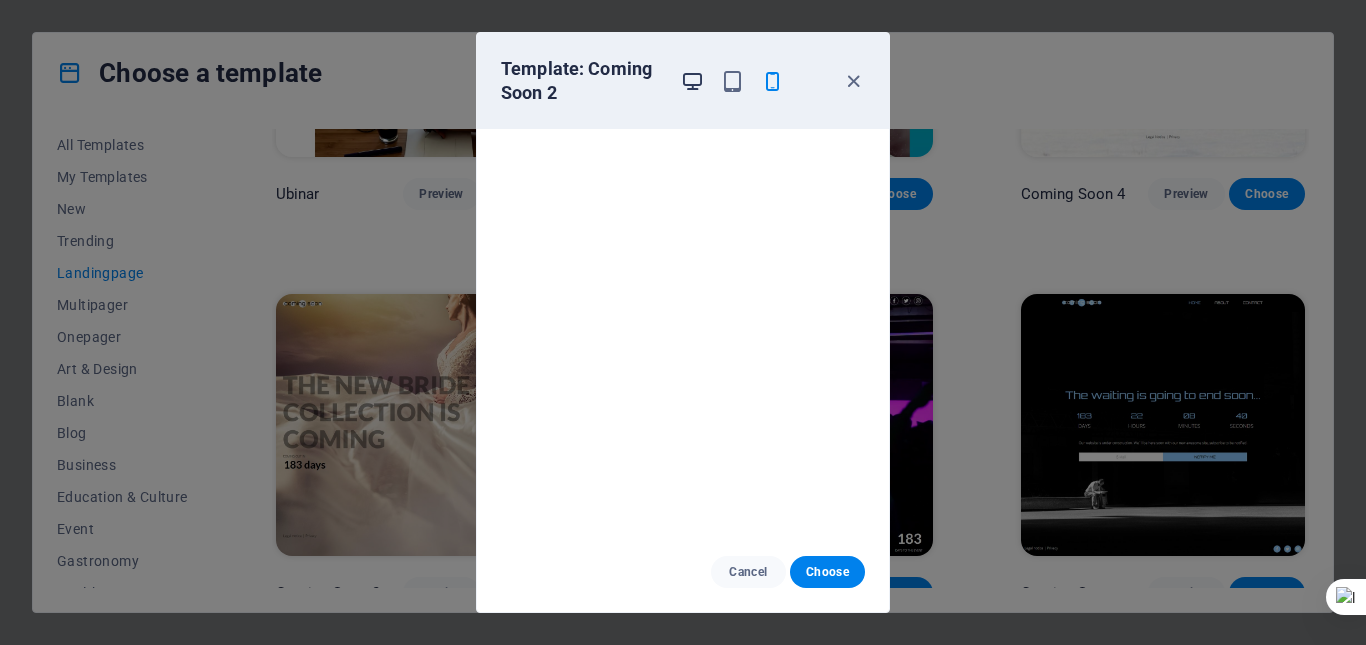 click at bounding box center [692, 81] 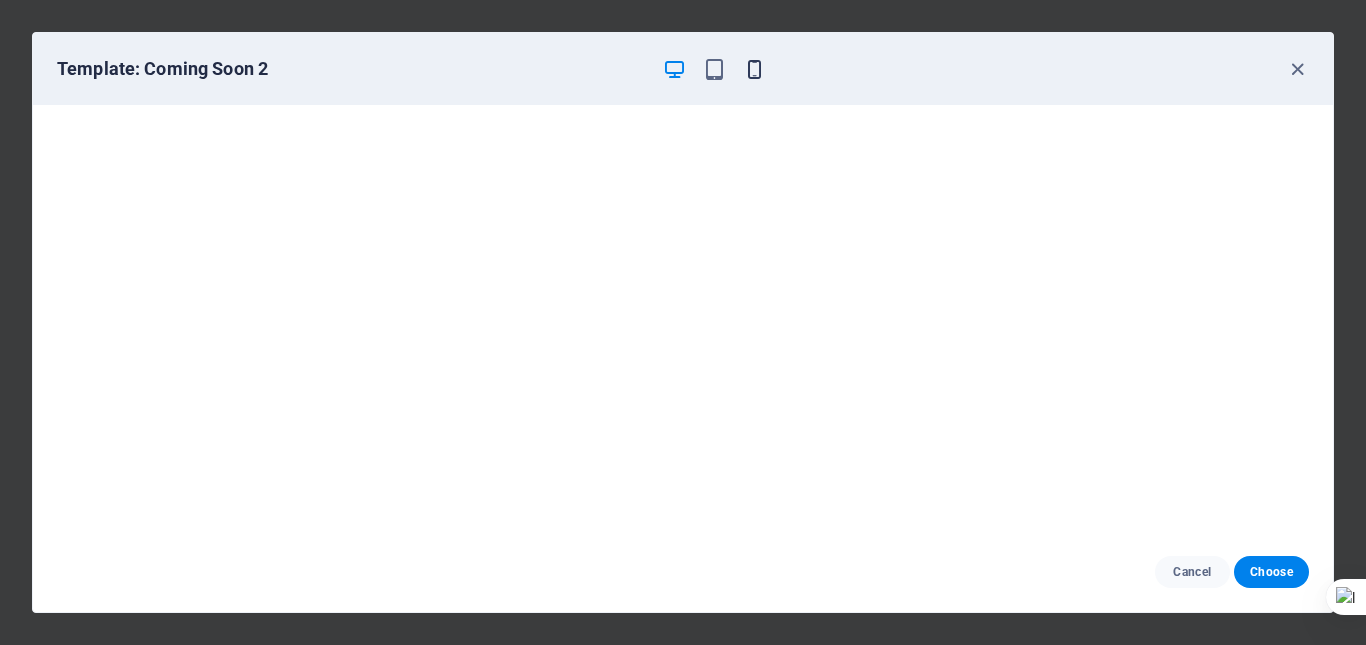 click at bounding box center (754, 69) 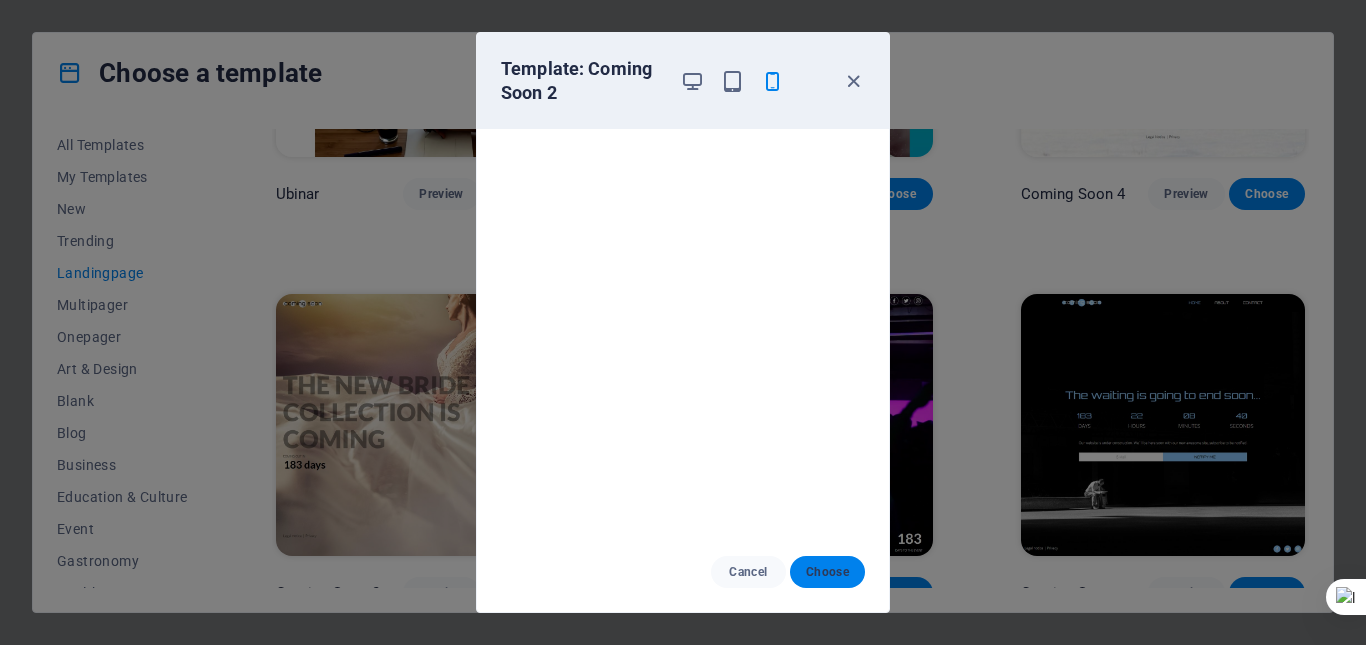 click on "Choose" at bounding box center [827, 572] 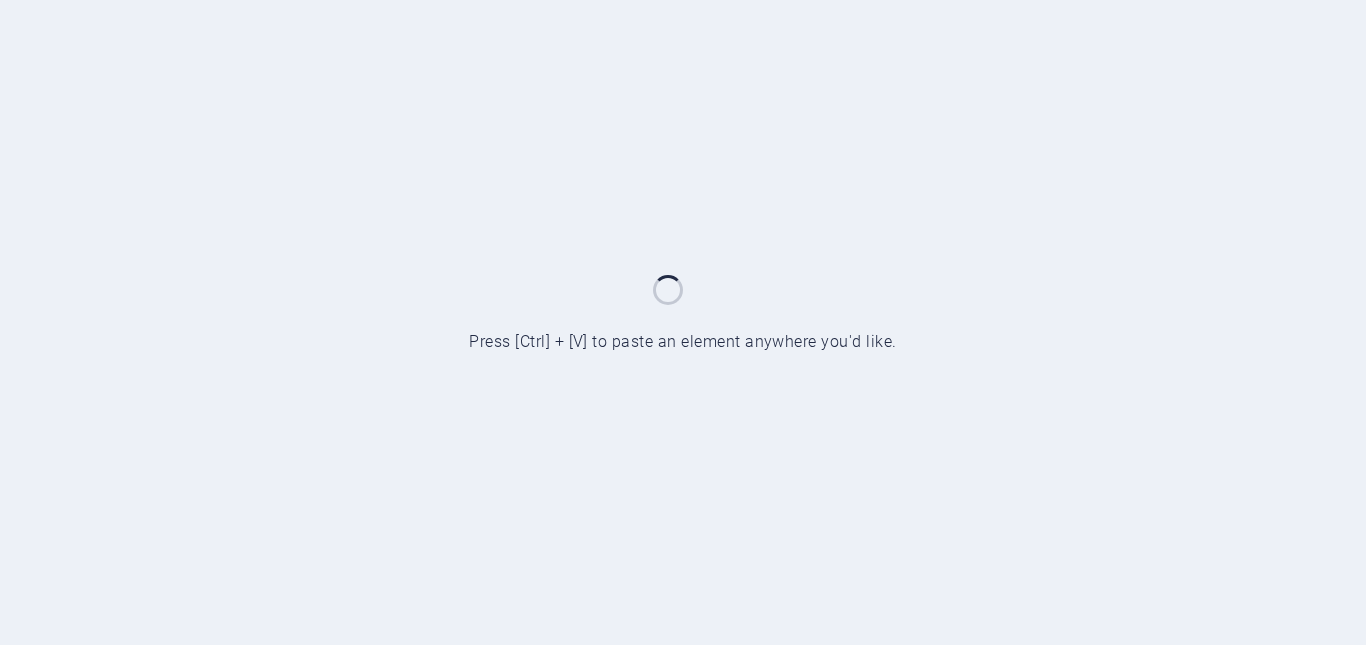 scroll, scrollTop: 0, scrollLeft: 0, axis: both 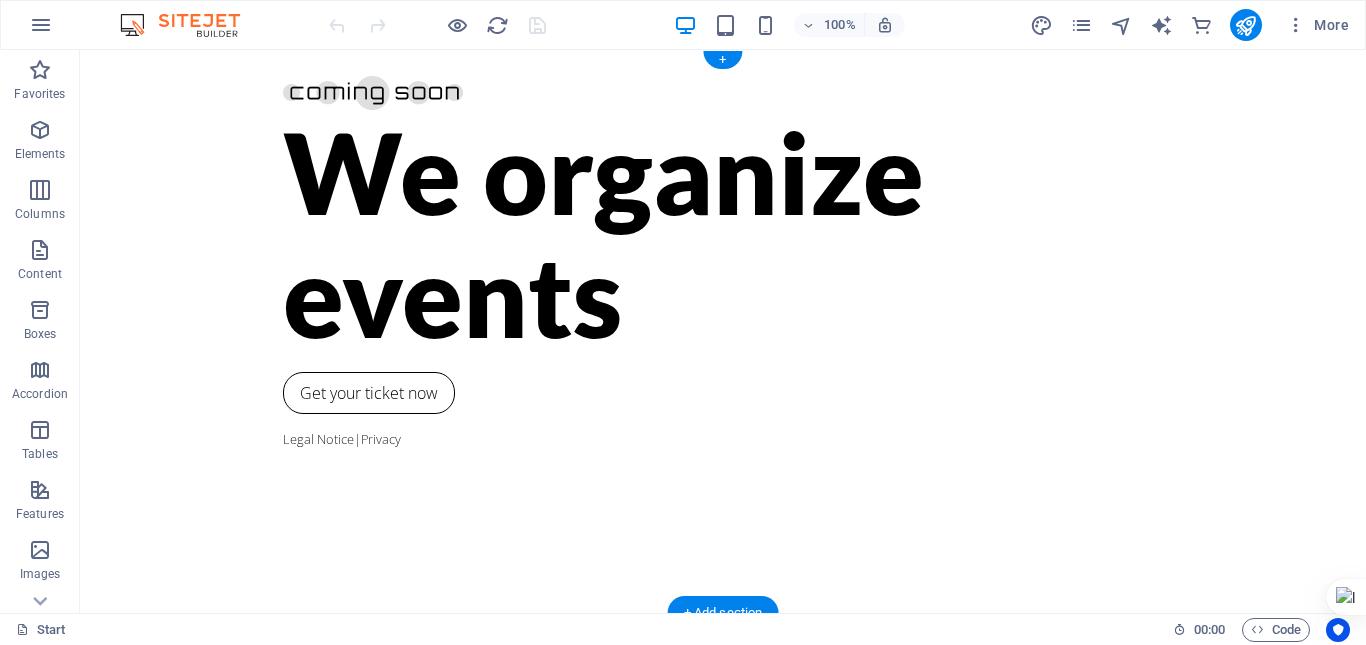 click at bounding box center (723, 894) 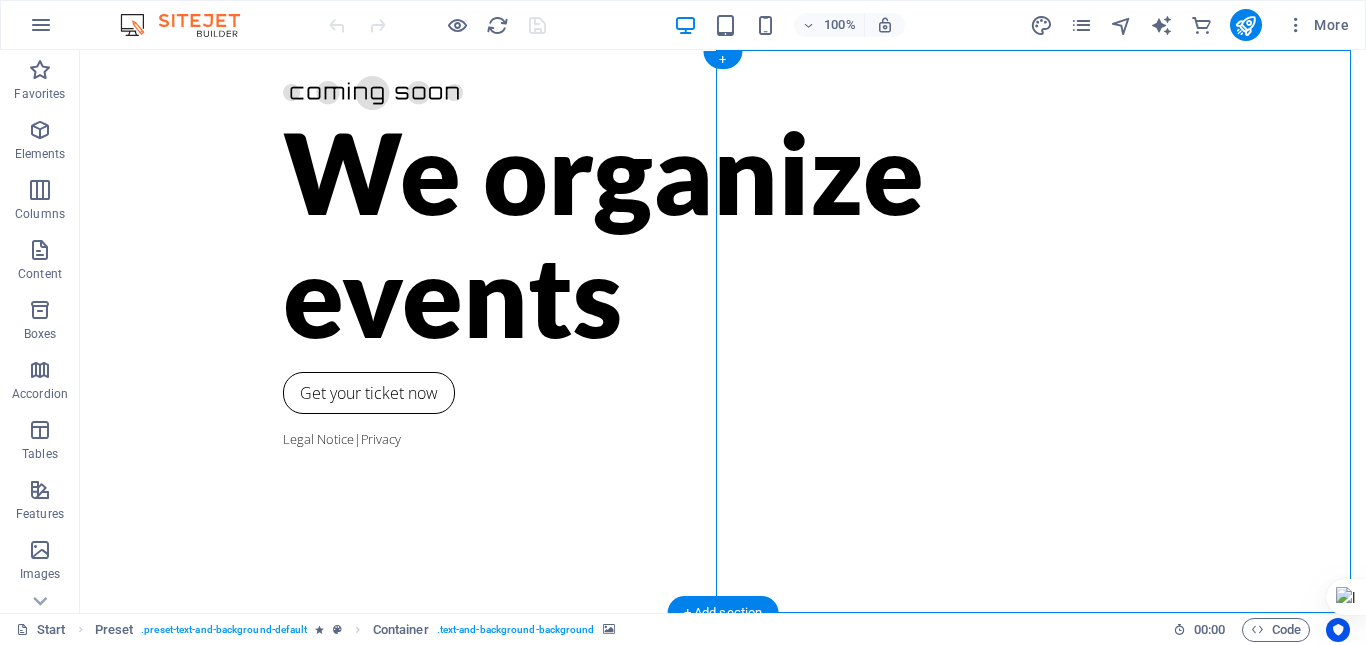 click at bounding box center [723, 894] 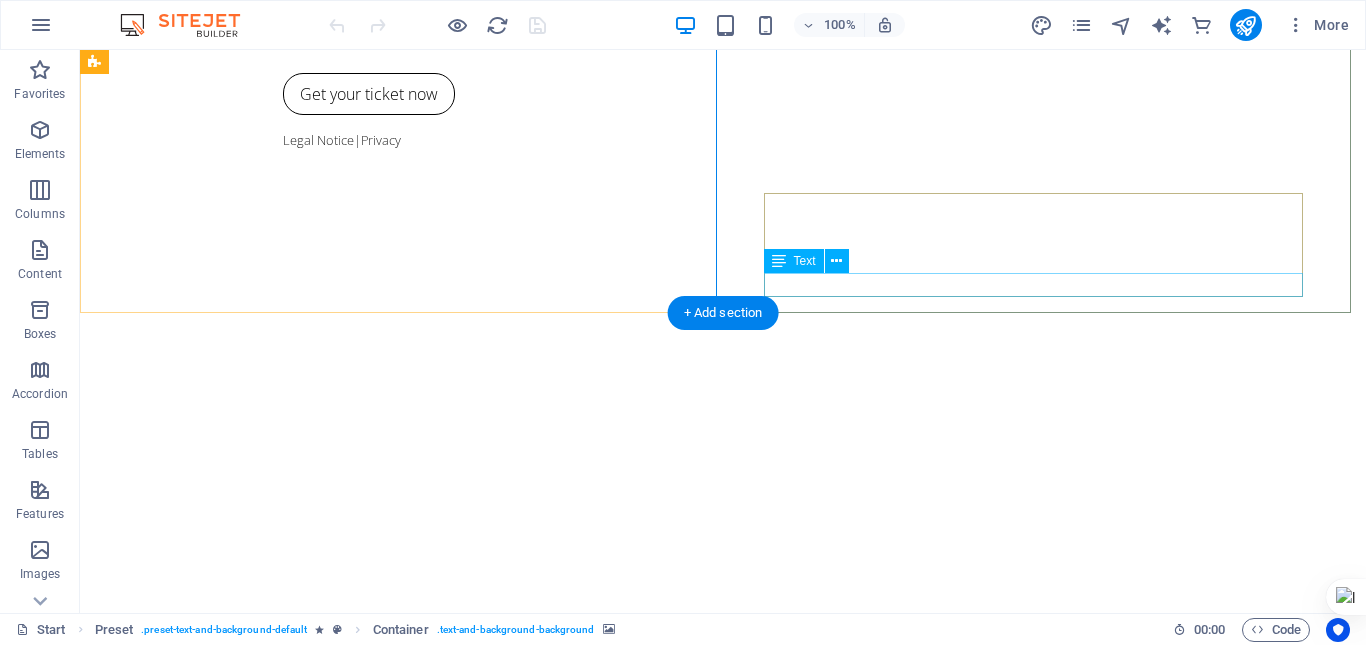scroll, scrollTop: 300, scrollLeft: 0, axis: vertical 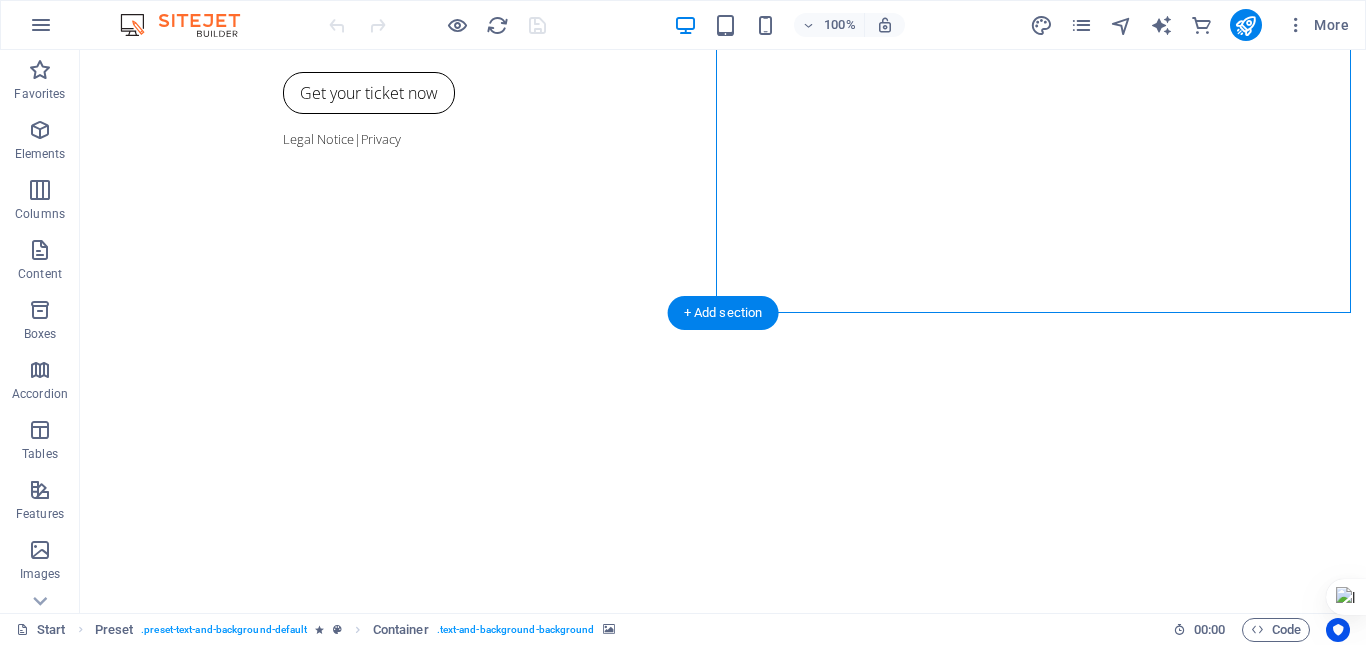 click at bounding box center [723, 594] 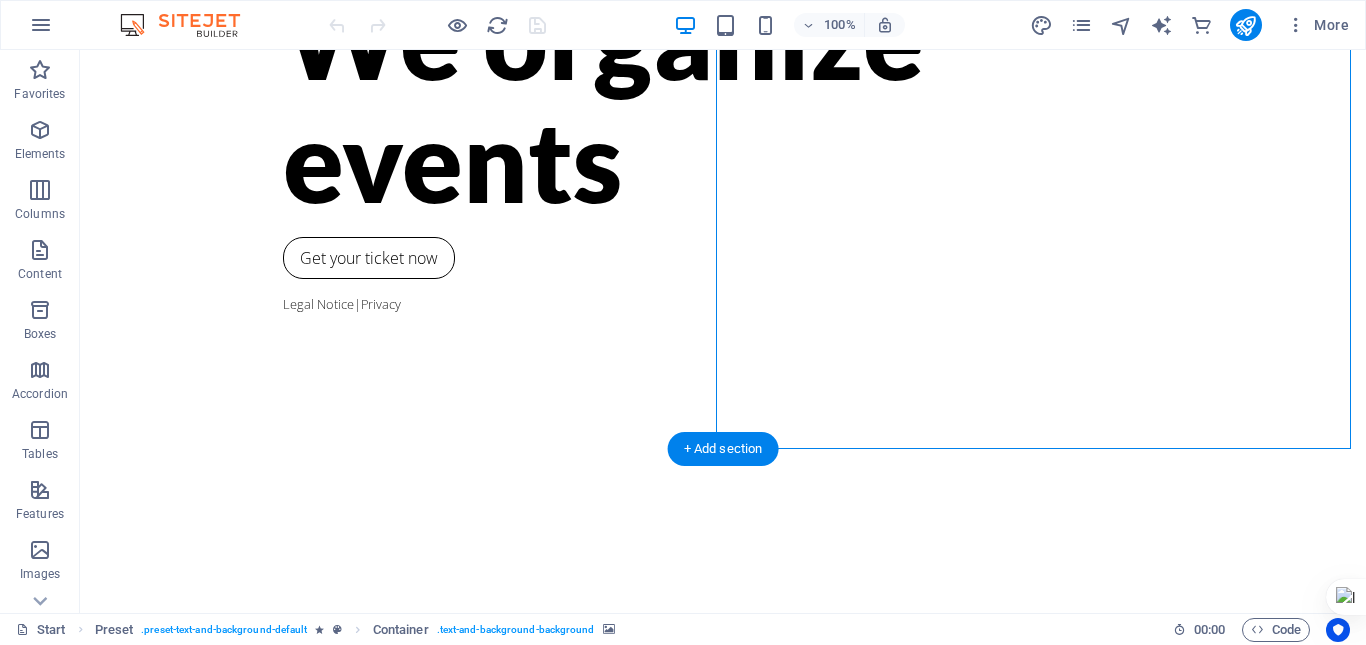 scroll, scrollTop: 100, scrollLeft: 0, axis: vertical 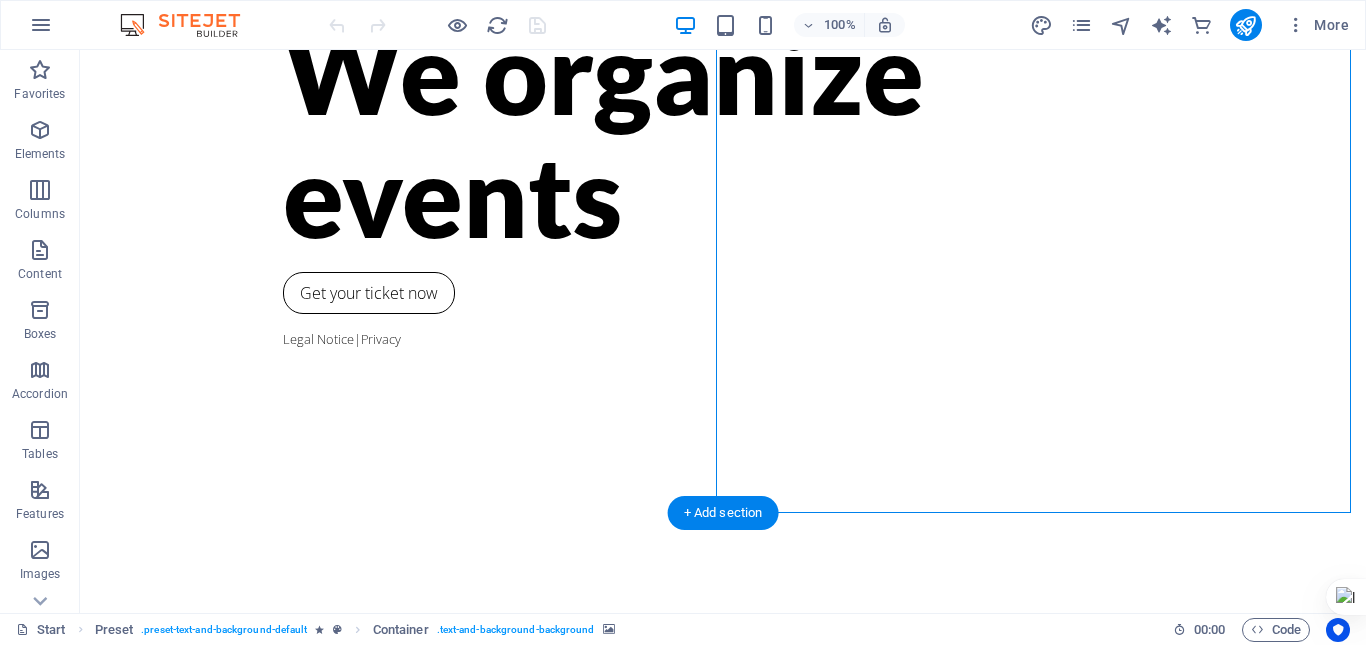 click at bounding box center (723, 794) 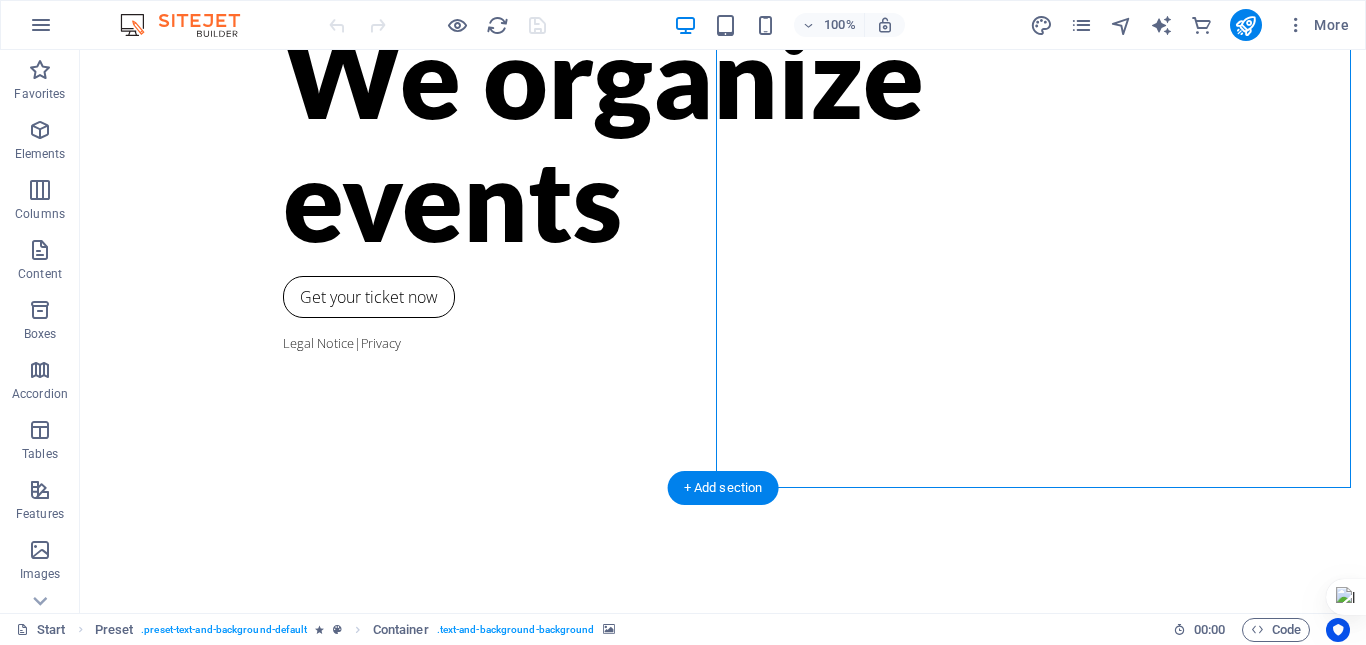 scroll, scrollTop: 300, scrollLeft: 0, axis: vertical 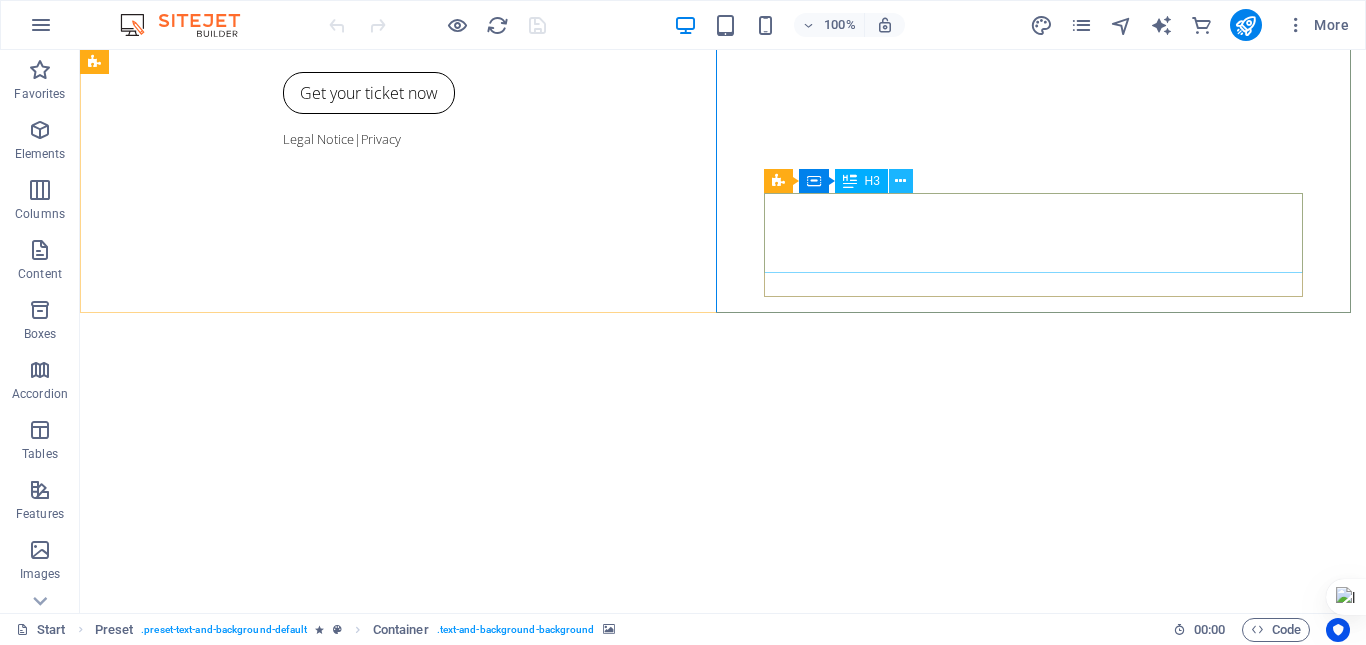 click at bounding box center (900, 181) 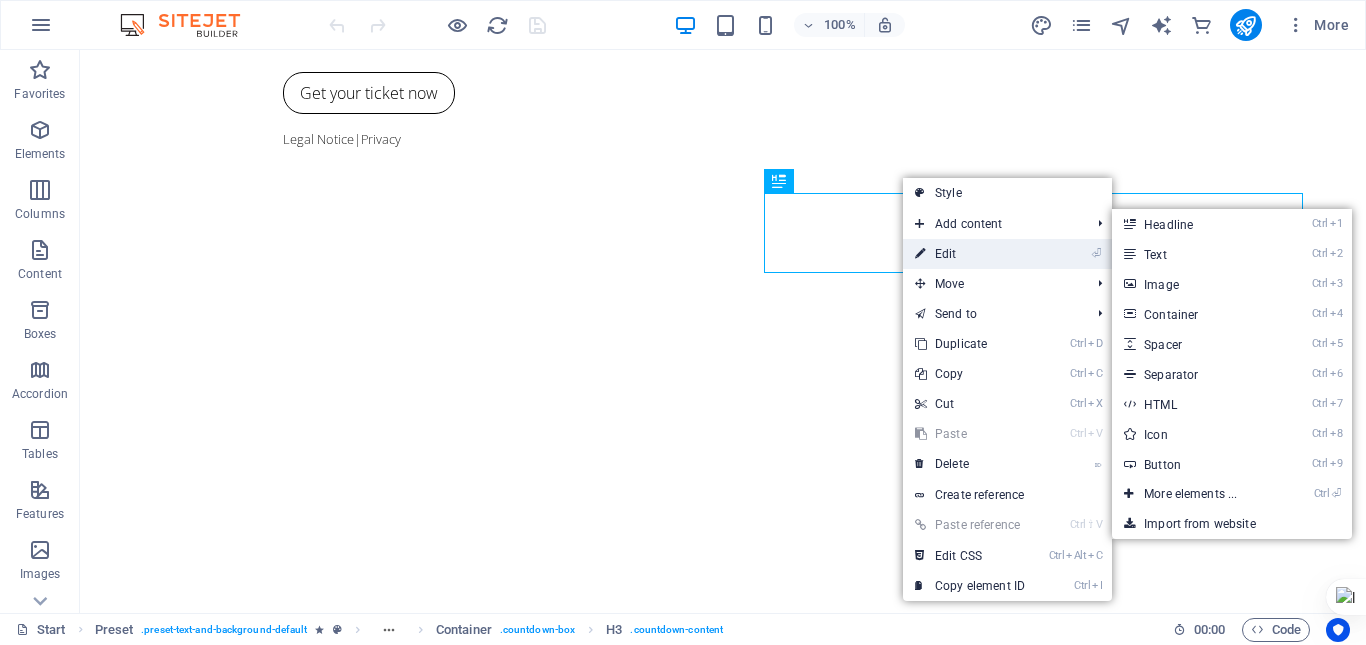 click on "⏎  Edit" at bounding box center [970, 254] 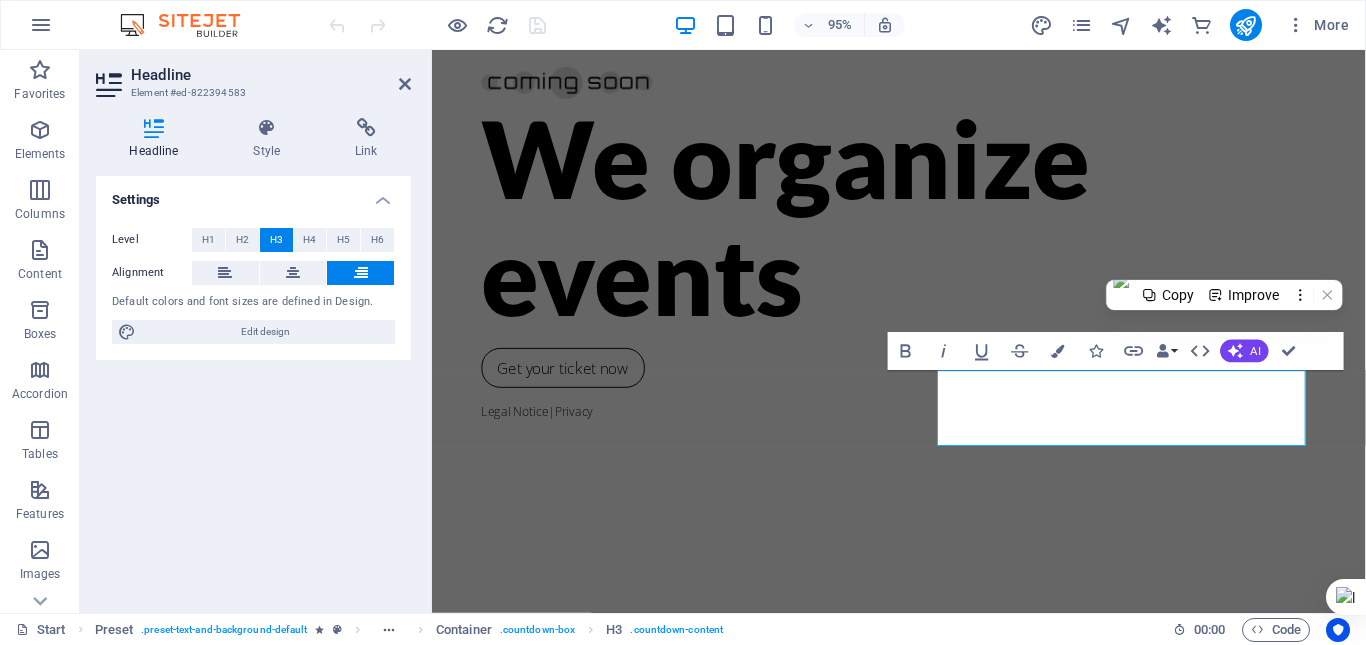 scroll, scrollTop: 0, scrollLeft: 0, axis: both 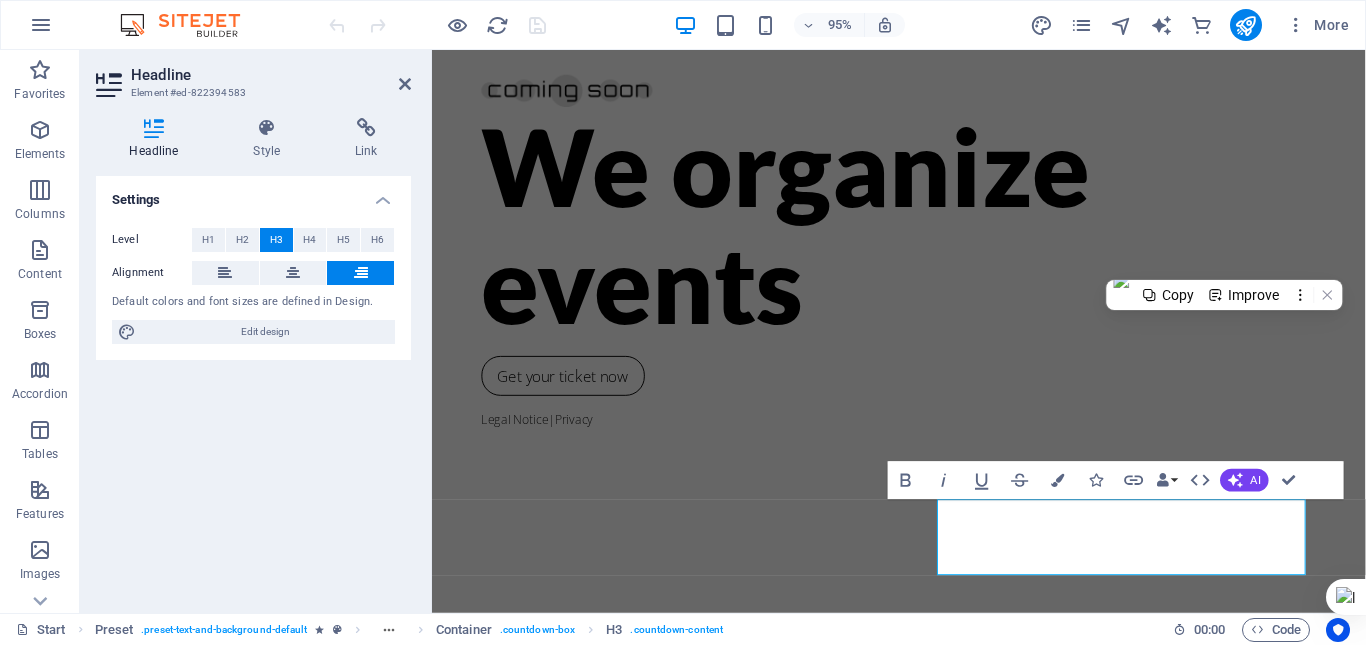 click at bounding box center (923, 939) 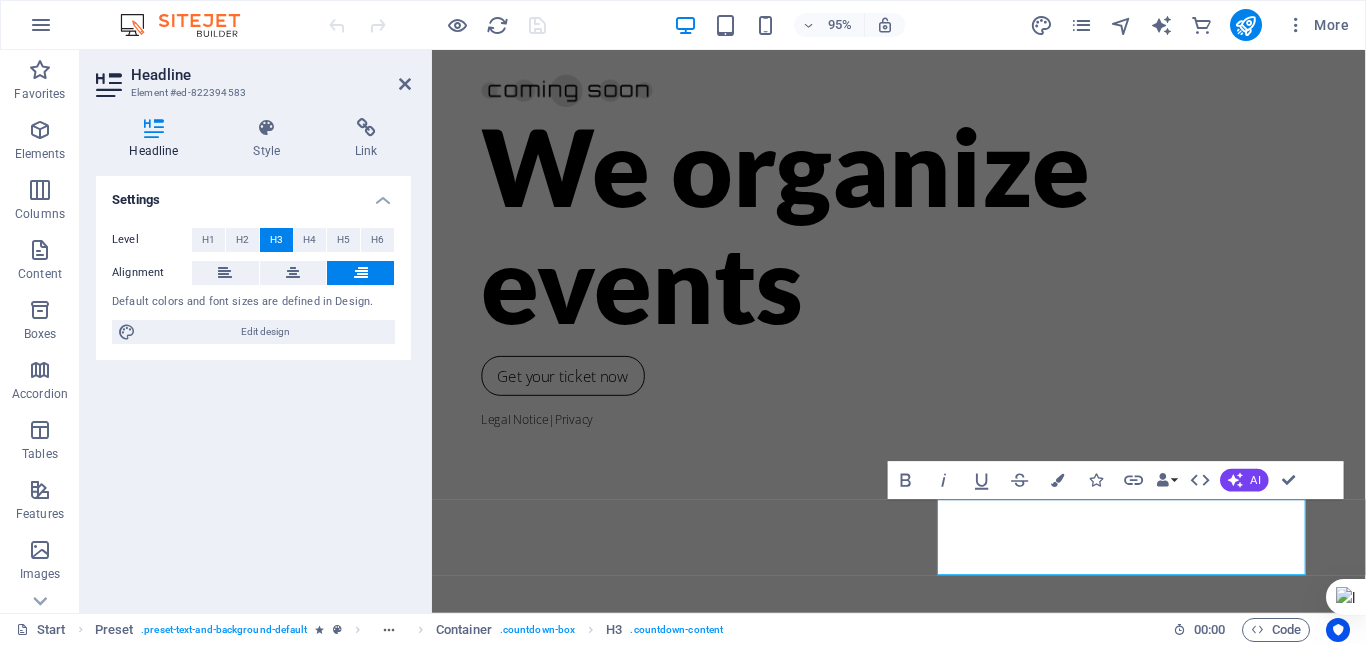 click at bounding box center (923, 939) 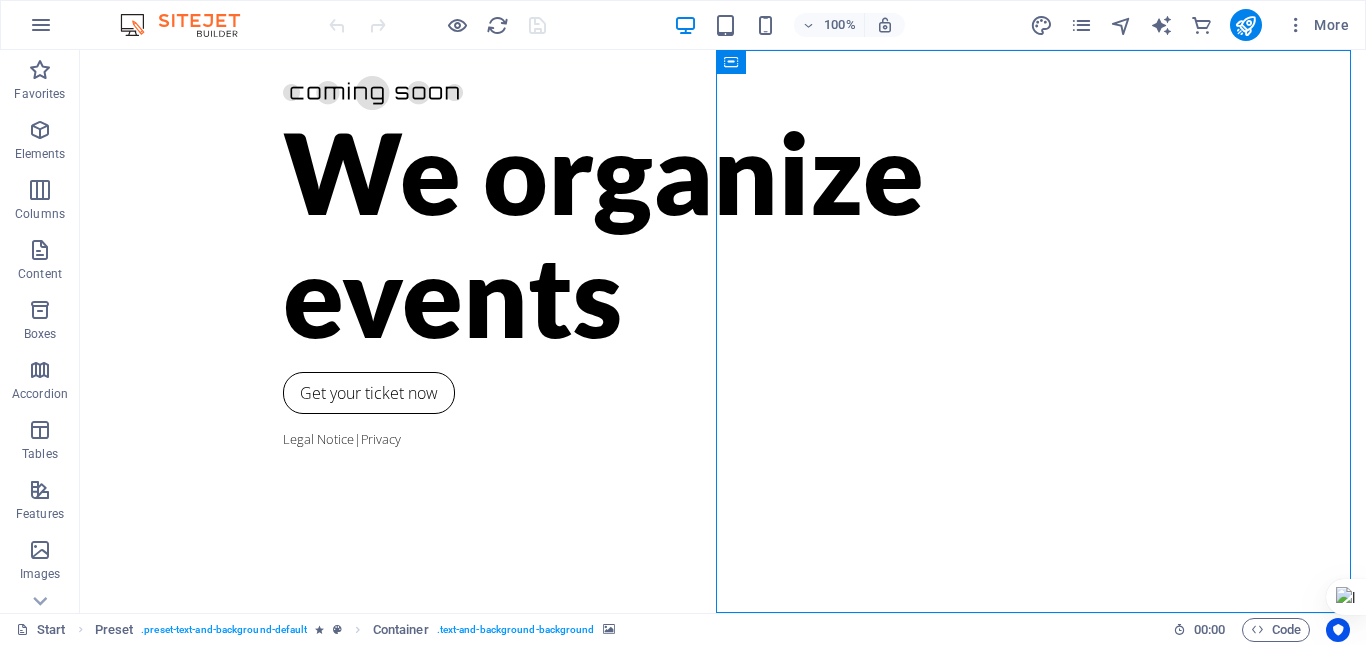 click at bounding box center (723, 909) 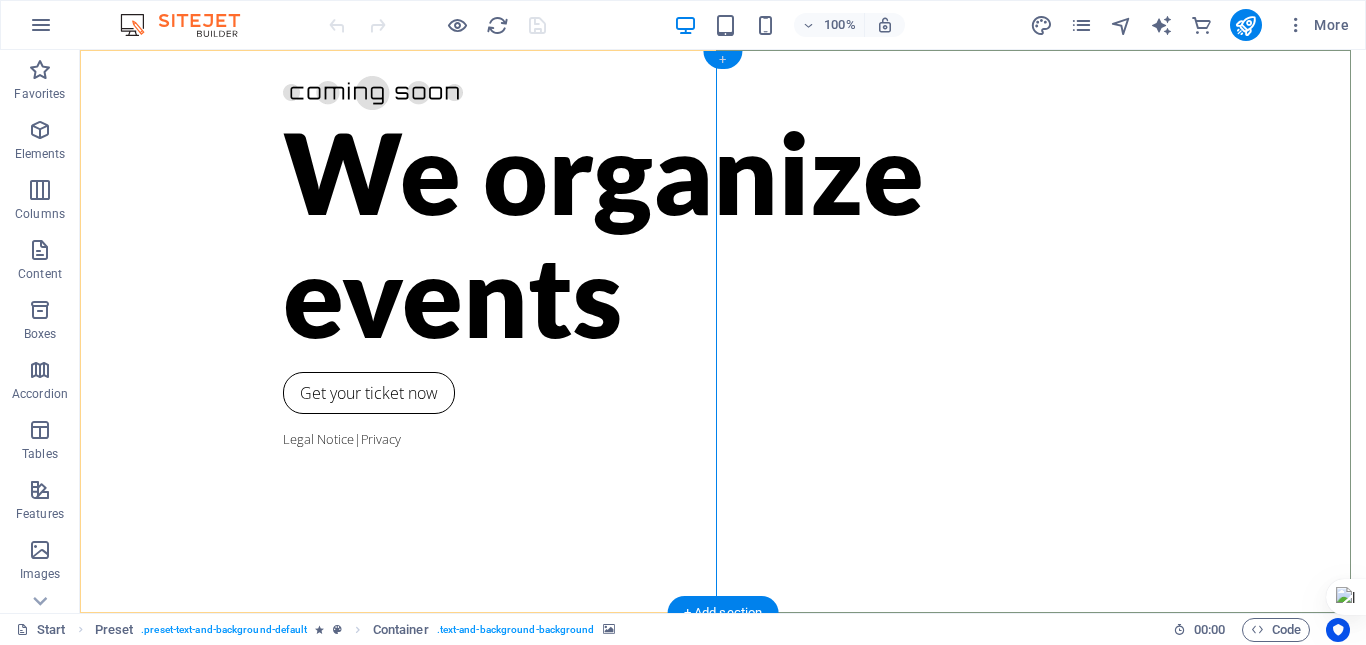 click on "+" at bounding box center [722, 60] 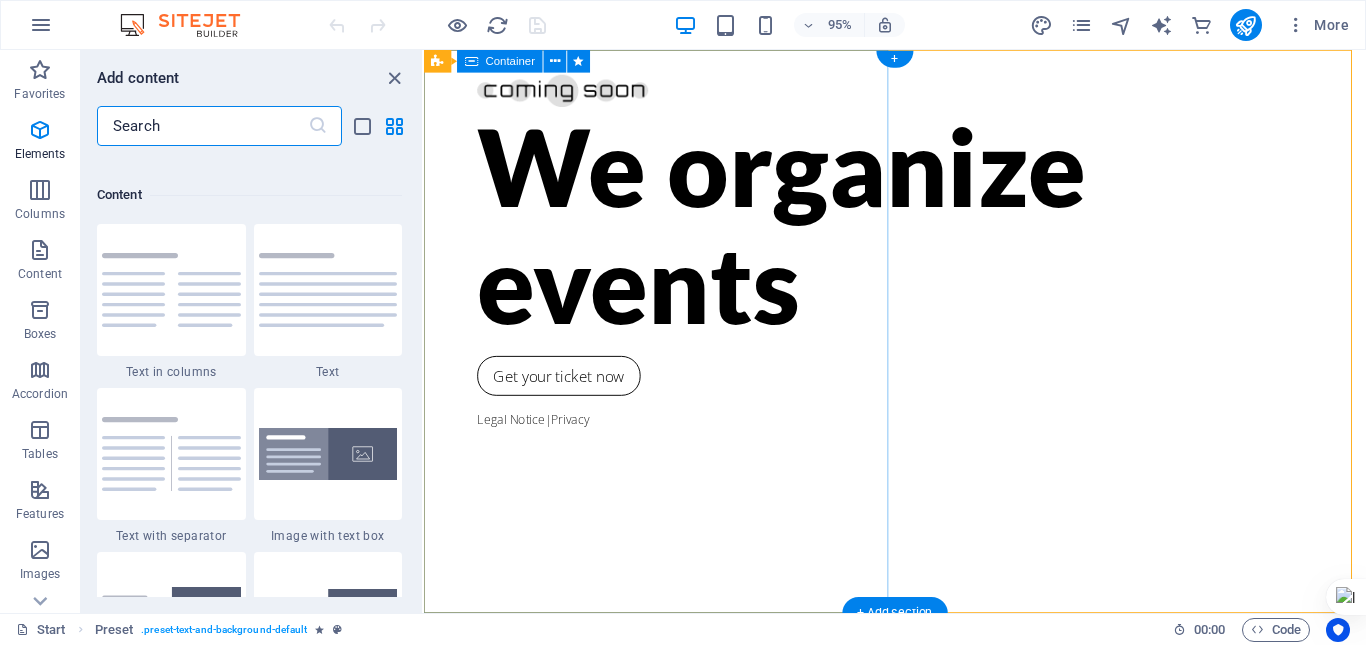 scroll, scrollTop: 3499, scrollLeft: 0, axis: vertical 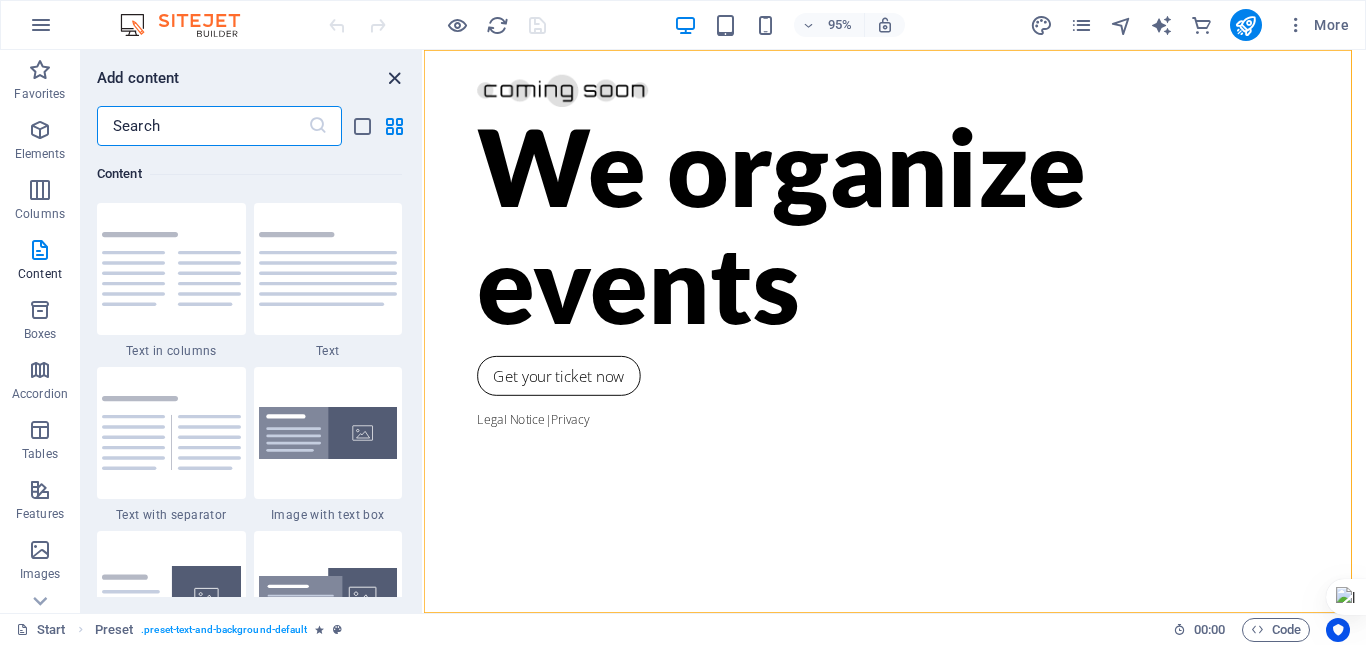 click at bounding box center (394, 78) 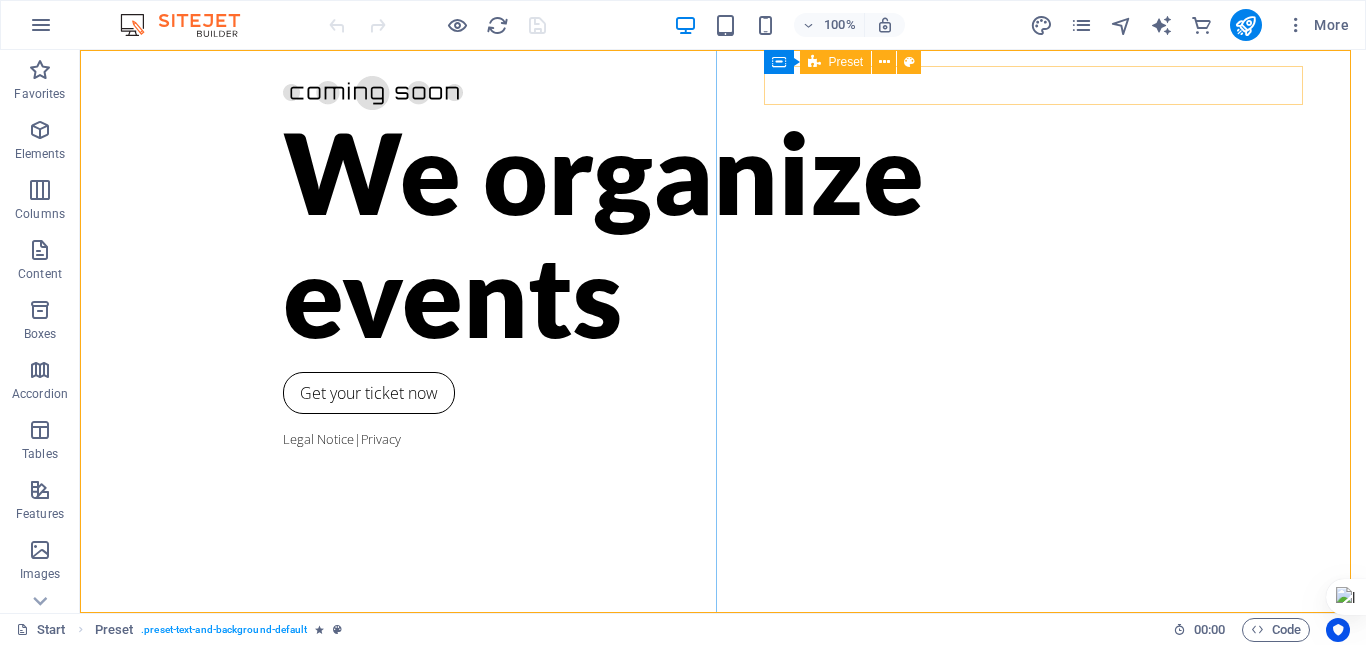 click on "Container   Preset" at bounding box center [849, 62] 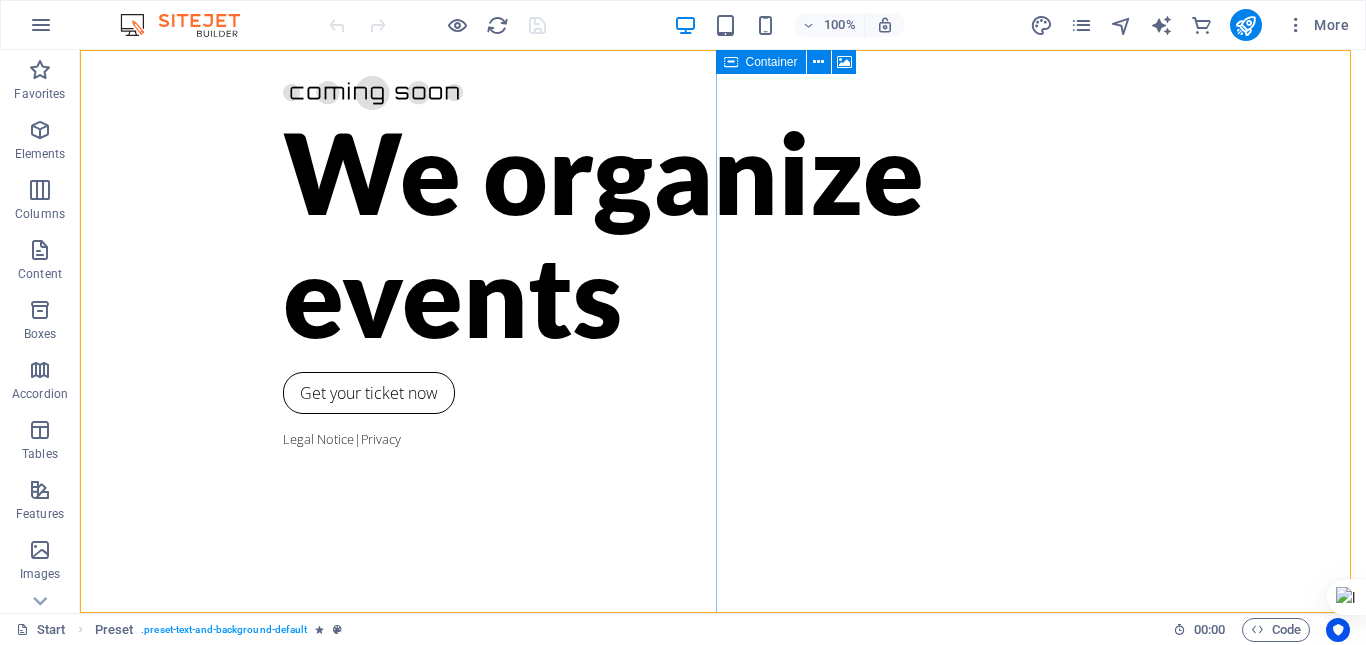 click on "Container" at bounding box center (772, 62) 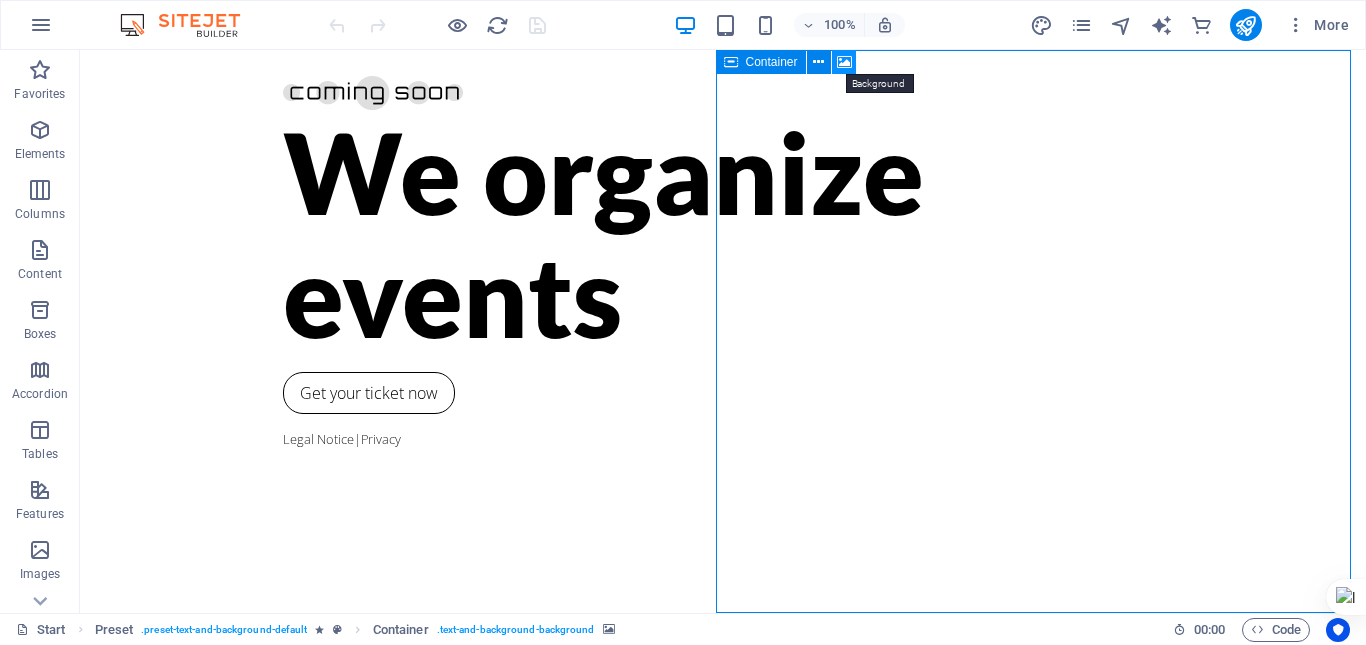 click at bounding box center (844, 62) 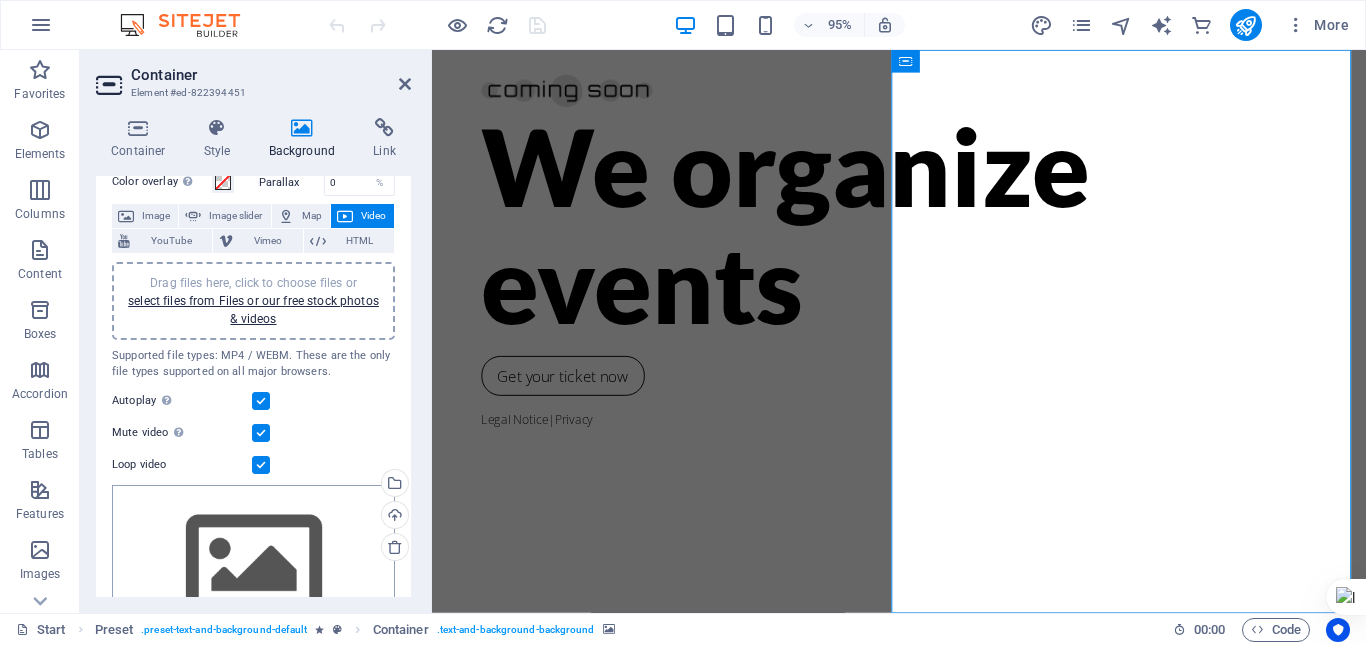 scroll, scrollTop: 0, scrollLeft: 0, axis: both 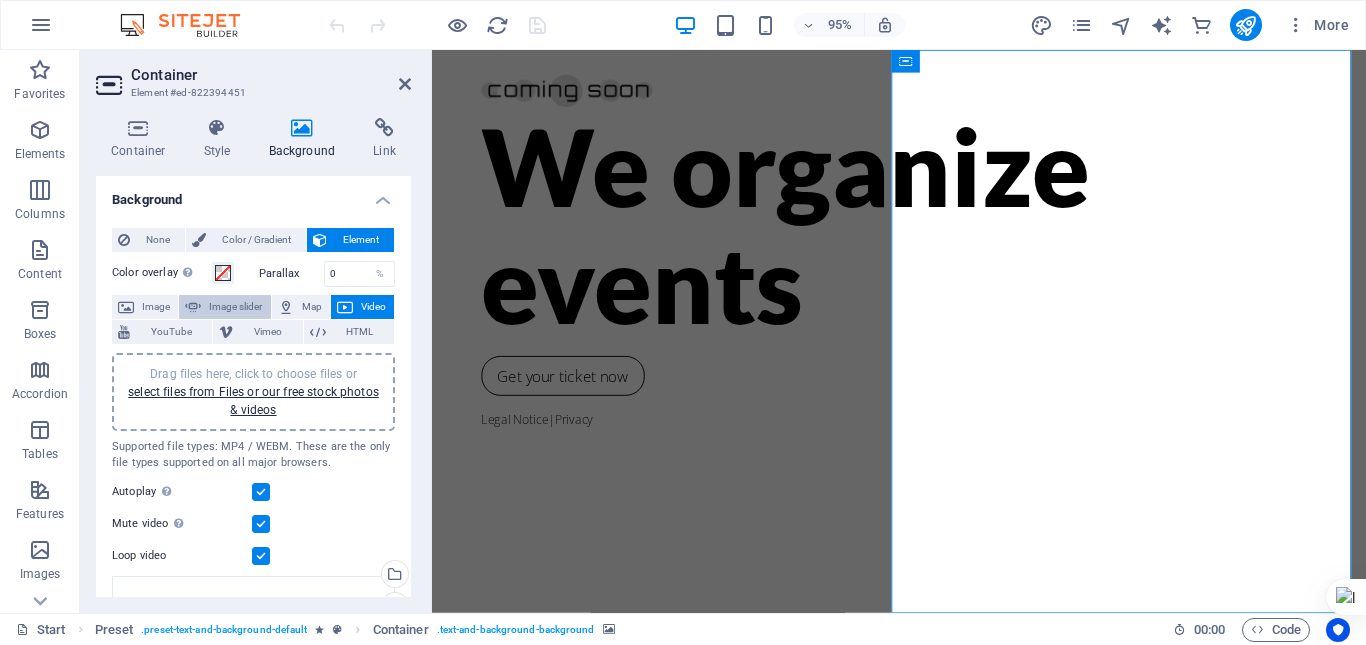 click on "Image slider" at bounding box center (235, 307) 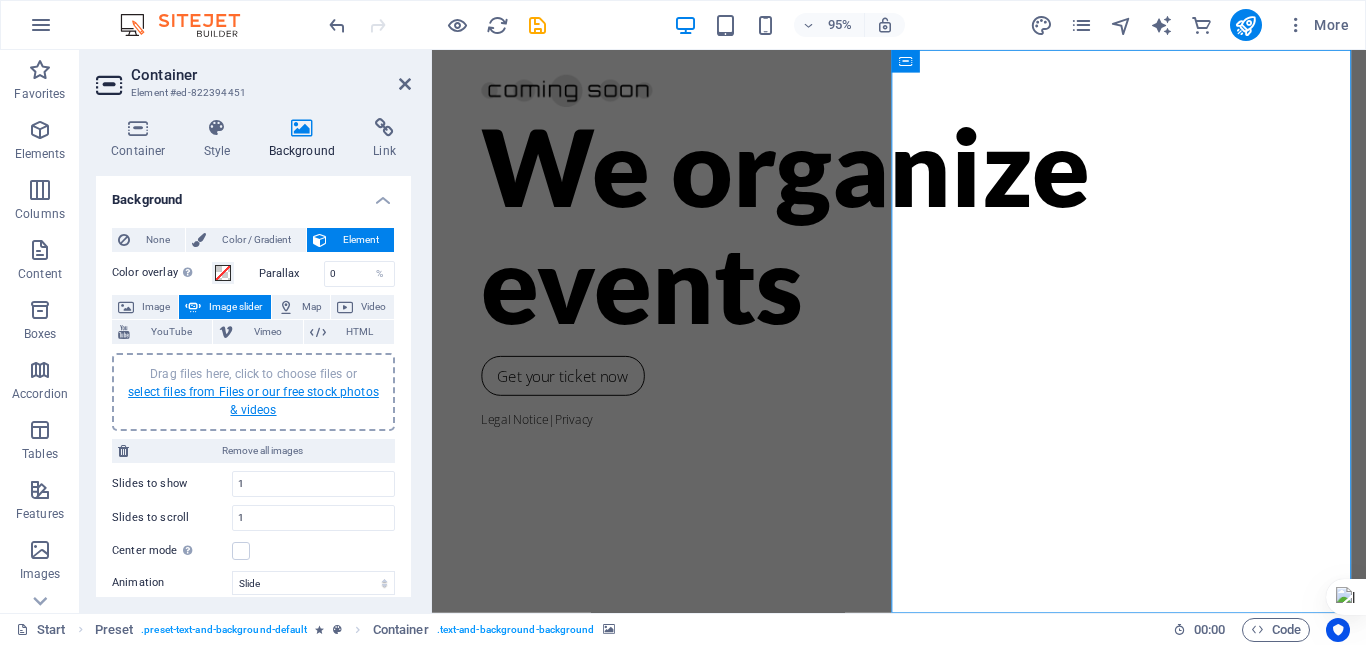 click on "select files from Files or our free stock photos & videos" at bounding box center [253, 401] 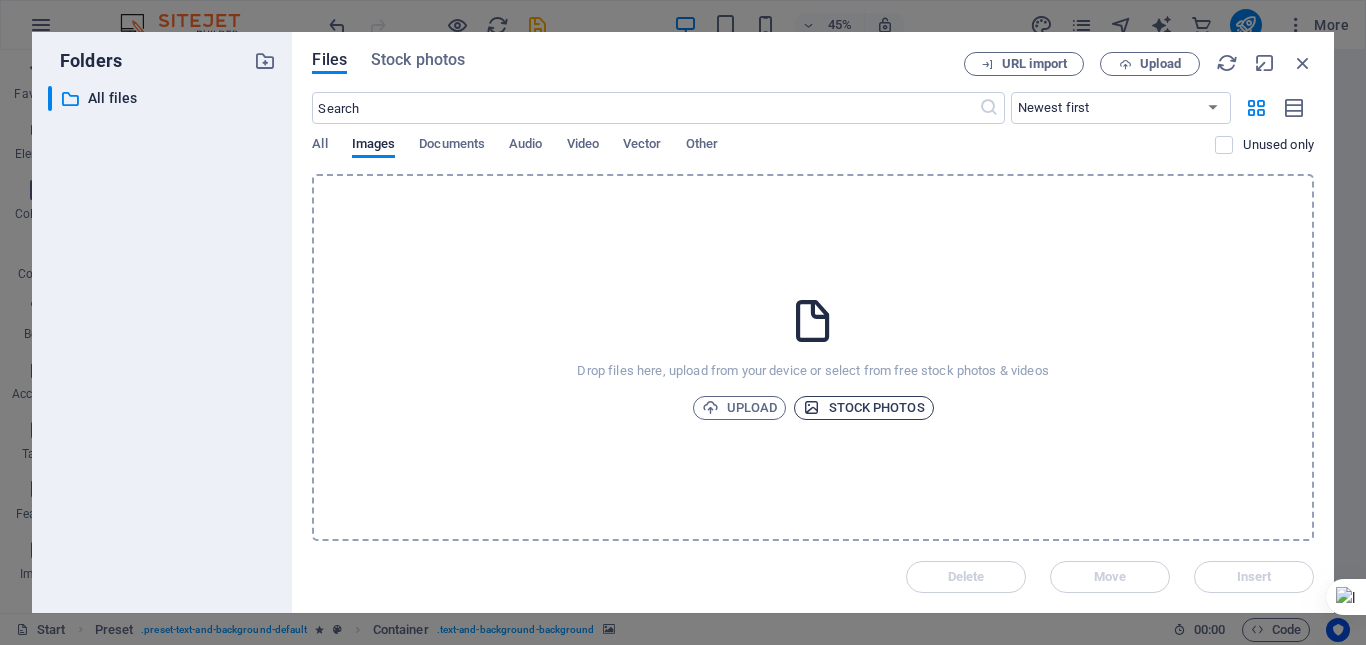 click on "Stock photos" at bounding box center [863, 408] 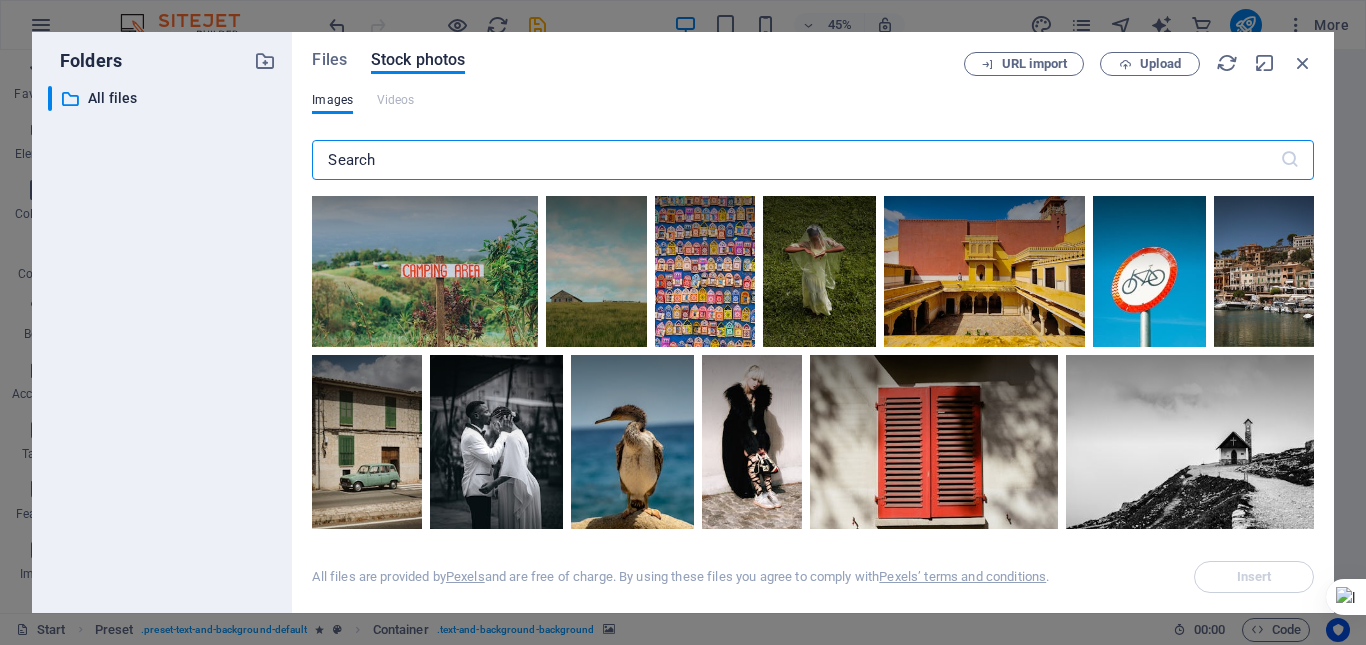 click at bounding box center [795, 160] 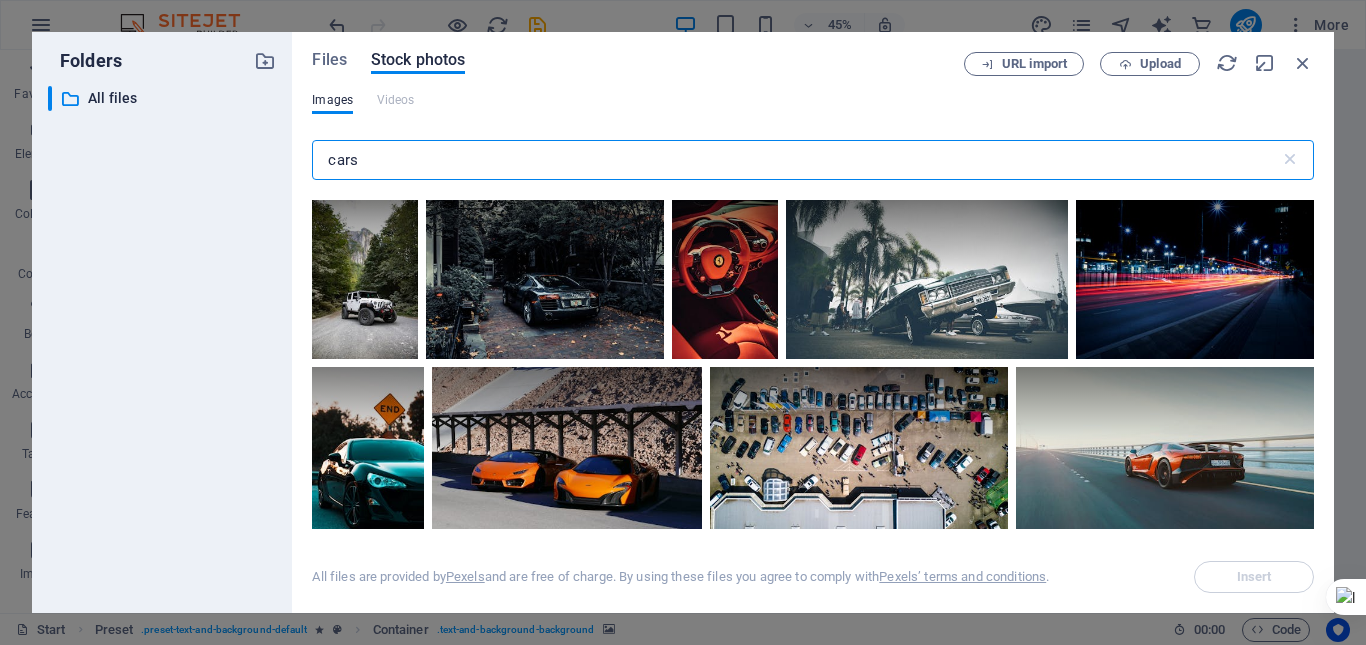 scroll, scrollTop: 1600, scrollLeft: 0, axis: vertical 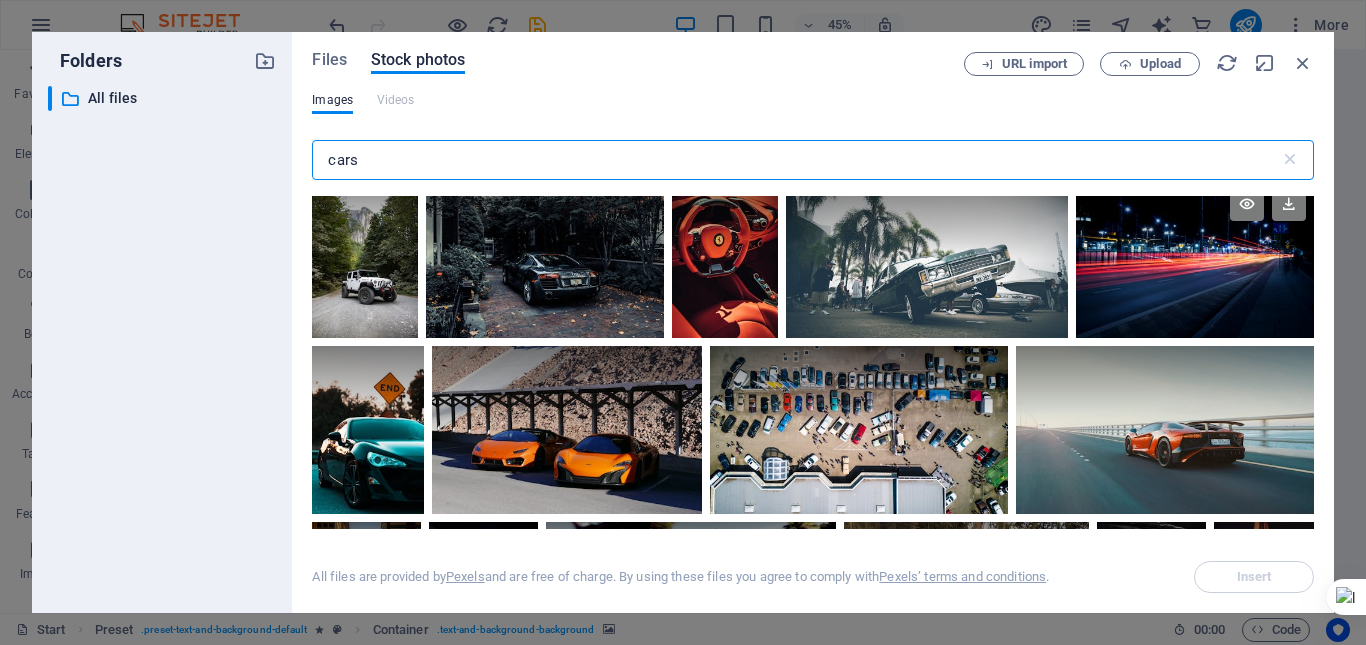 type on "cars" 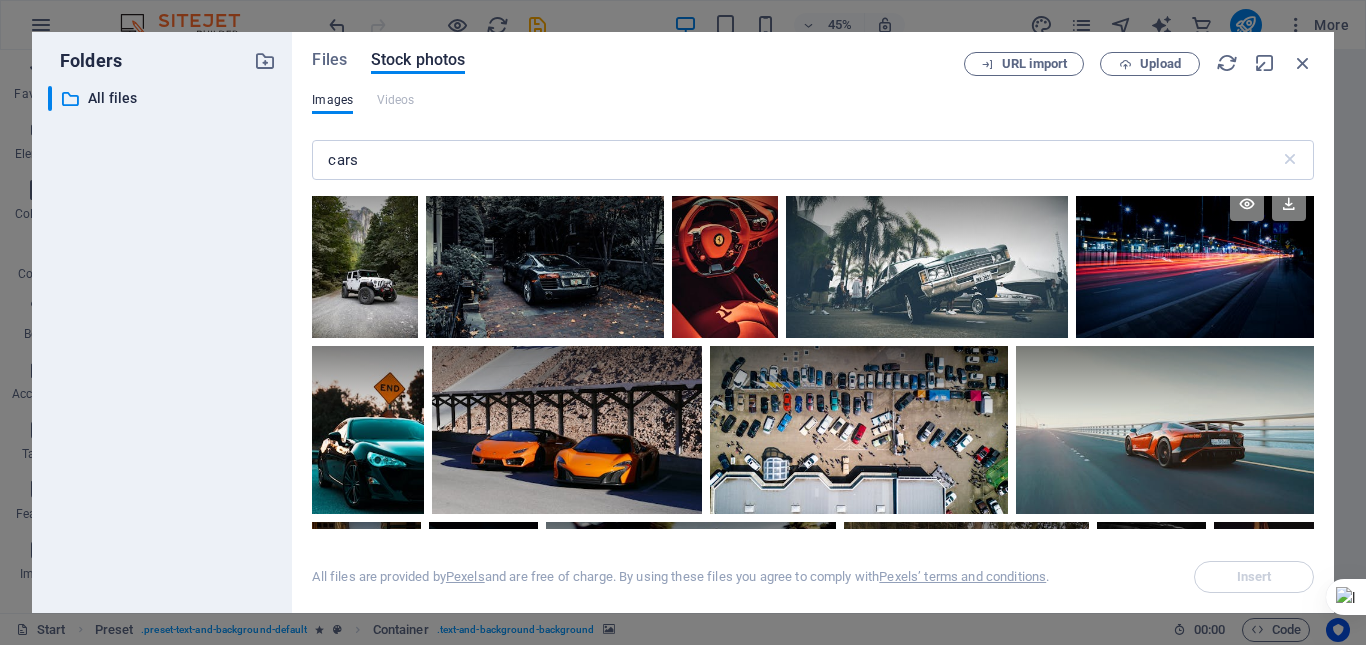 click at bounding box center (1195, 218) 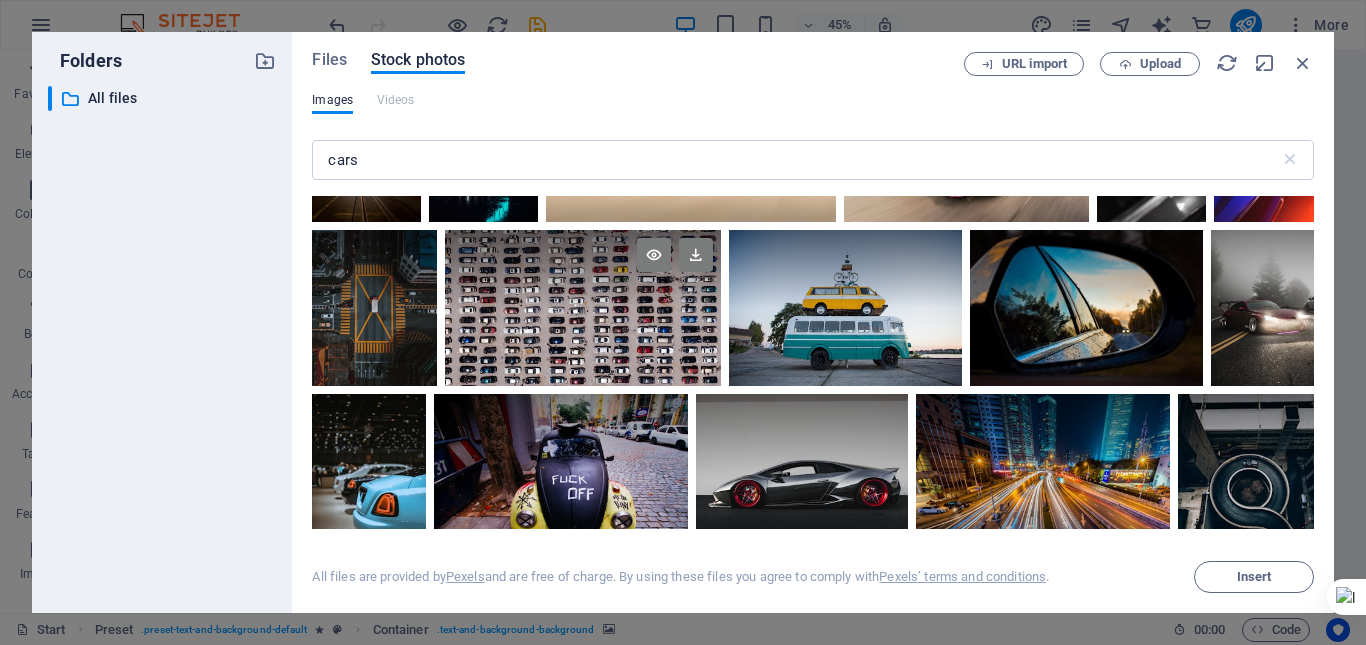 scroll, scrollTop: 2100, scrollLeft: 0, axis: vertical 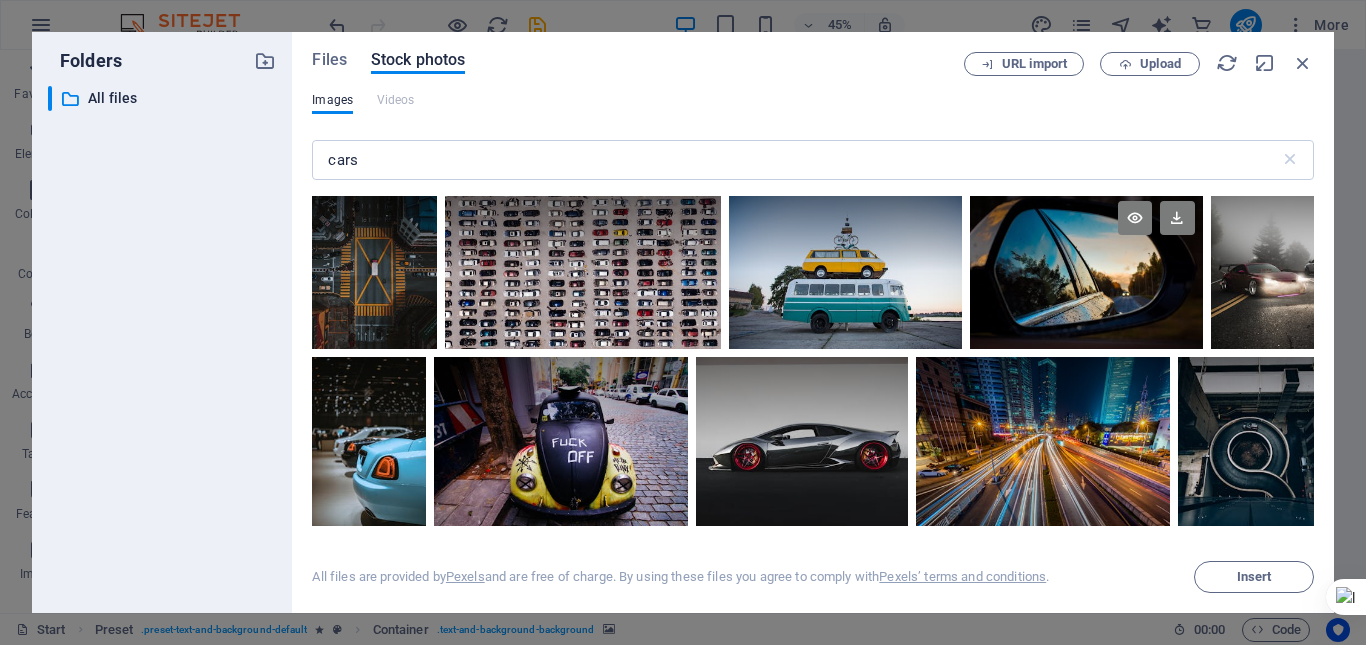 click at bounding box center [1086, 270] 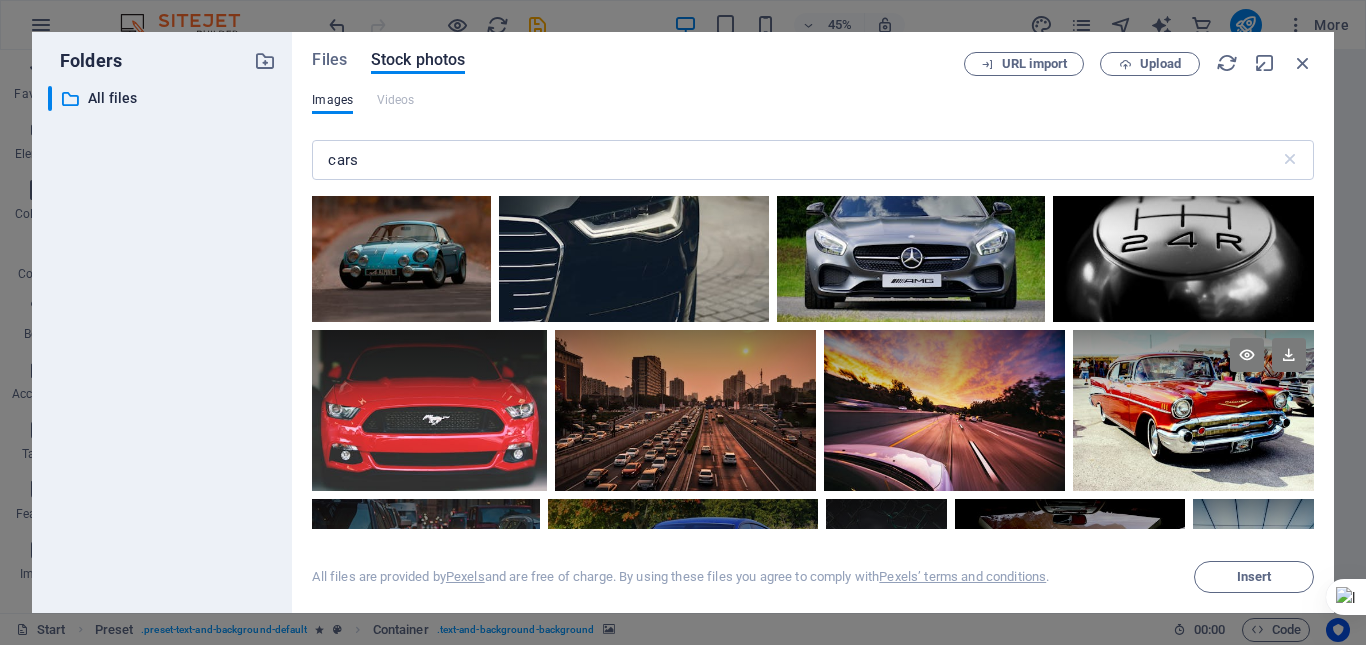 scroll, scrollTop: 1000, scrollLeft: 0, axis: vertical 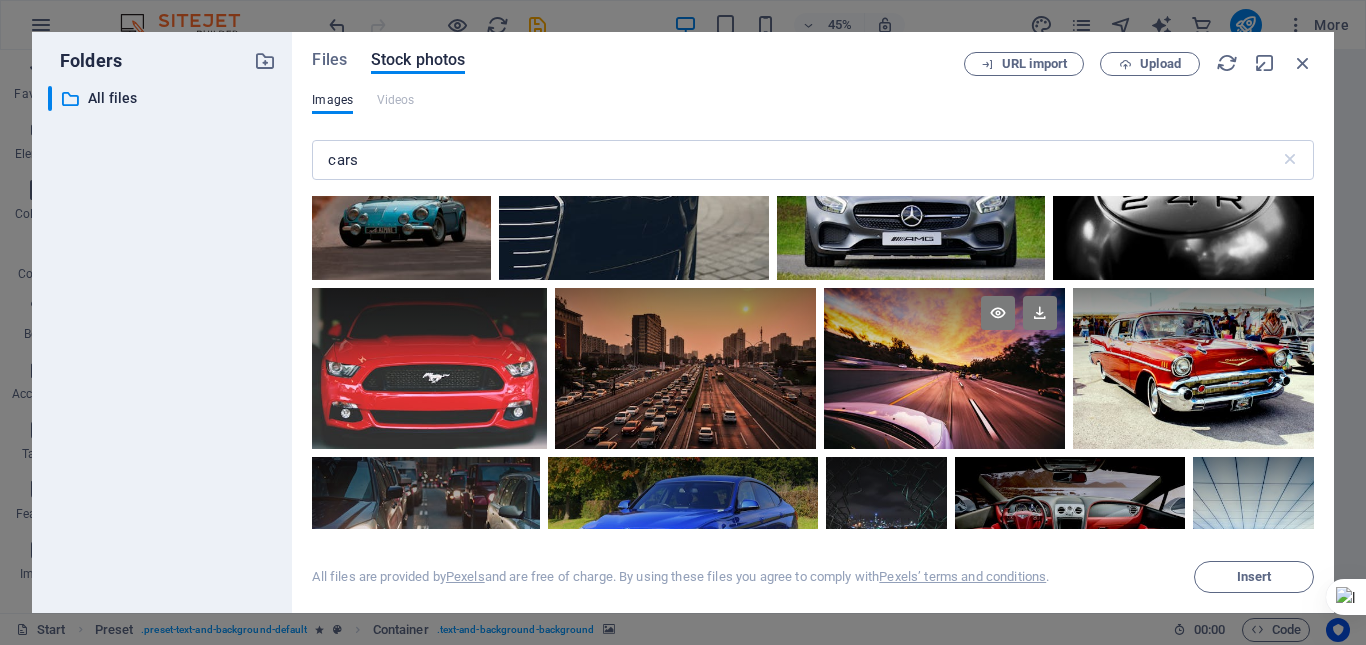 click at bounding box center [944, 368] 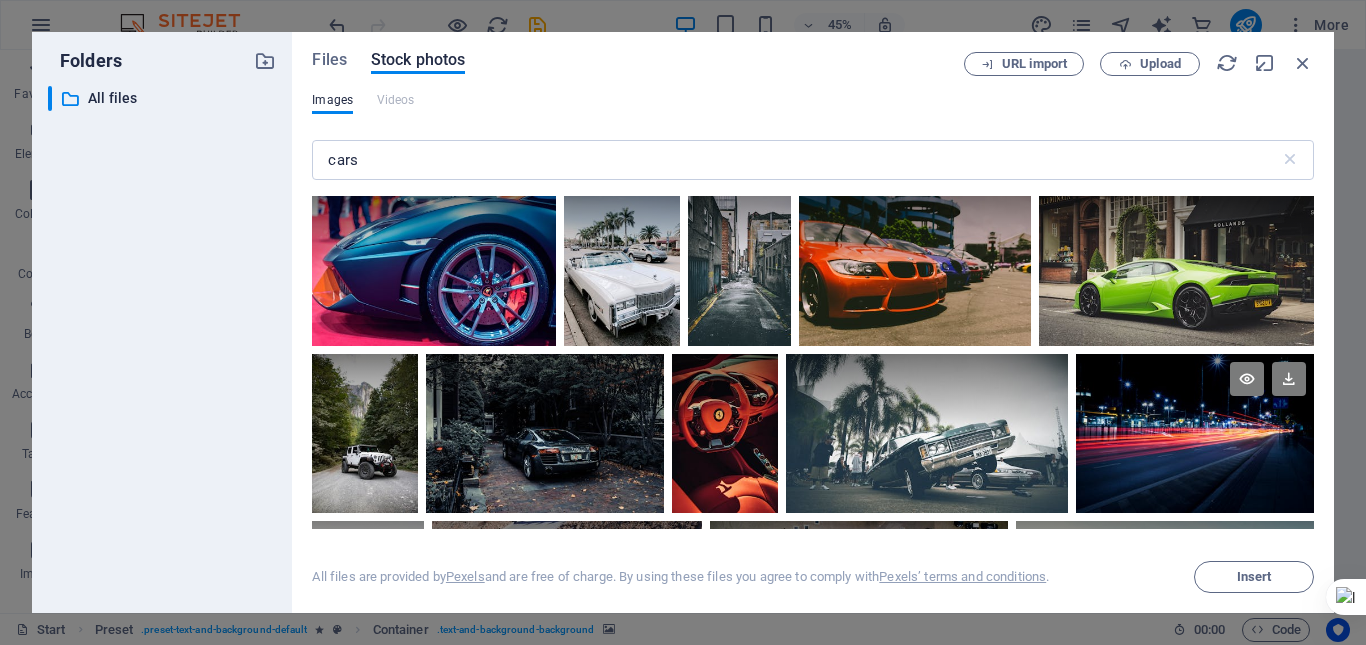 scroll, scrollTop: 1900, scrollLeft: 0, axis: vertical 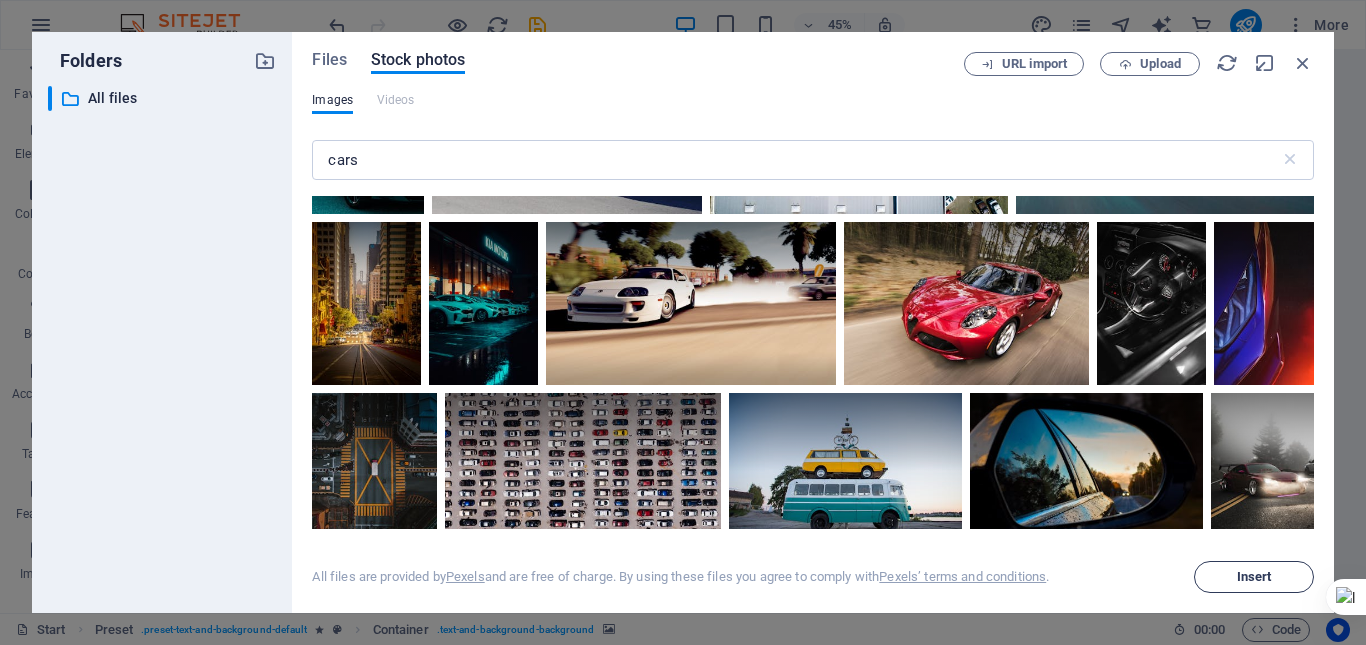click on "Insert" at bounding box center [1254, 577] 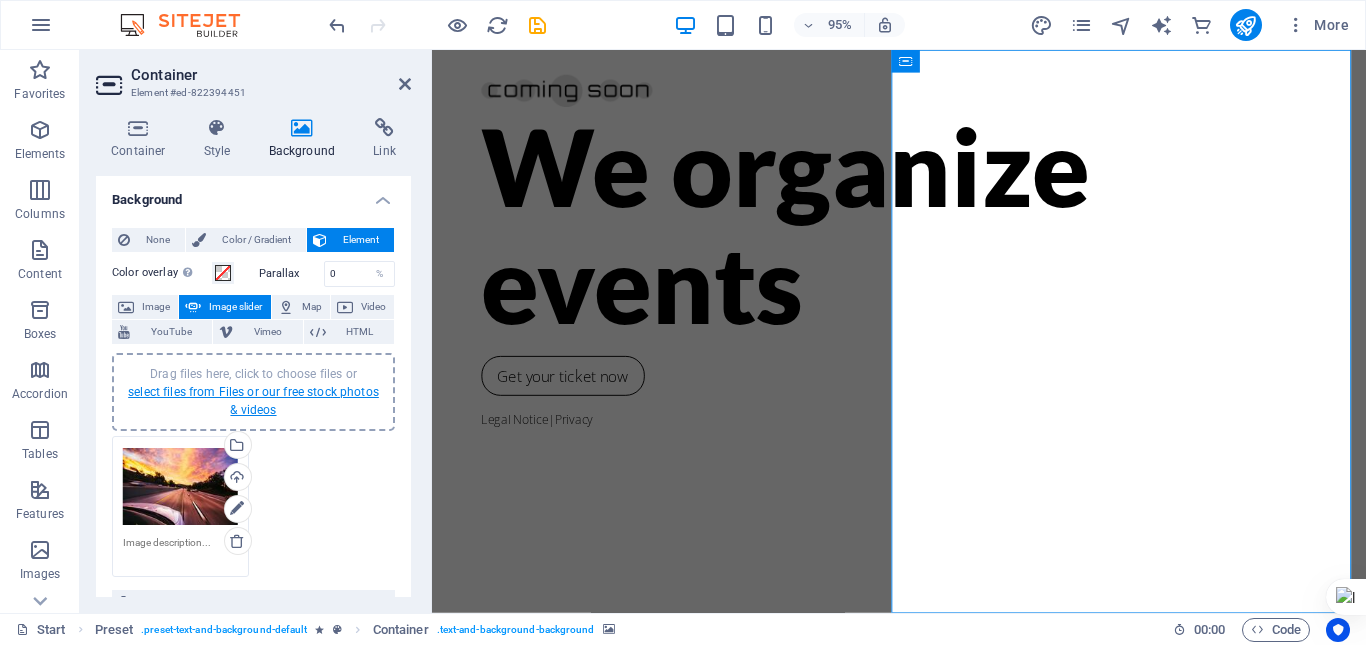 click on "select files from Files or our free stock photos & videos" at bounding box center (253, 401) 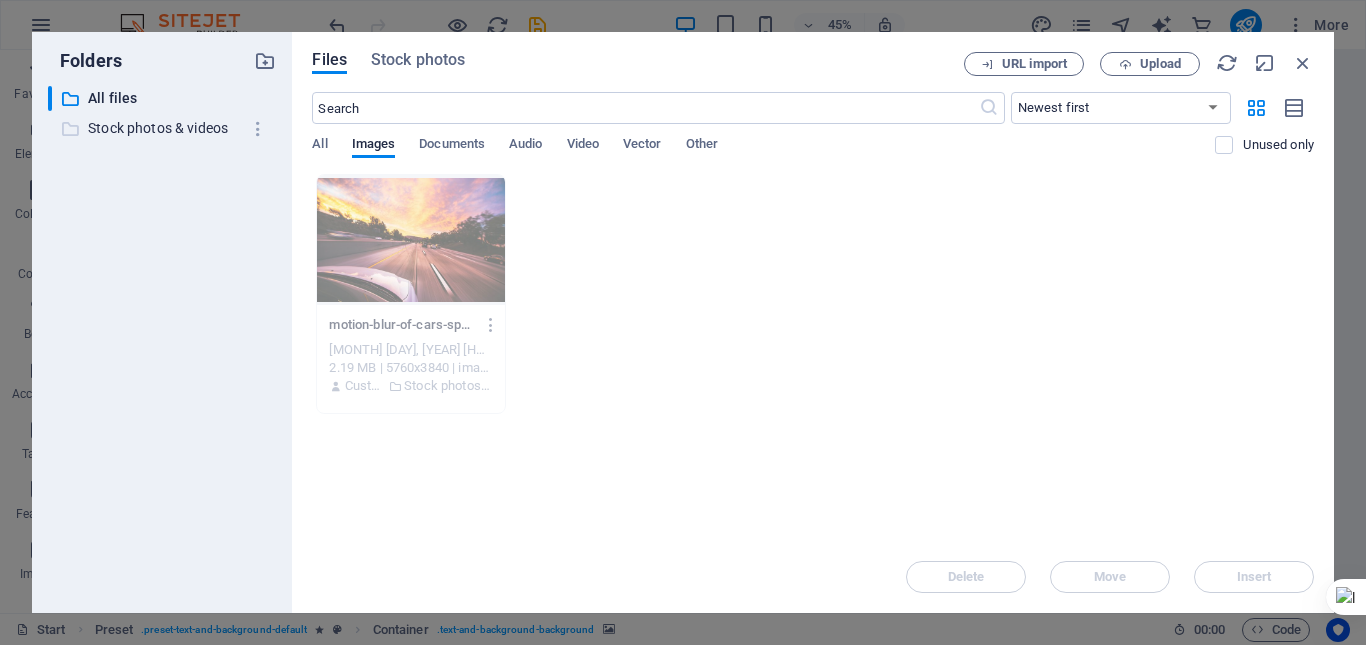 click on "Stock photos & videos" at bounding box center [164, 128] 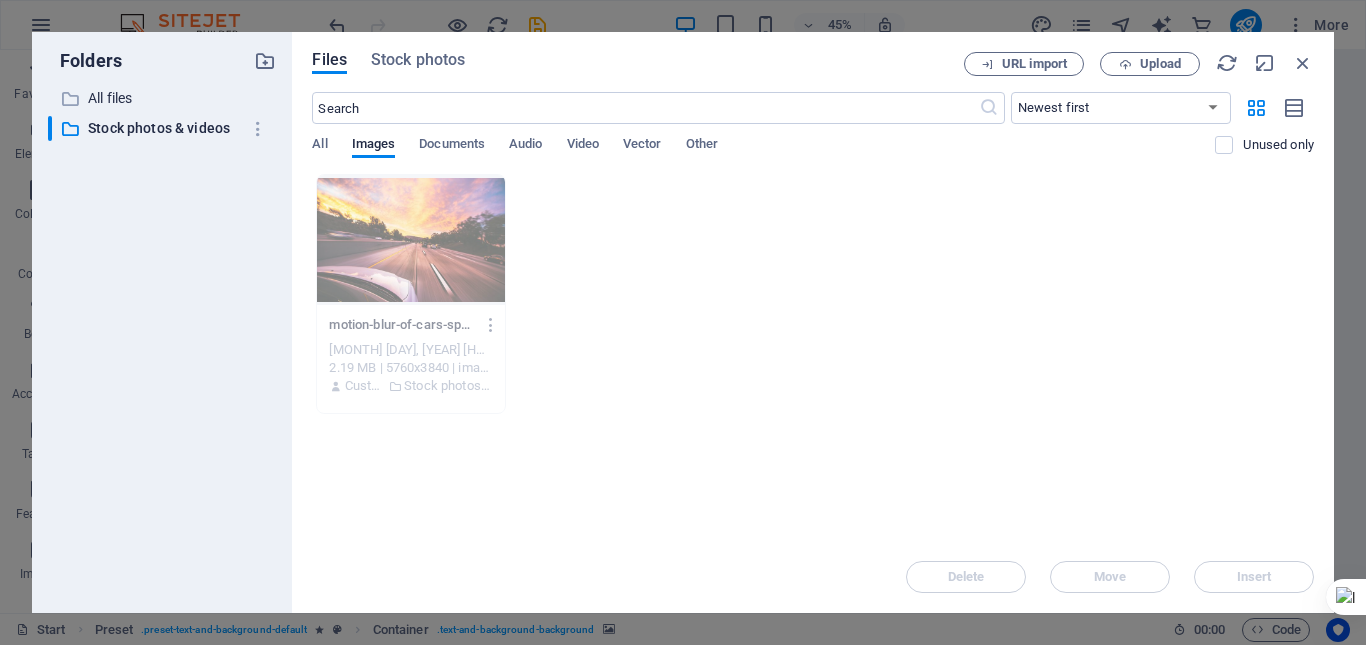 click on "Files Stock photos URL import Upload ​ Newest first Oldest first Name (A-Z) Name (Z-A) Size (0-9) Size (9-0) Resolution (0-9) Resolution (9-0) All Images Documents Audio Video Vector Other Unused only Drop files here to upload them instantly motion-blur-of-cars-speeding-on-an-irvine-highway-at-sunset-with-vibrant-skies-y6LfZgZ2FbtguT_Ver1VoA.jpeg motion-blur-of-cars-speeding-on-an-irvine-highway-at-sunset-with-vibrant-skies-y6LfZgZ2FbtguT_Ver1VoA.jpeg Aug 1, 2025 12:07 PM 2.19 MB | 5760x3840 | image/jpeg Customer Stock photos & videos Delete Move Insert" at bounding box center [813, 322] 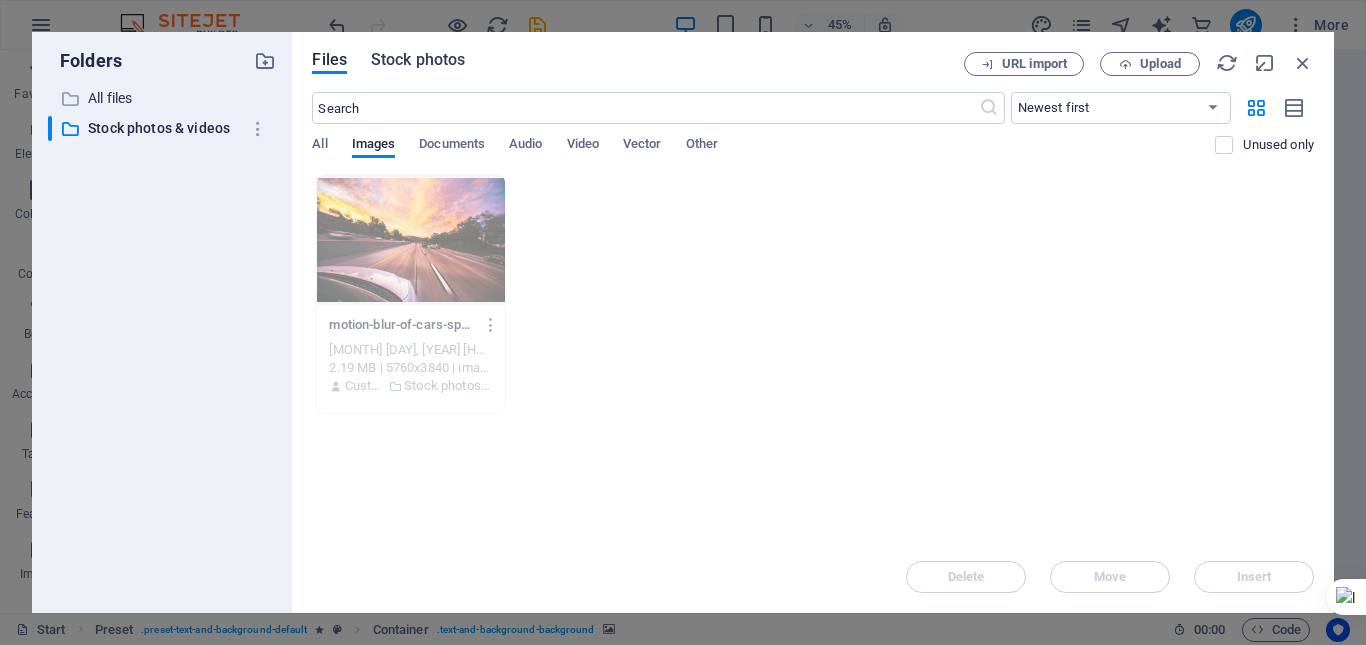 click on "Stock photos" at bounding box center (418, 60) 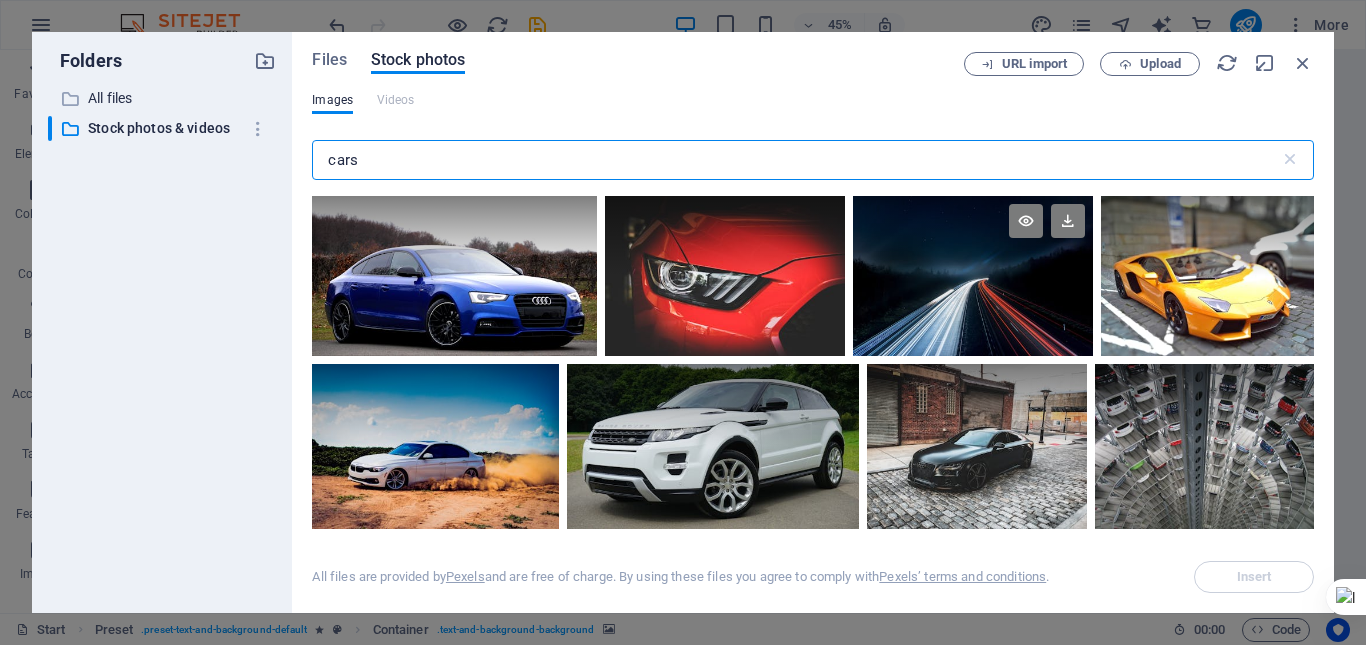 scroll, scrollTop: 400, scrollLeft: 0, axis: vertical 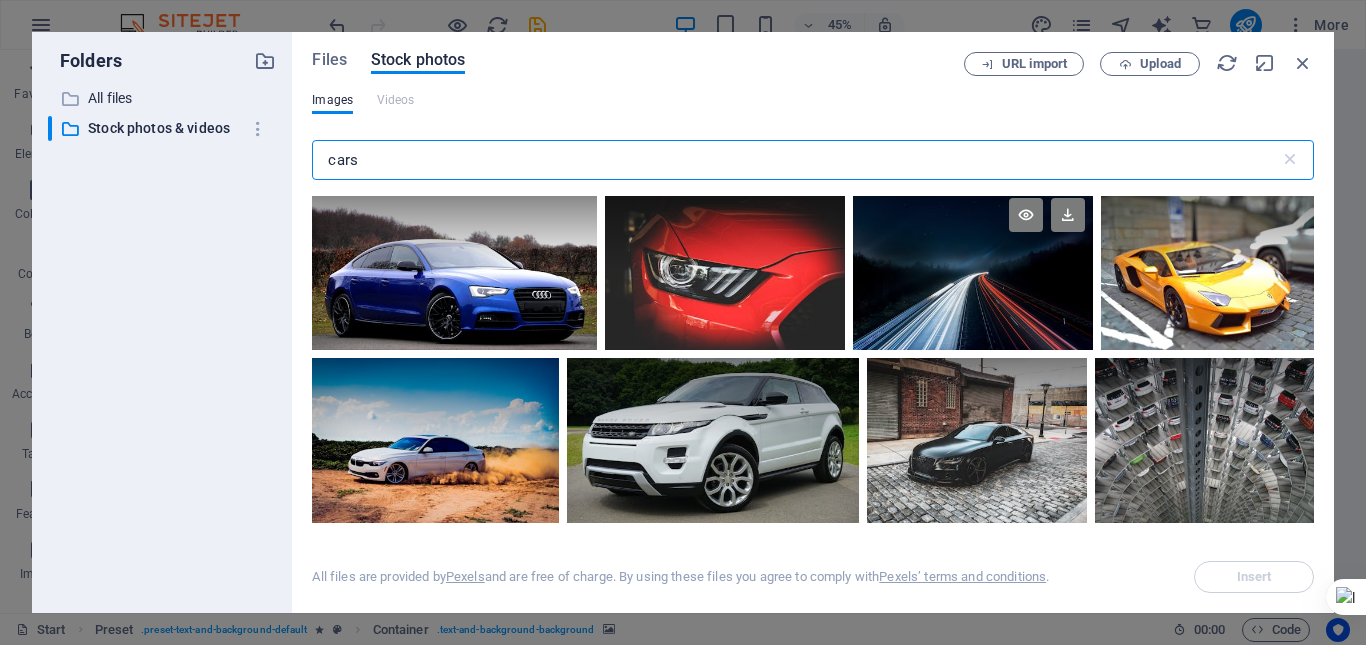 click at bounding box center (973, 270) 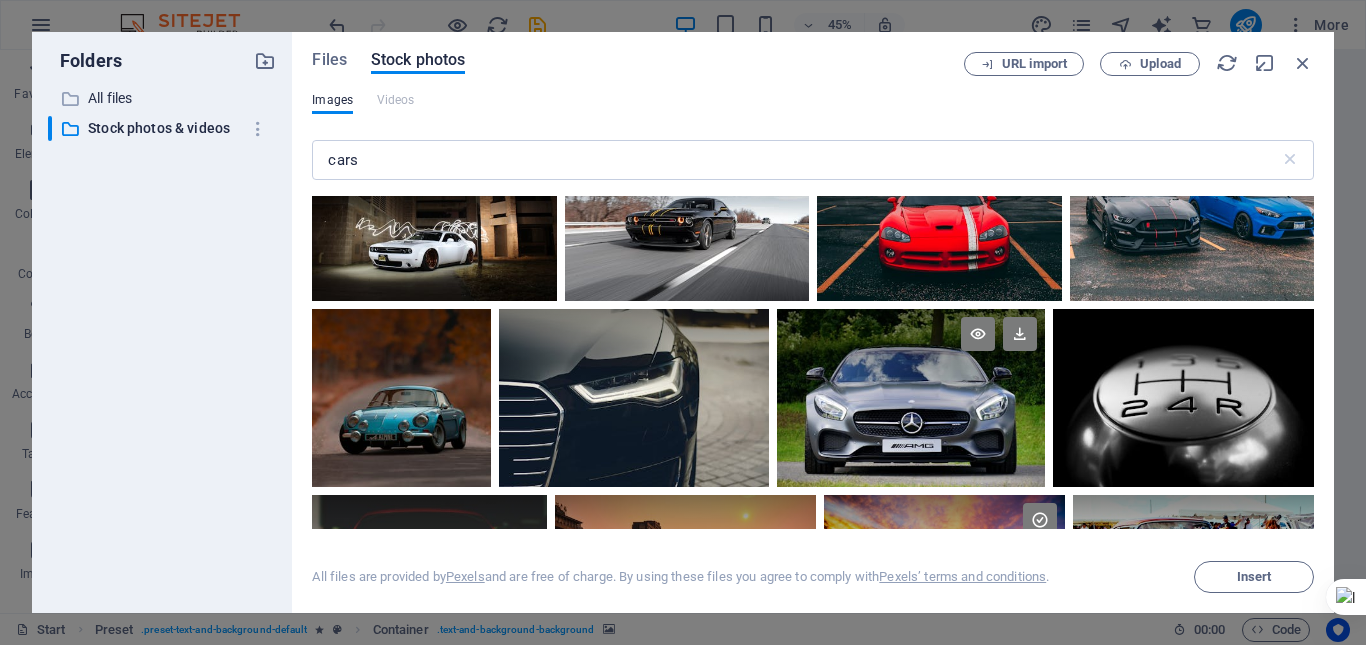 scroll, scrollTop: 800, scrollLeft: 0, axis: vertical 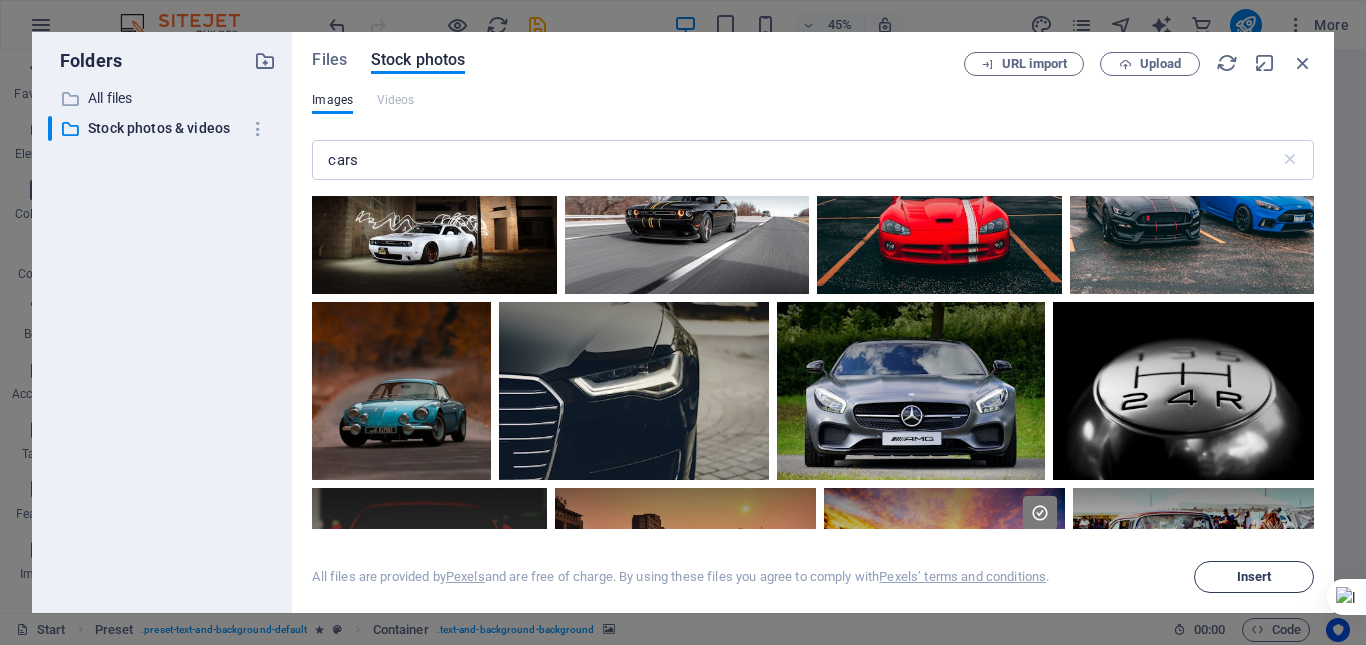click on "Insert" at bounding box center [1254, 577] 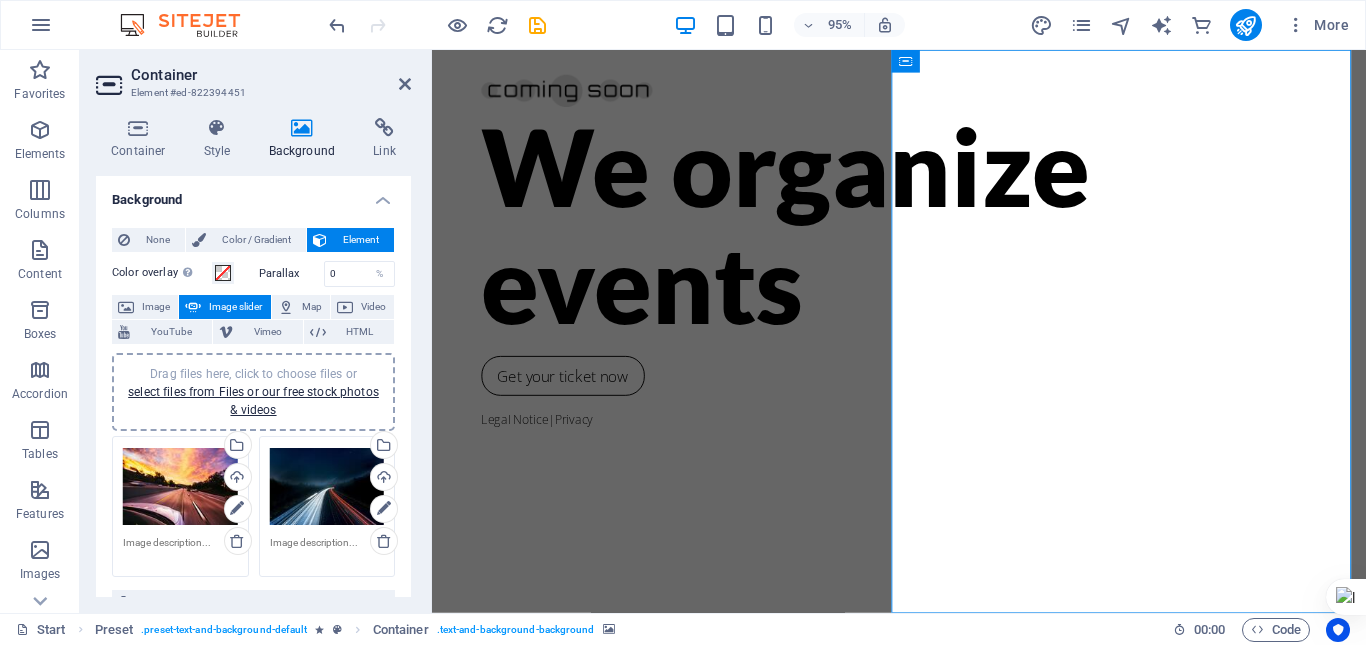 click on "Drag files here, click to choose files or select files from Files or our free stock photos & videos" at bounding box center (253, 392) 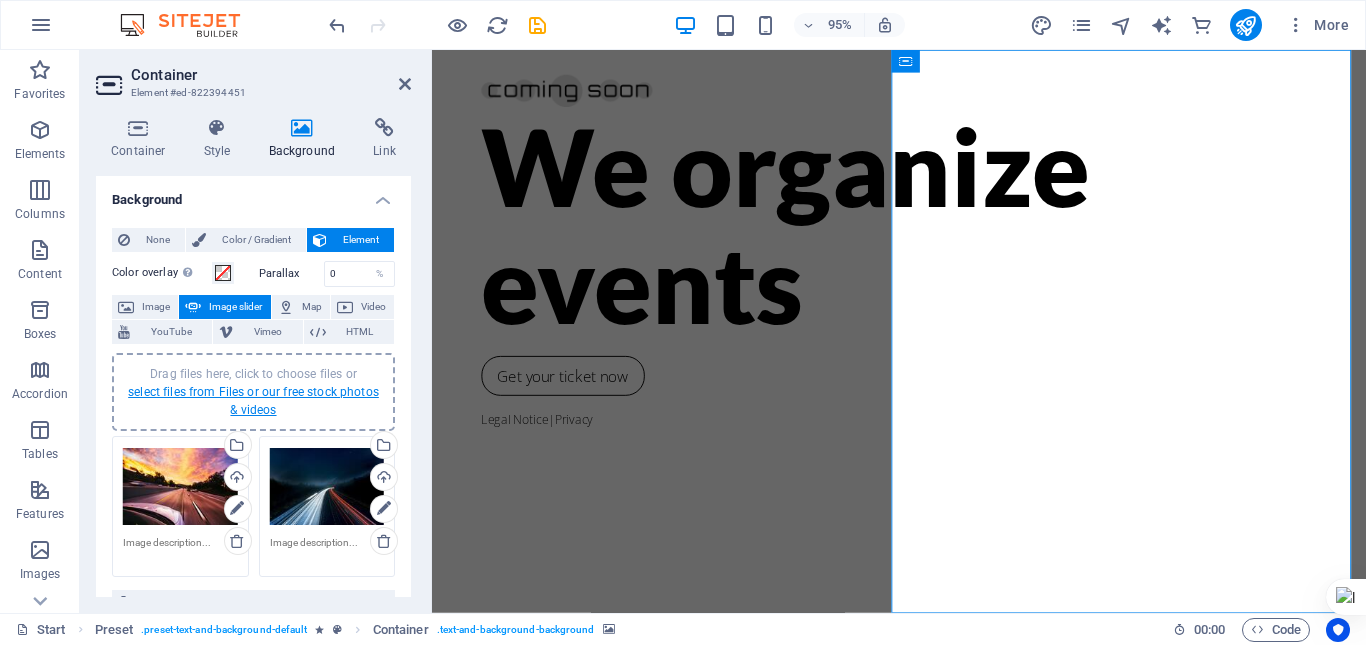 click on "select files from Files or our free stock photos & videos" at bounding box center [253, 401] 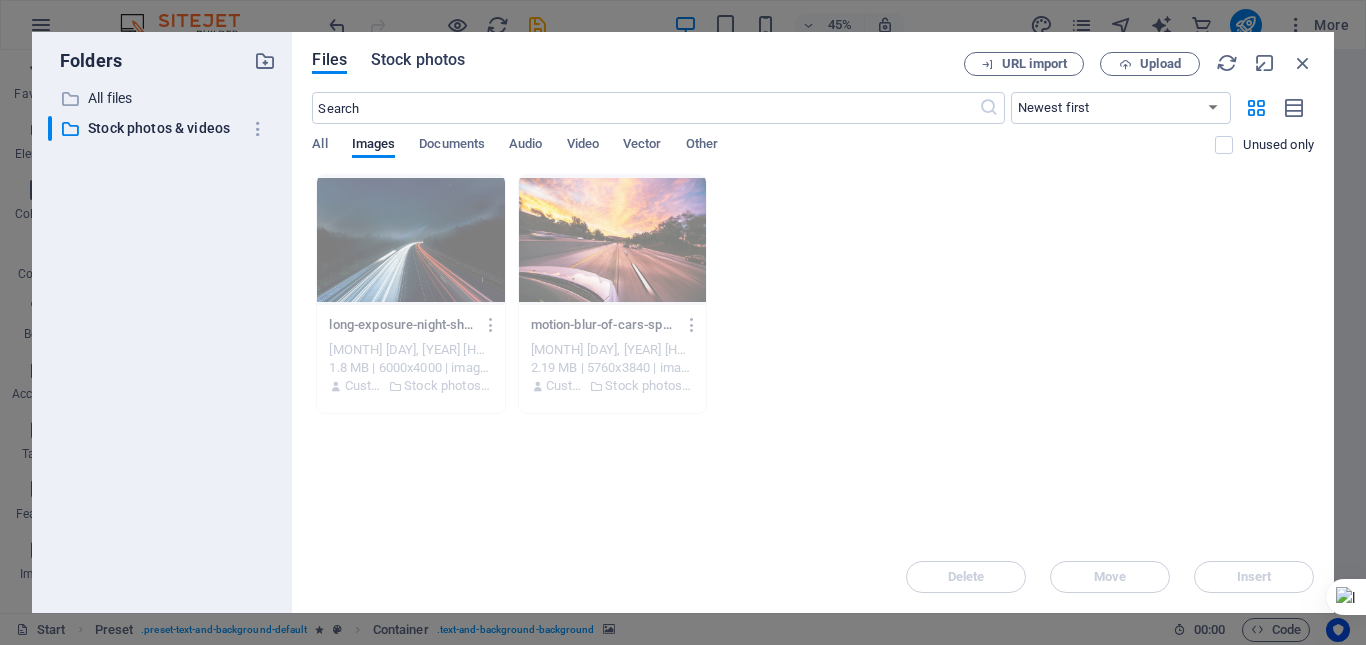 click on "Stock photos" at bounding box center (418, 60) 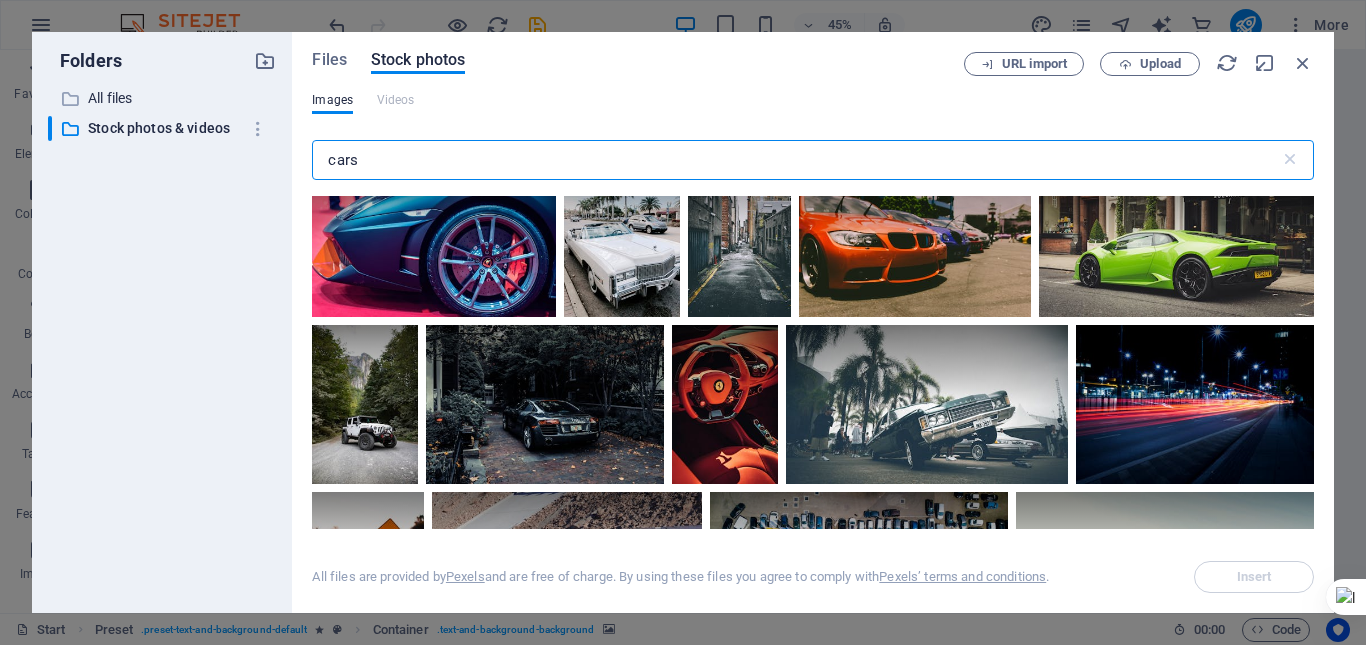 scroll, scrollTop: 1500, scrollLeft: 0, axis: vertical 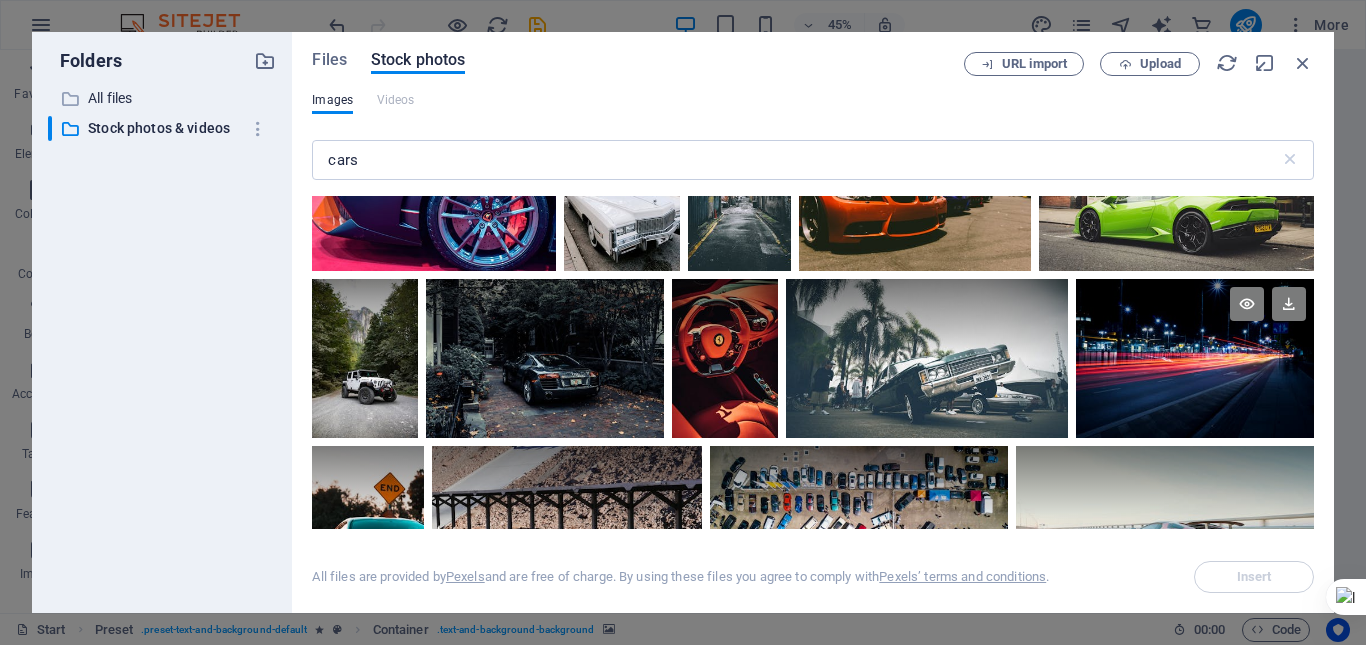click at bounding box center (1195, 318) 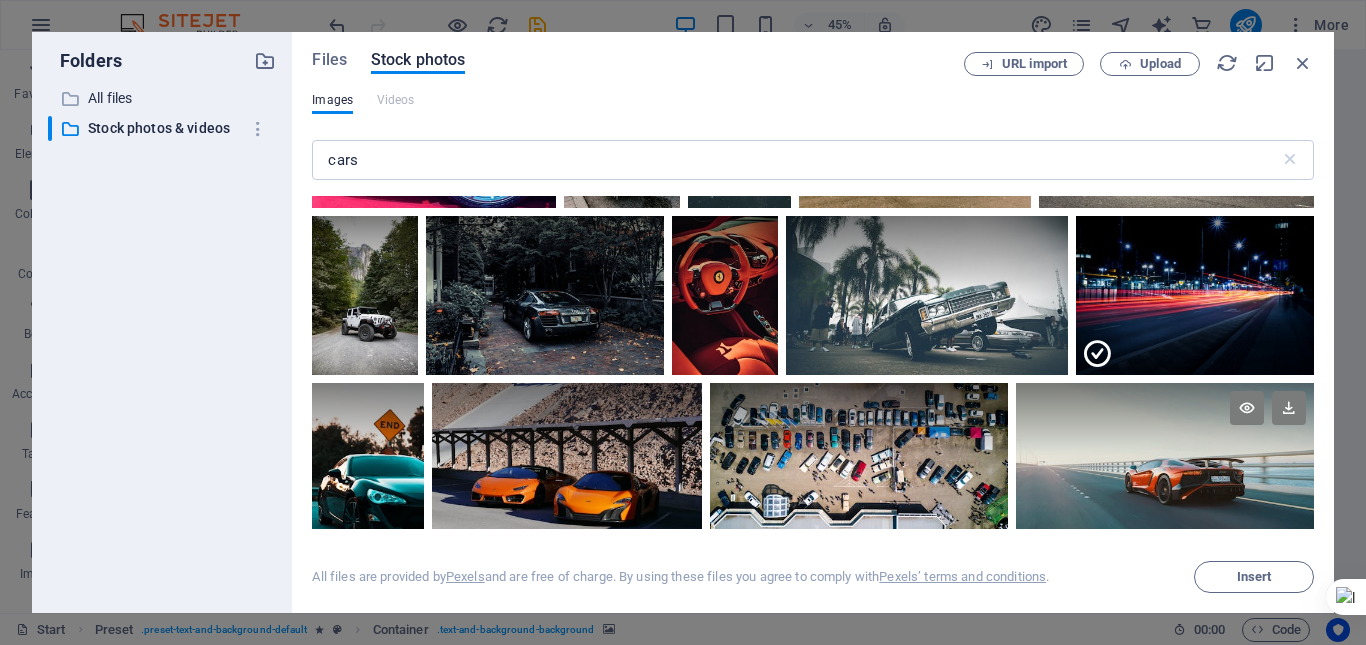 scroll, scrollTop: 1600, scrollLeft: 0, axis: vertical 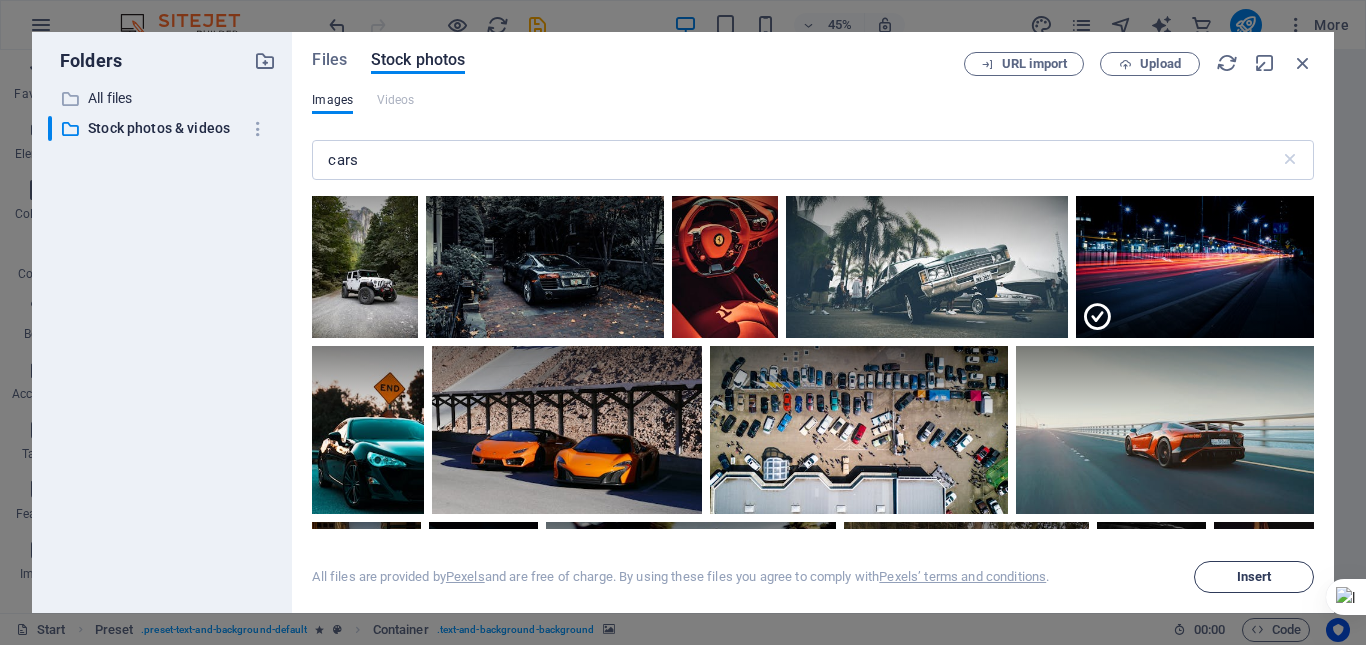 click on "Insert" at bounding box center (1254, 577) 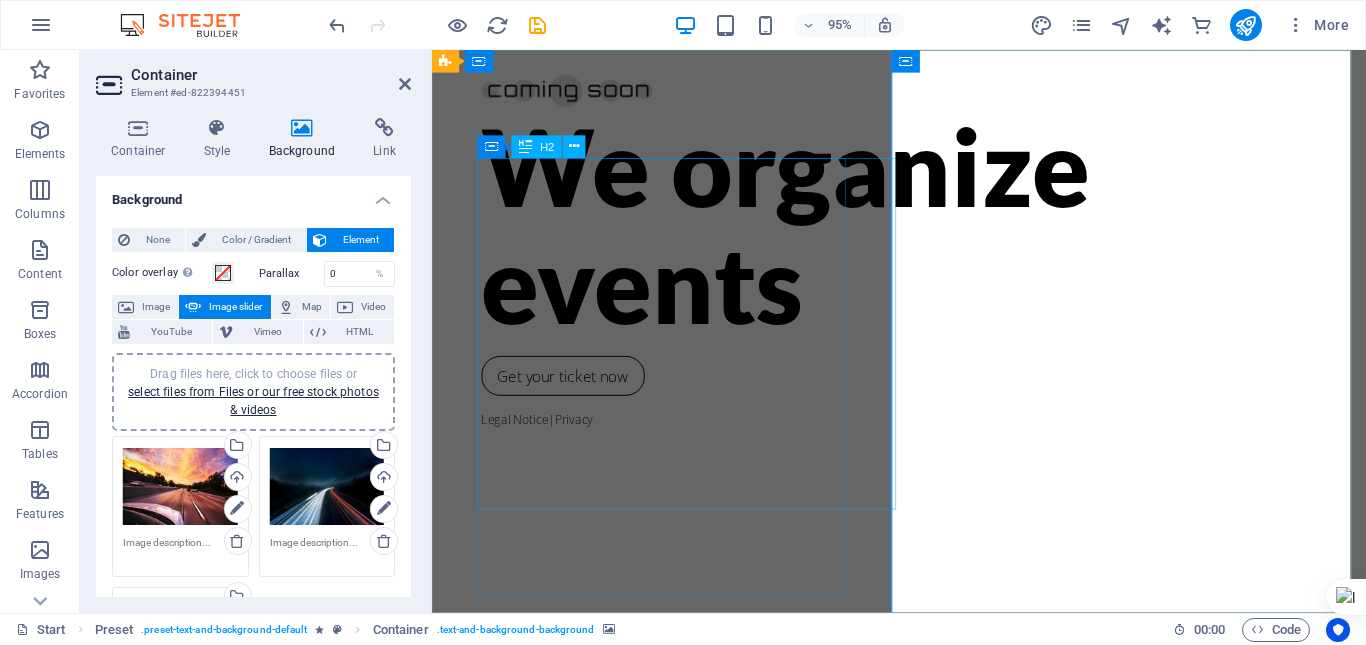 click on "We organize events" at bounding box center (924, 233) 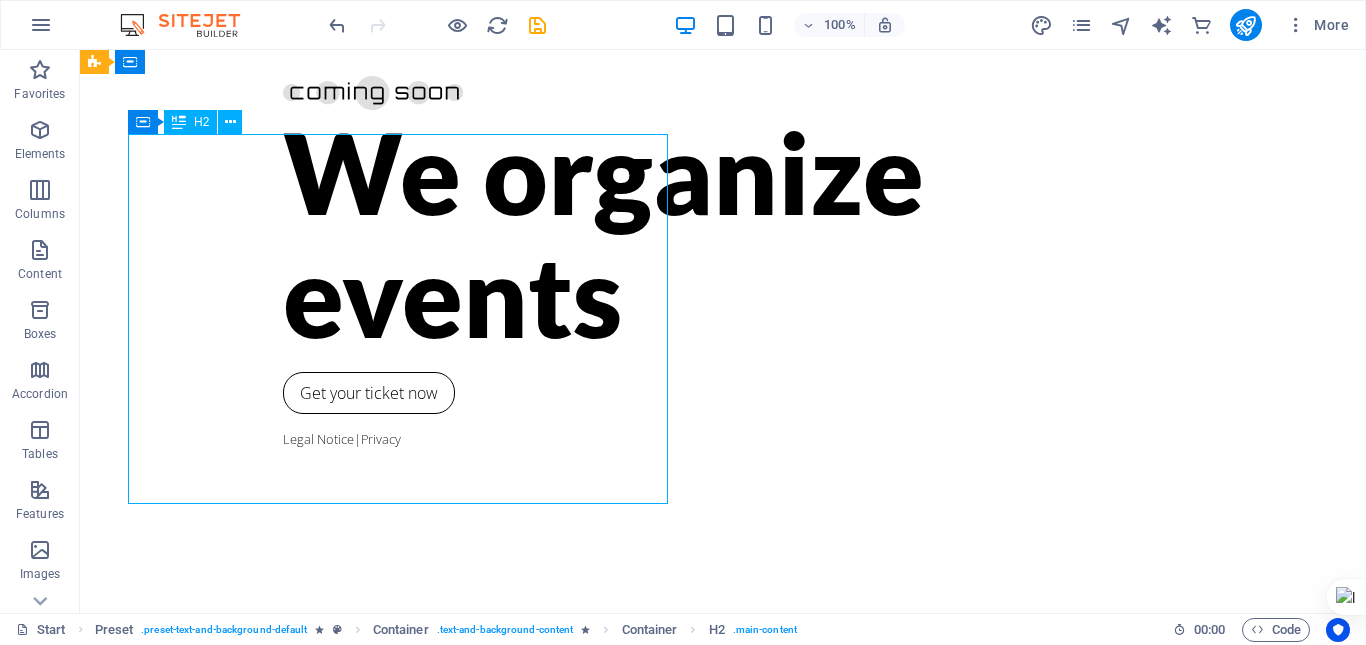 click on "We organize events" at bounding box center (723, 233) 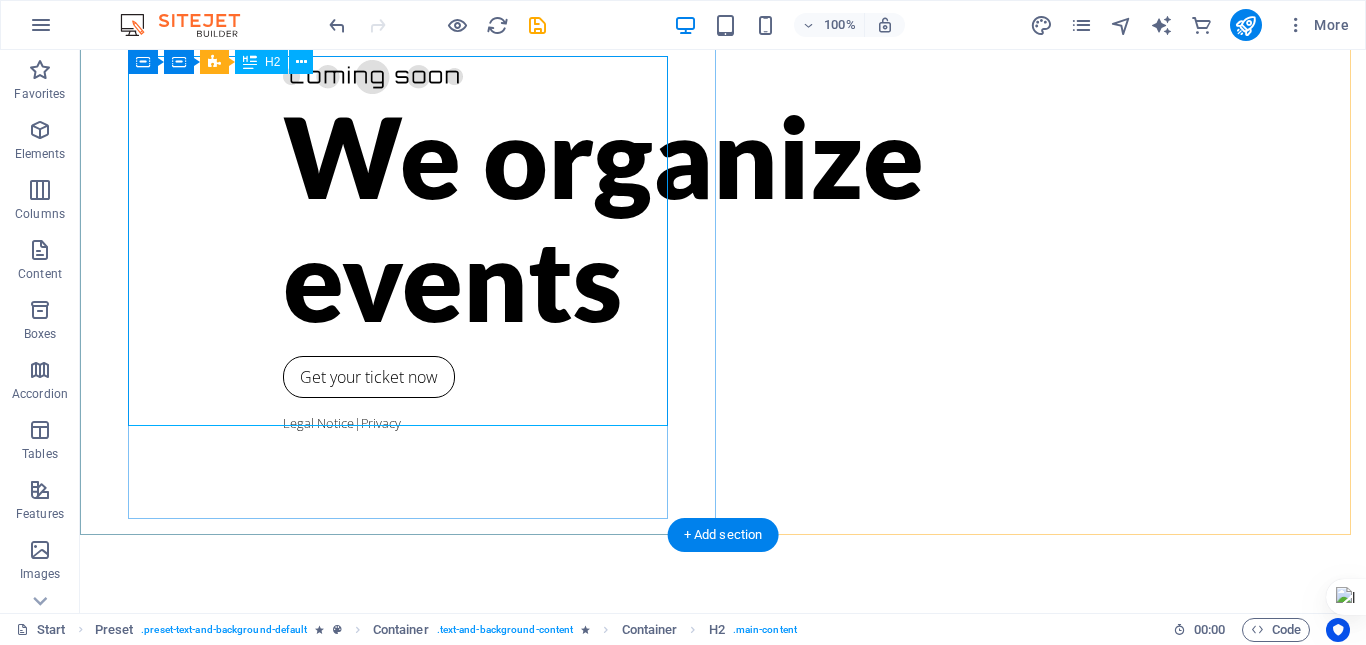 scroll, scrollTop: 0, scrollLeft: 0, axis: both 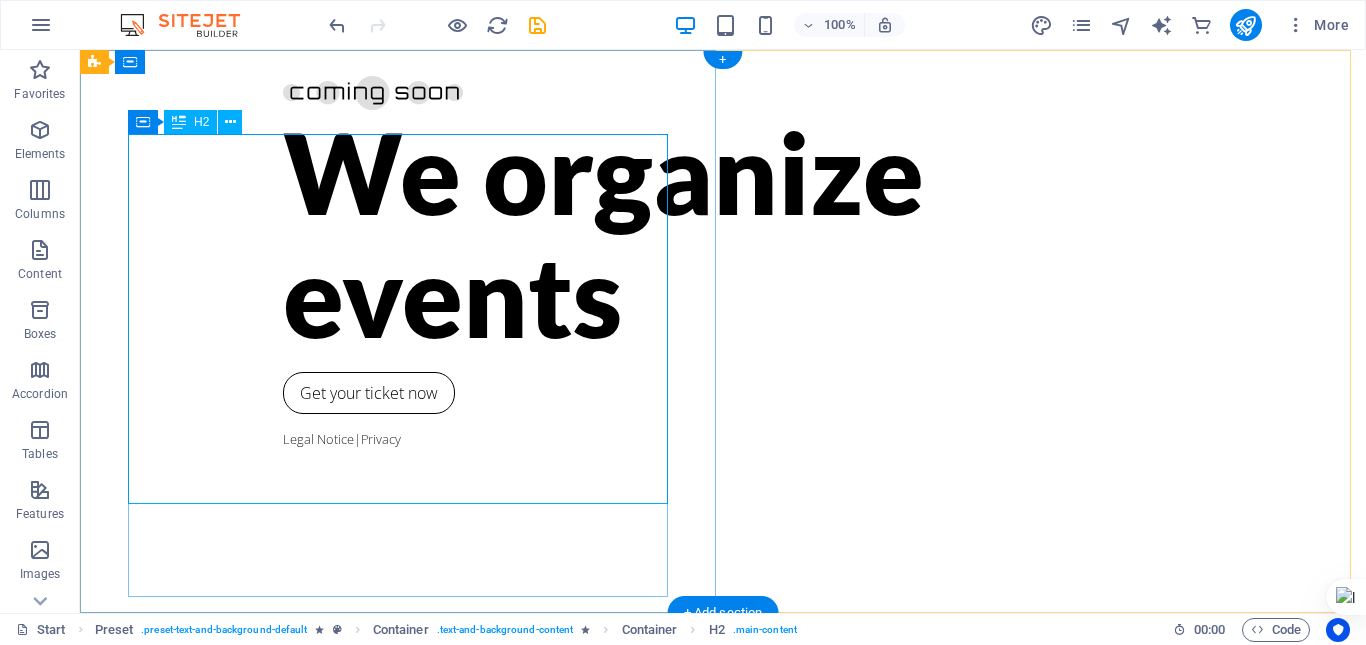 click on "We organize events" at bounding box center [723, 233] 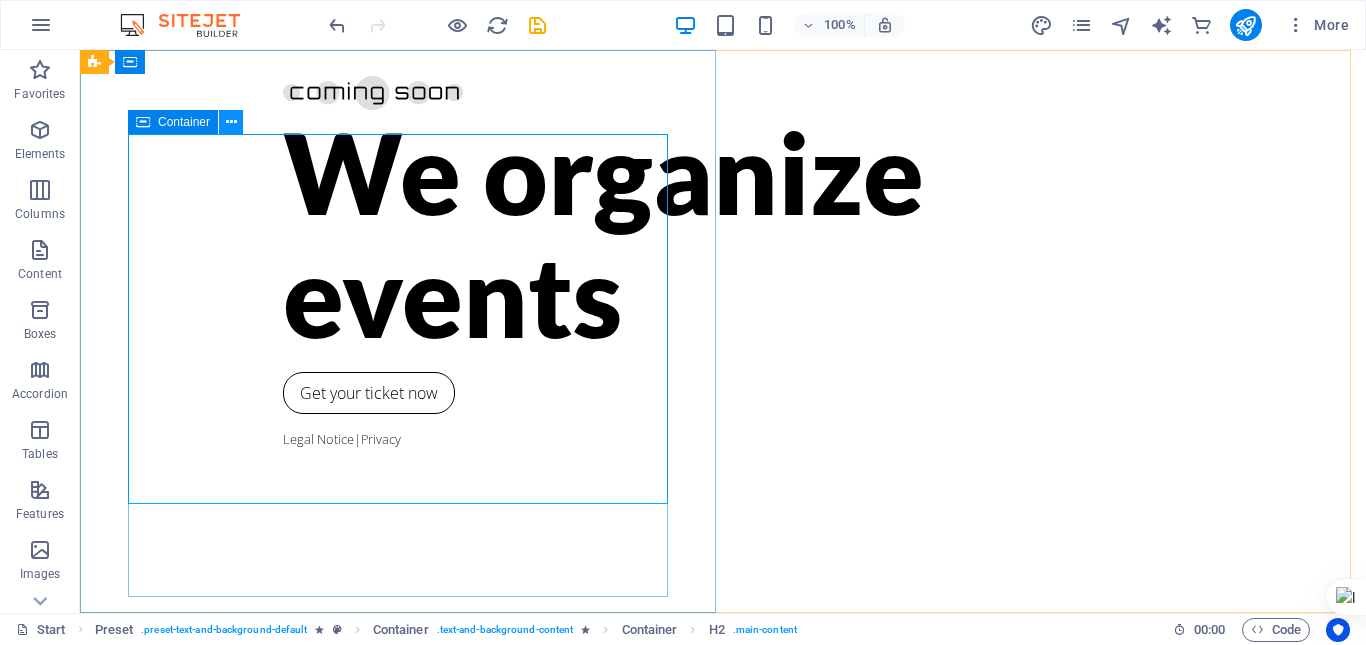 click at bounding box center (231, 122) 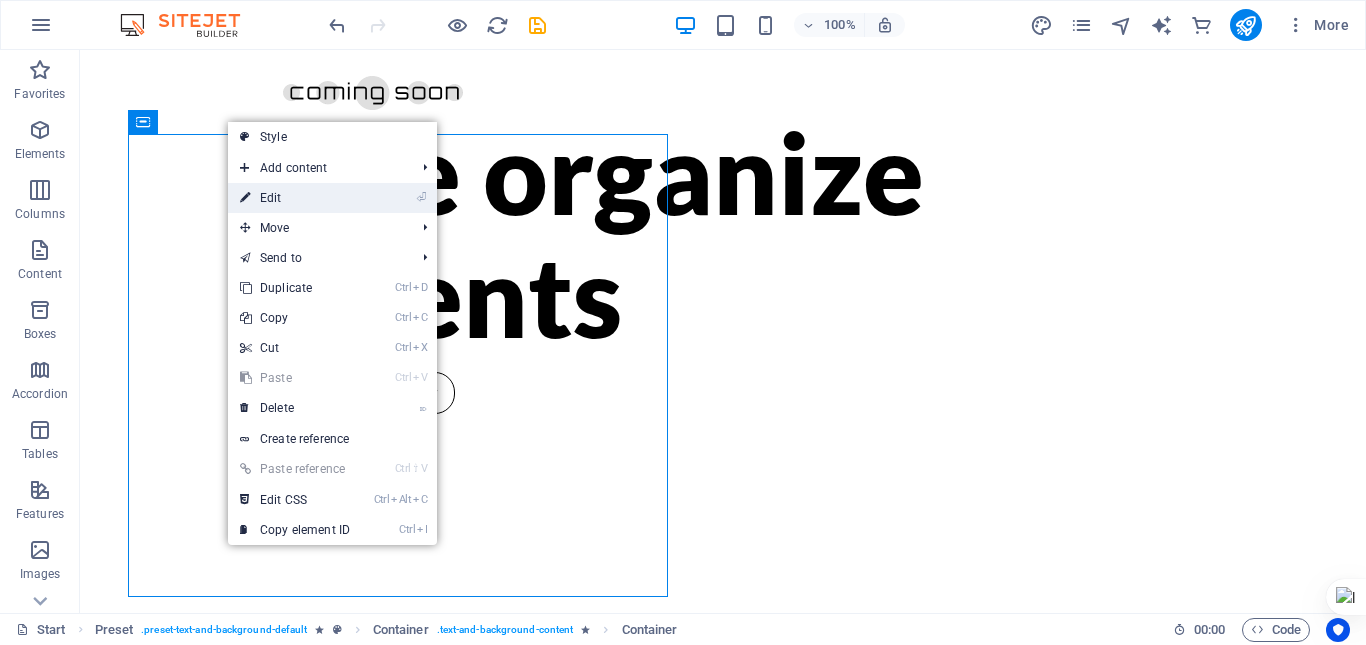 click on "⏎  Edit" at bounding box center (295, 198) 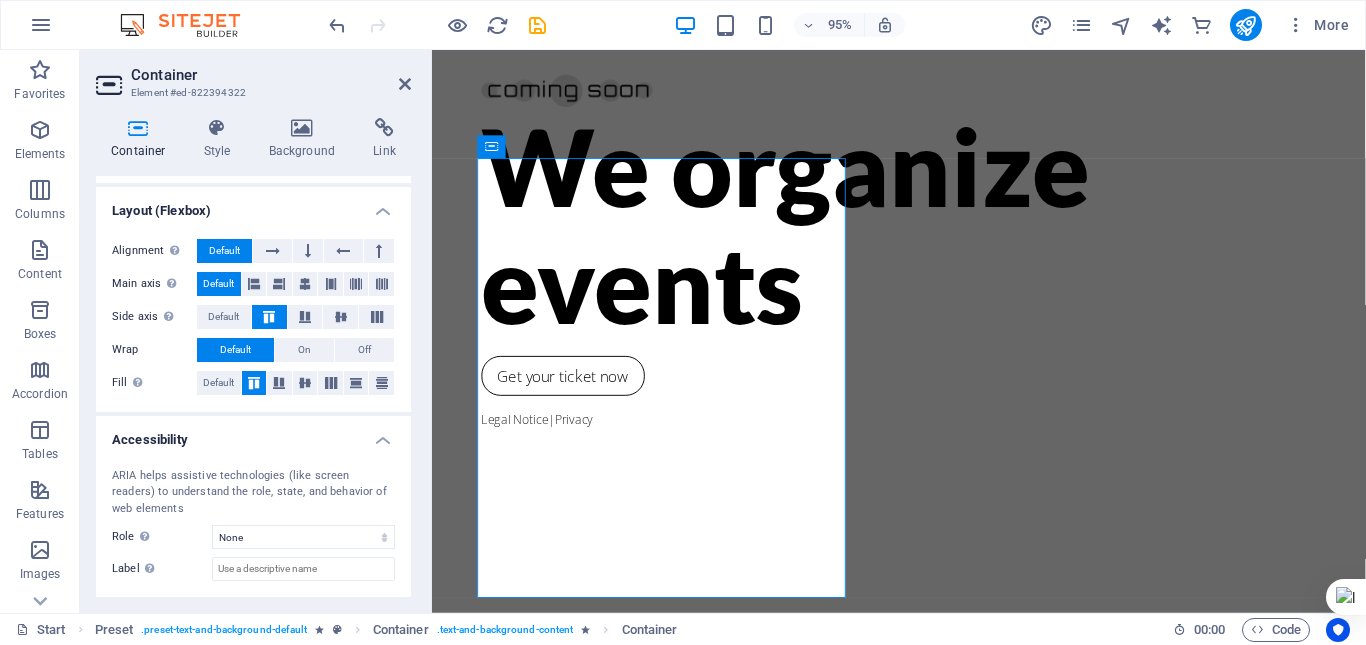 scroll, scrollTop: 288, scrollLeft: 0, axis: vertical 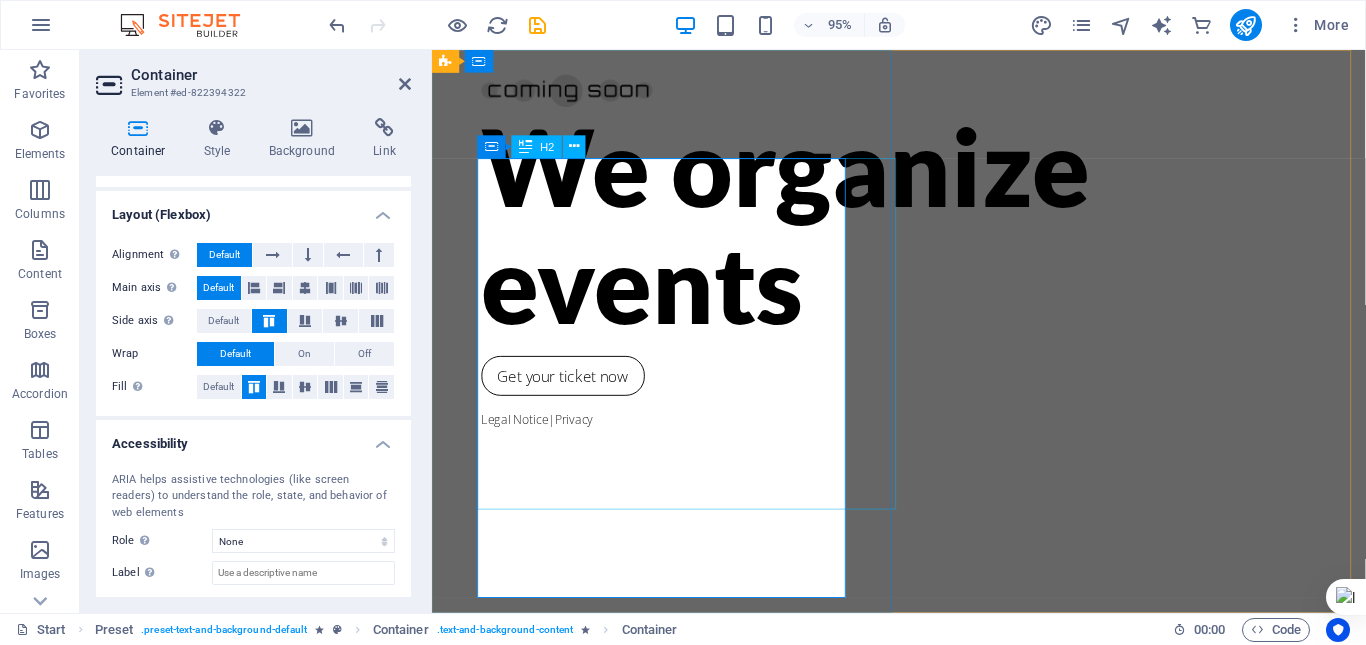 click on "We organize events" at bounding box center (924, 233) 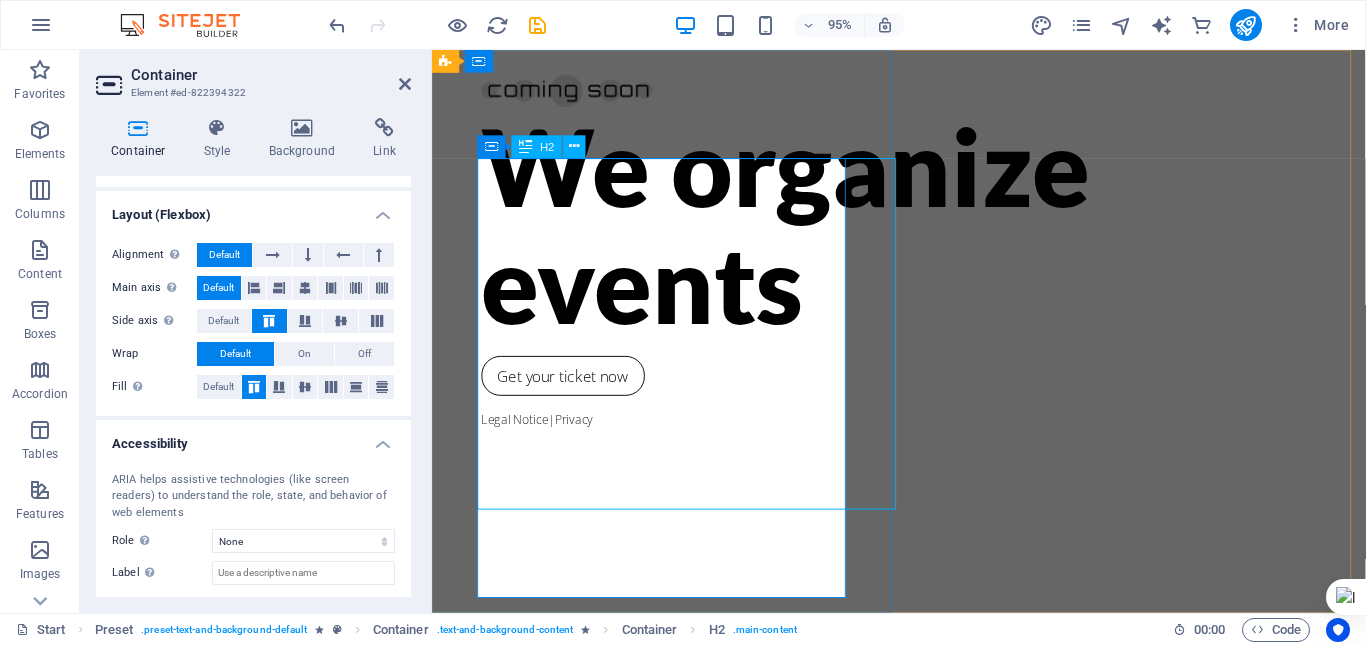 click at bounding box center (525, 147) 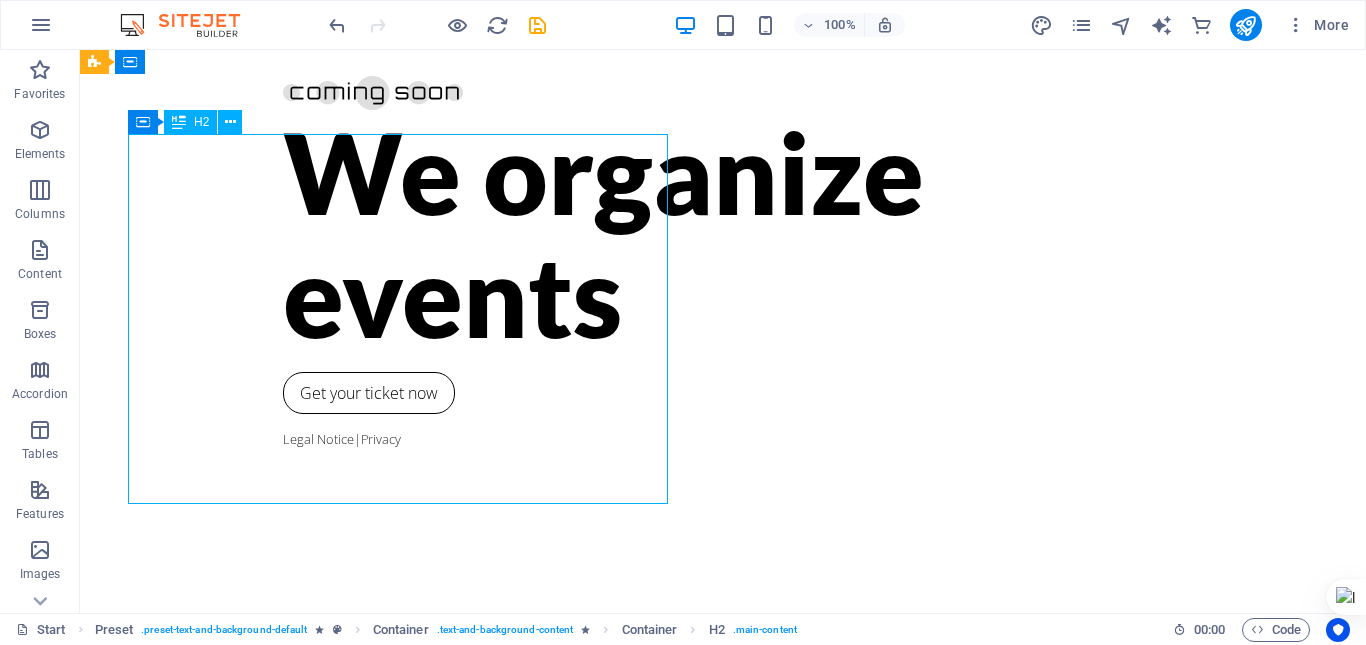 click on "We organize events" at bounding box center [723, 233] 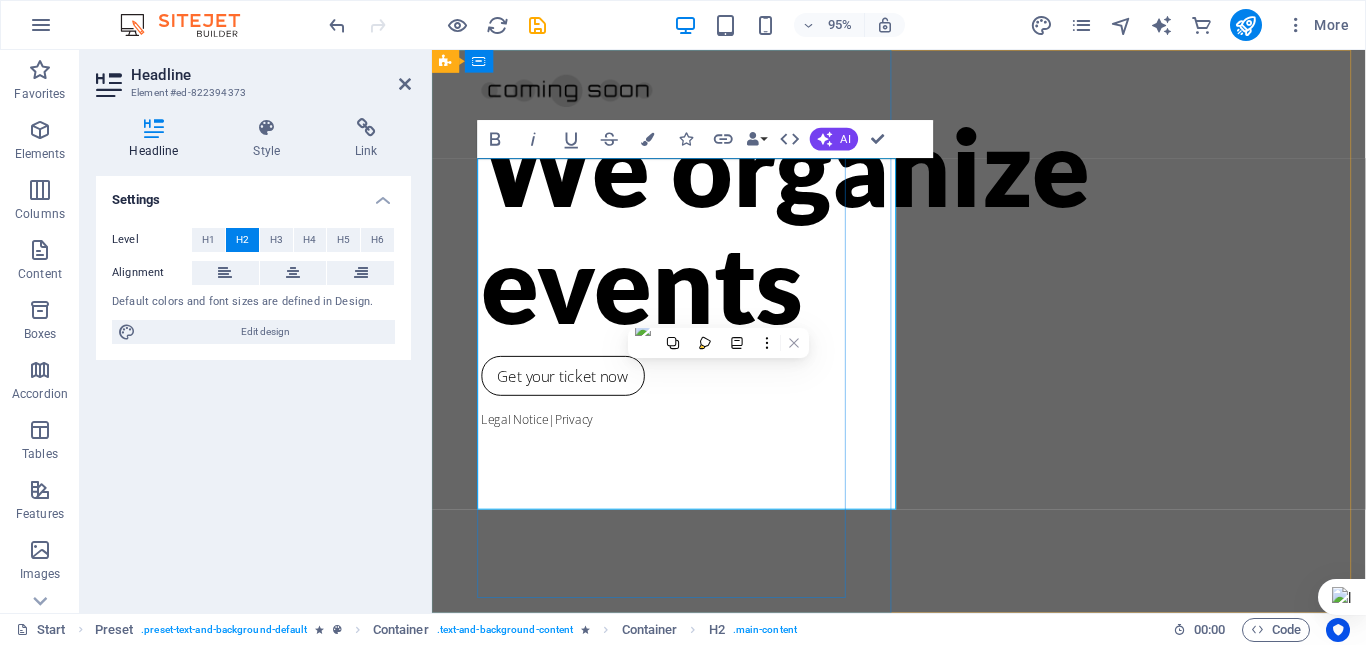 click on "We organize events" at bounding box center [924, 233] 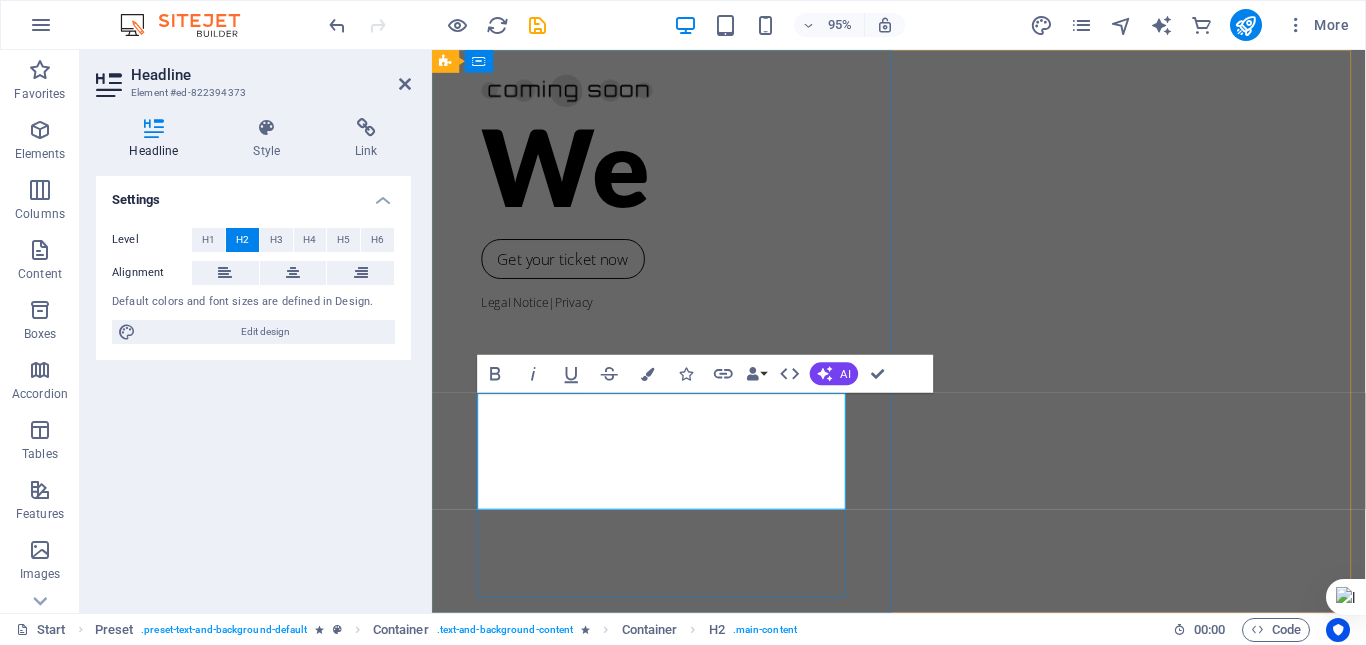 type 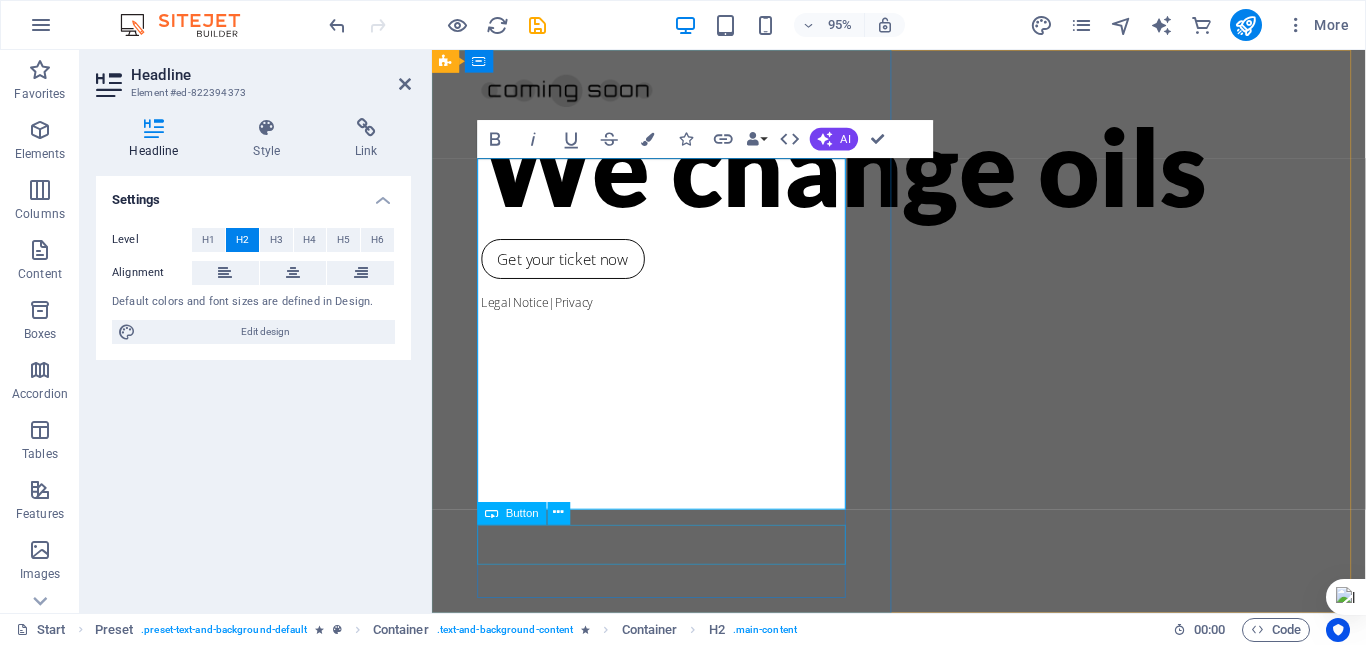 click on "Get your ticket now" at bounding box center (924, 270) 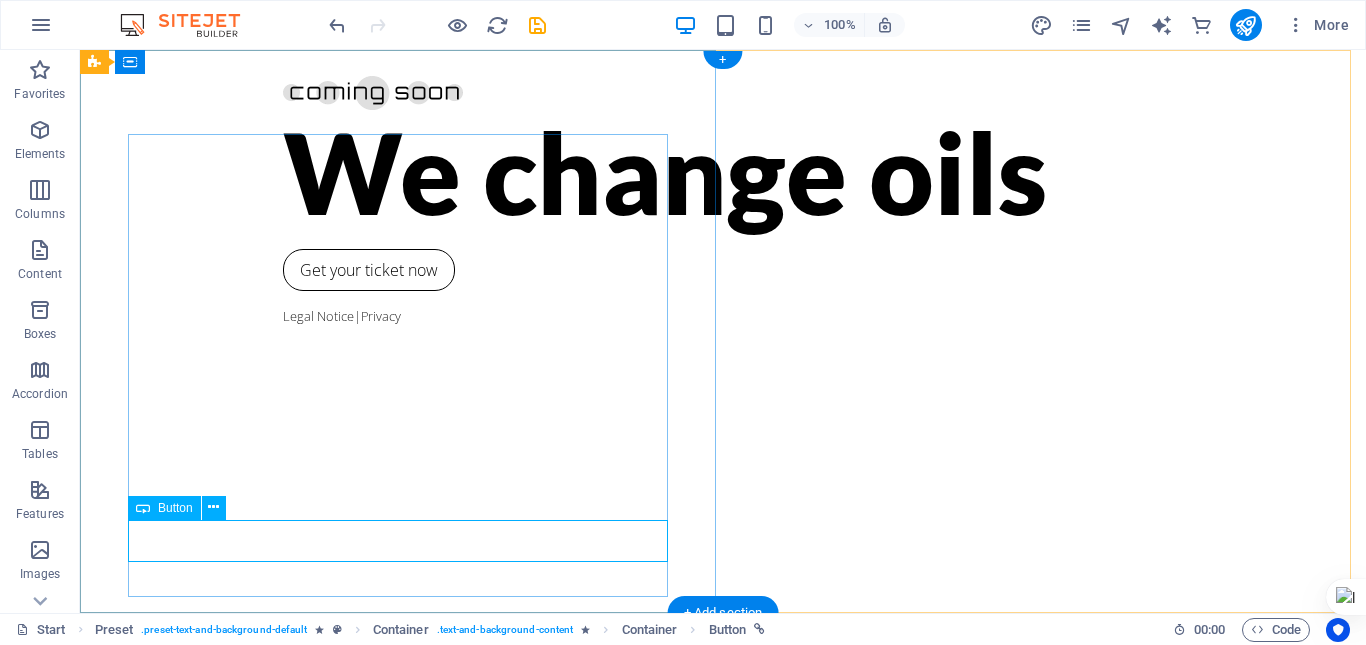 click on "Get your ticket now" at bounding box center [723, 270] 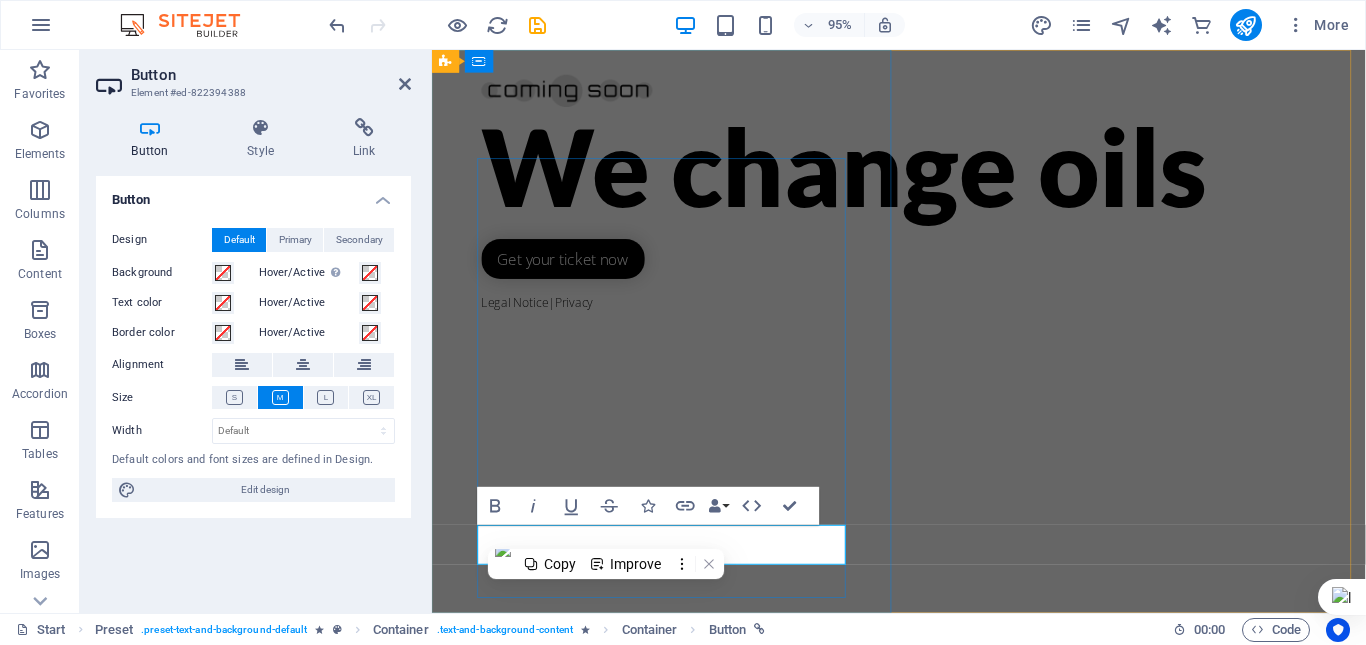 click on "Get your ticket now" at bounding box center [570, 270] 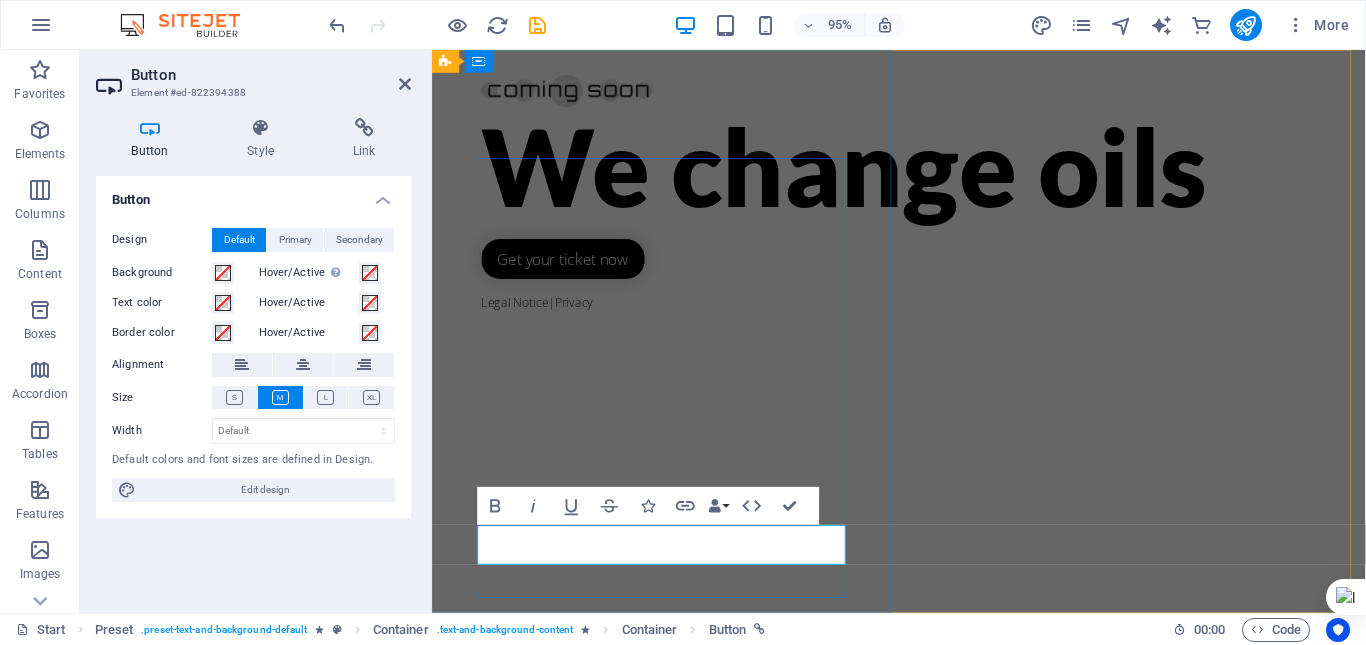 click on "Get your ticket now" at bounding box center (570, 270) 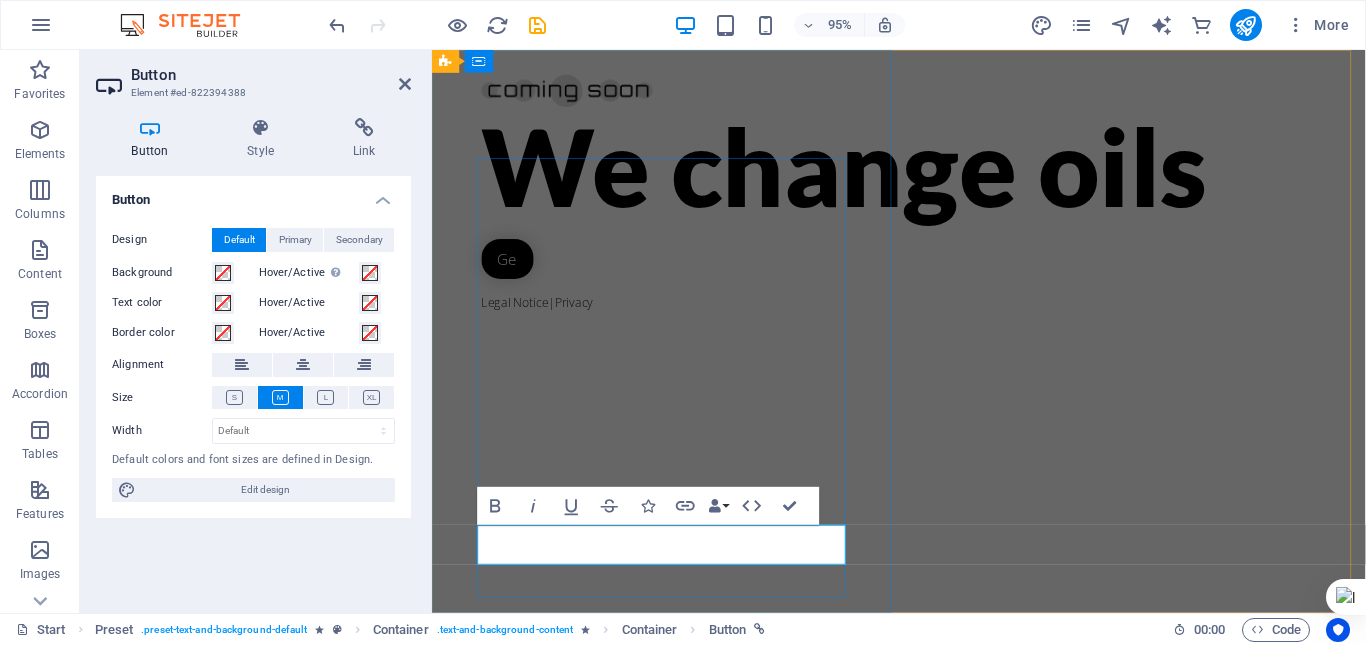 type 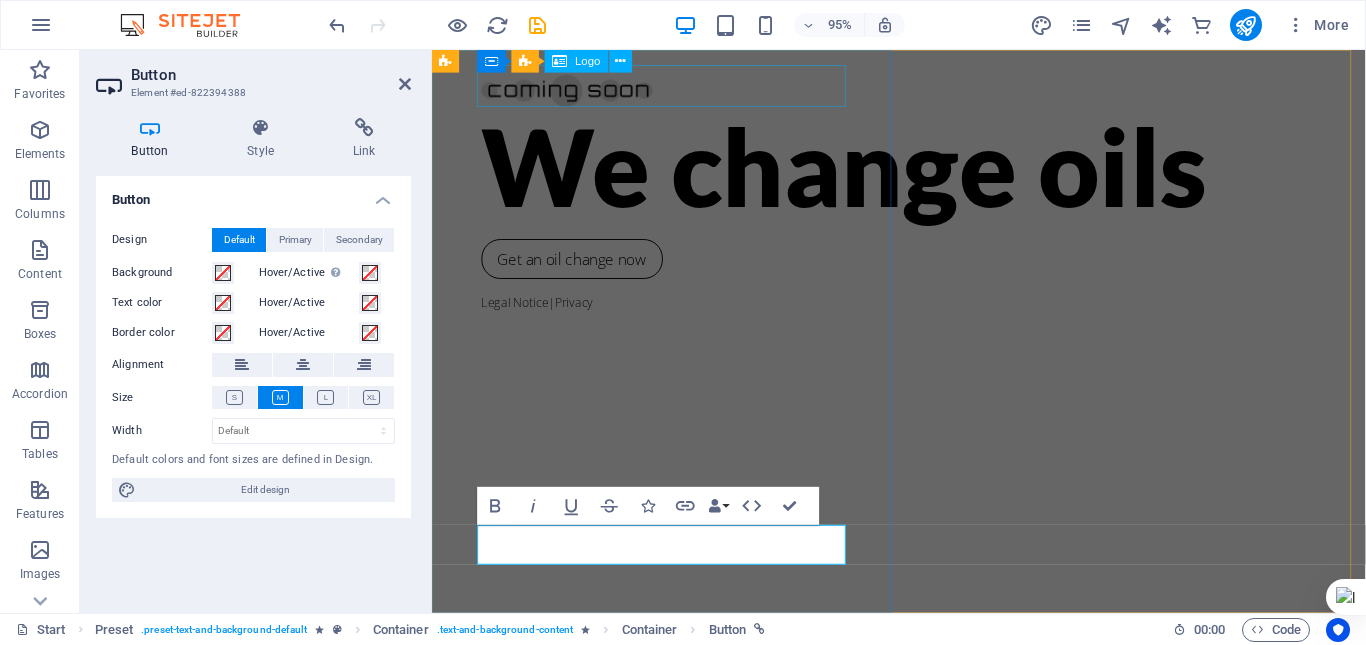 click at bounding box center [924, 88] 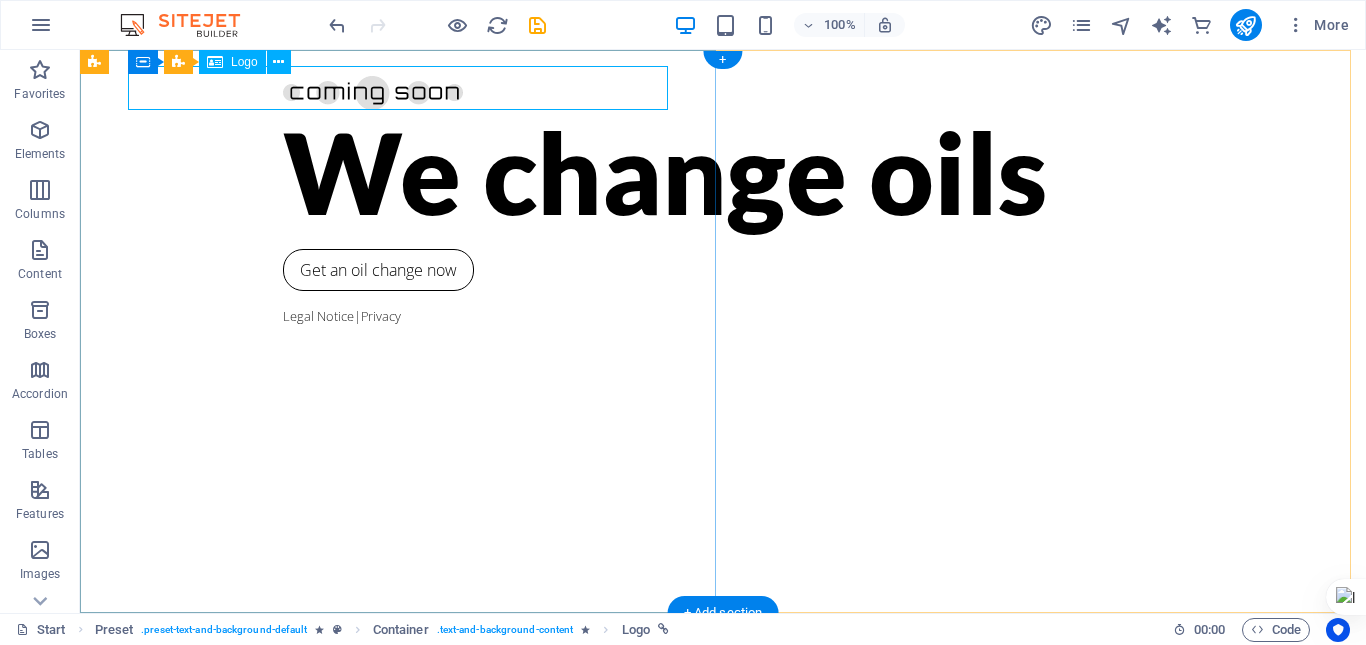 click at bounding box center (723, 88) 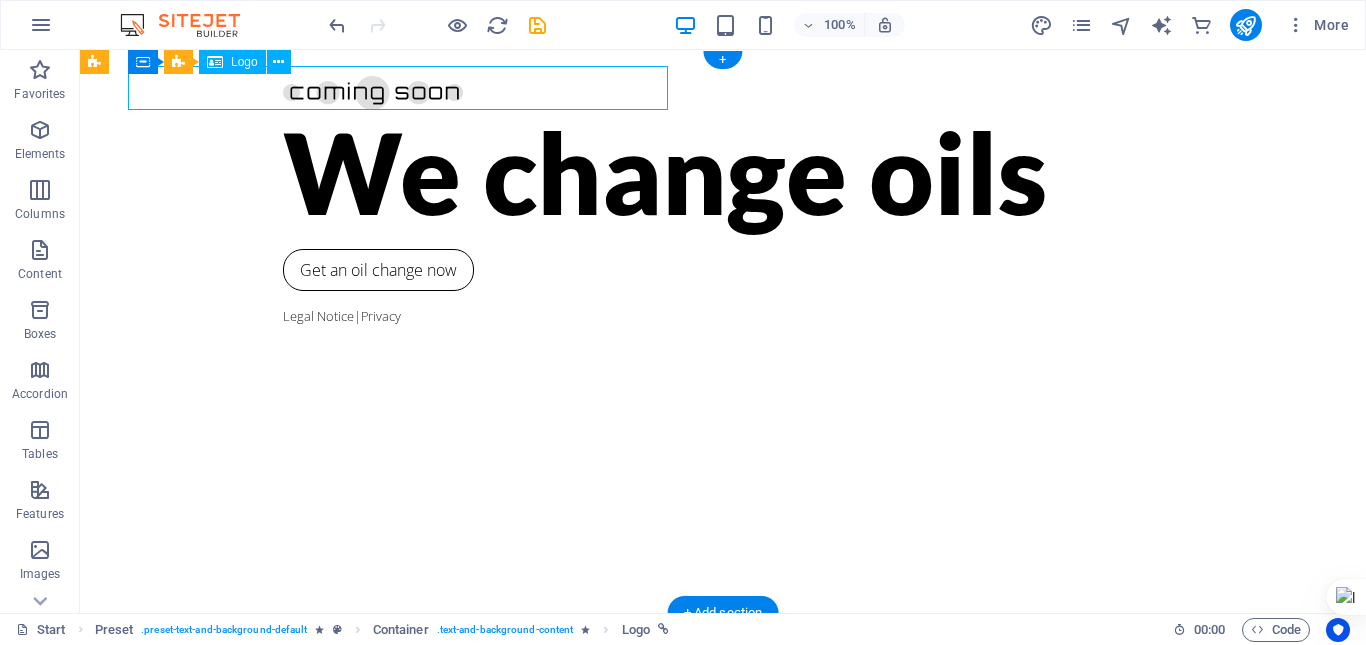 click at bounding box center (723, 88) 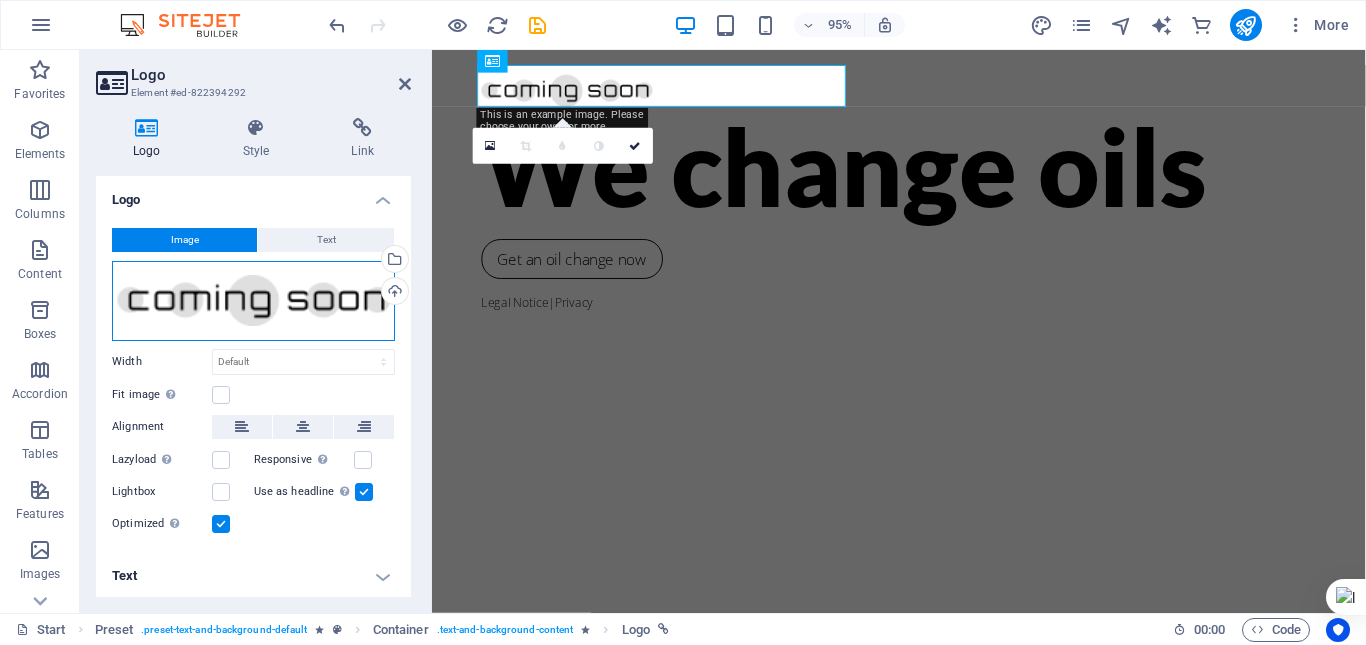 click on "Drag files here, click to choose files or select files from Files or our free stock photos & videos" at bounding box center (253, 301) 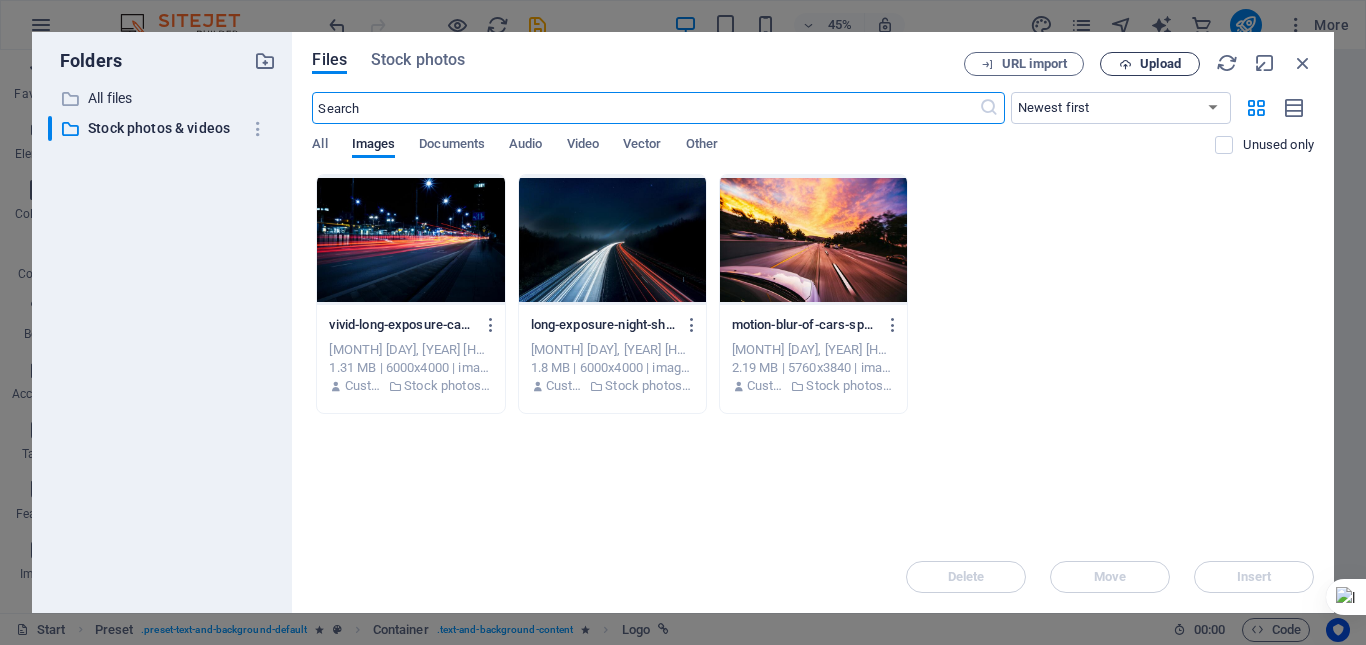 click on "Upload" at bounding box center [1160, 64] 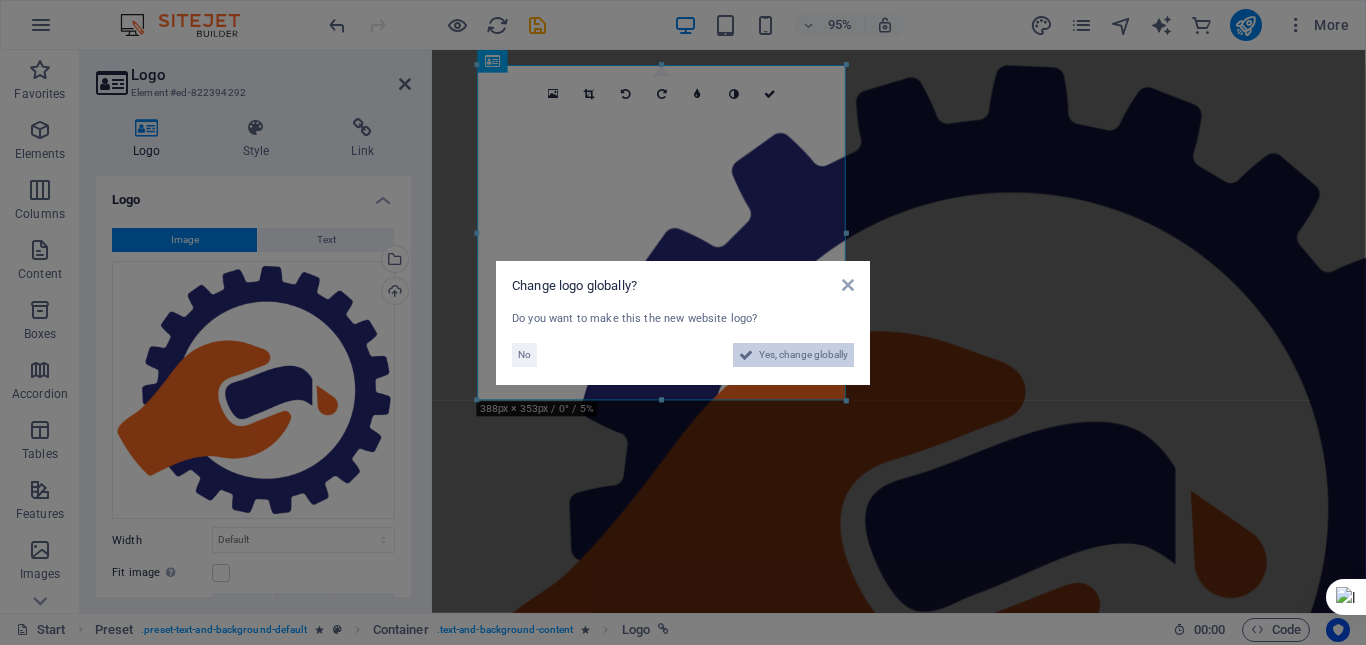 drag, startPoint x: 811, startPoint y: 352, endPoint x: 542, endPoint y: 764, distance: 492.04166 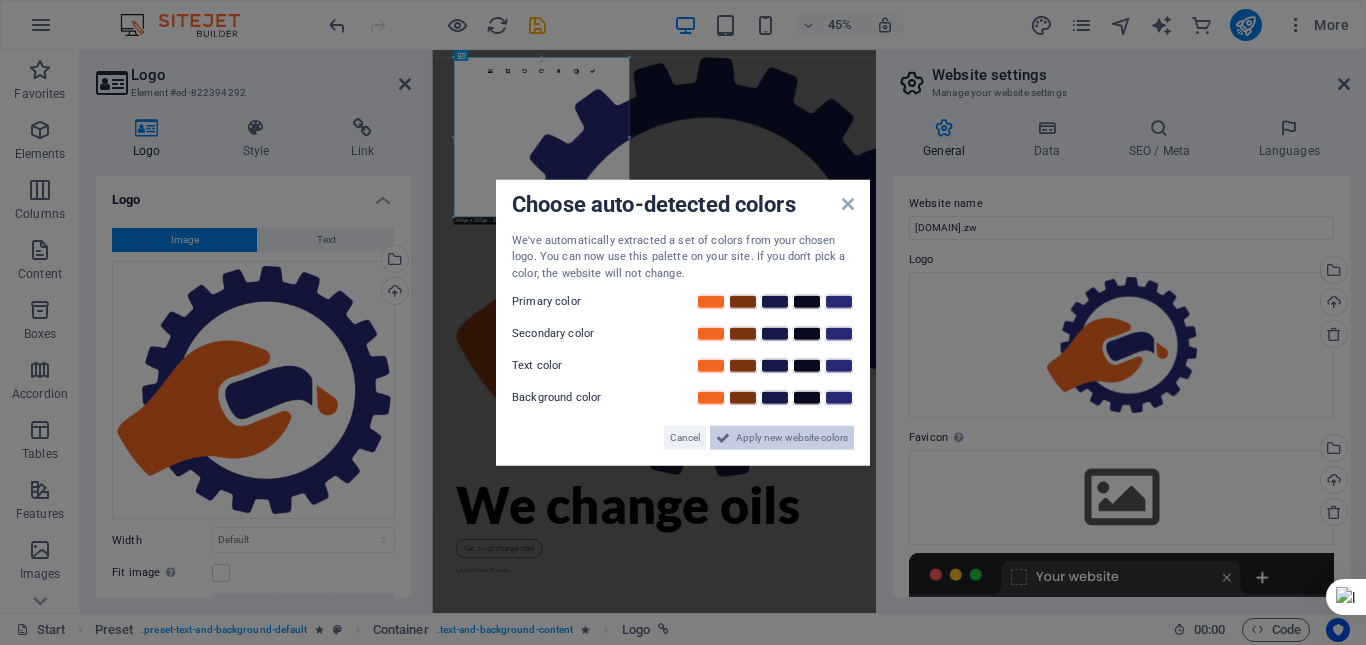 drag, startPoint x: 764, startPoint y: 436, endPoint x: 733, endPoint y: 864, distance: 429.1212 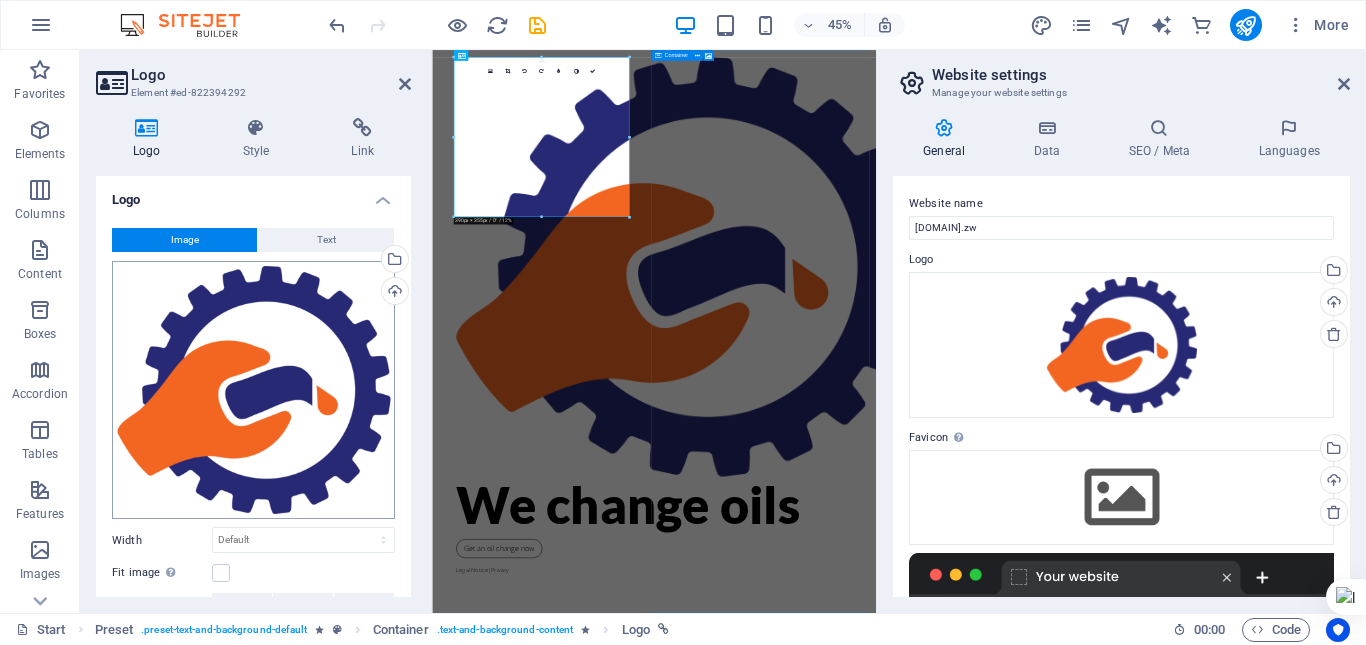 scroll, scrollTop: 100, scrollLeft: 0, axis: vertical 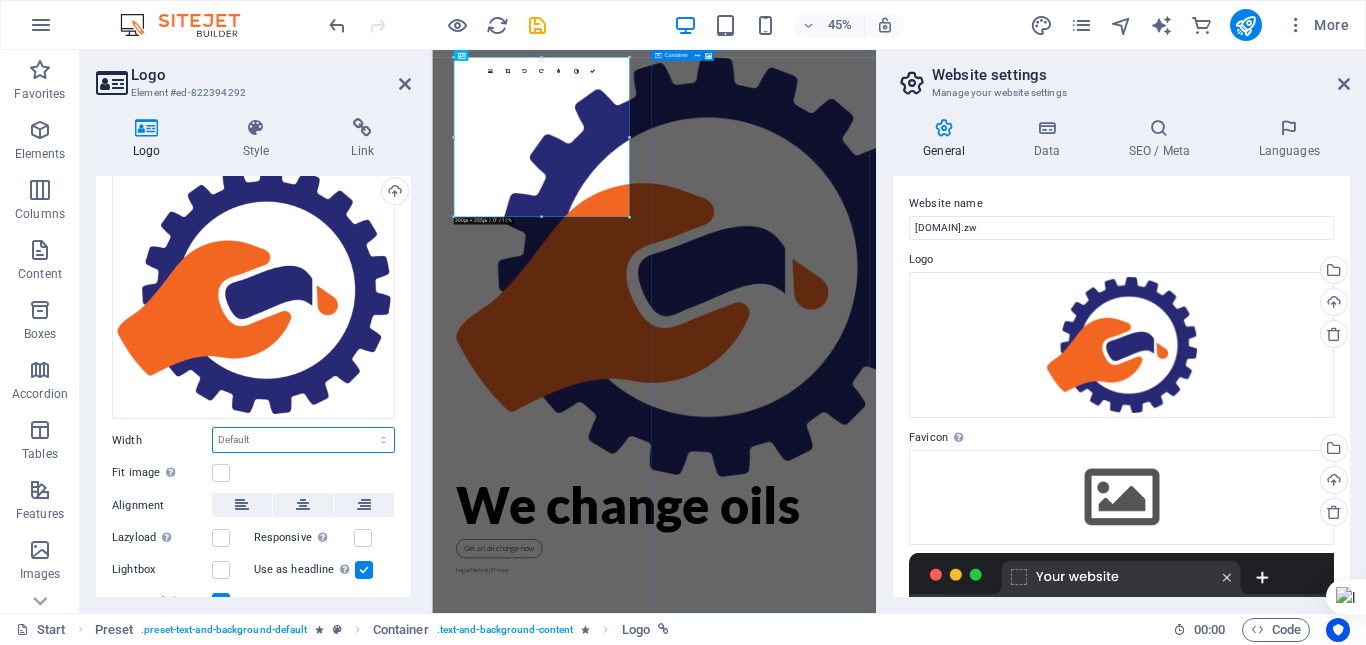 click on "Default auto px rem % em vh vw" at bounding box center (303, 440) 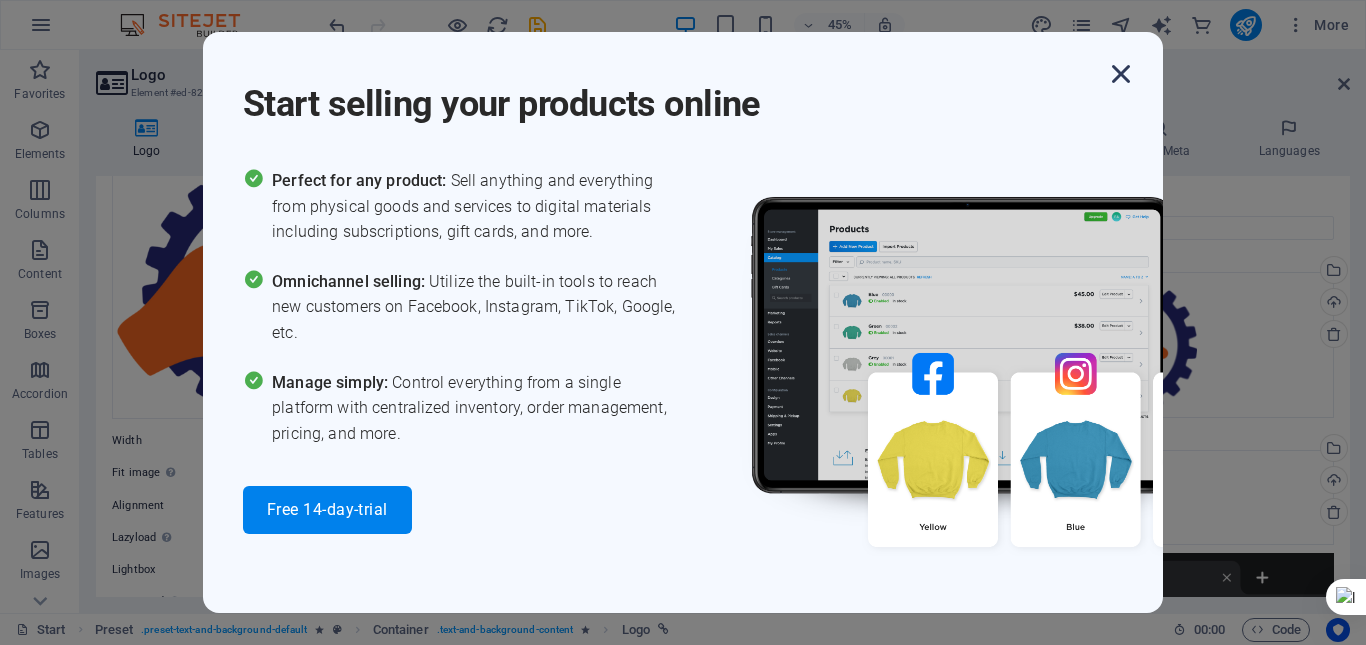 click at bounding box center (1121, 74) 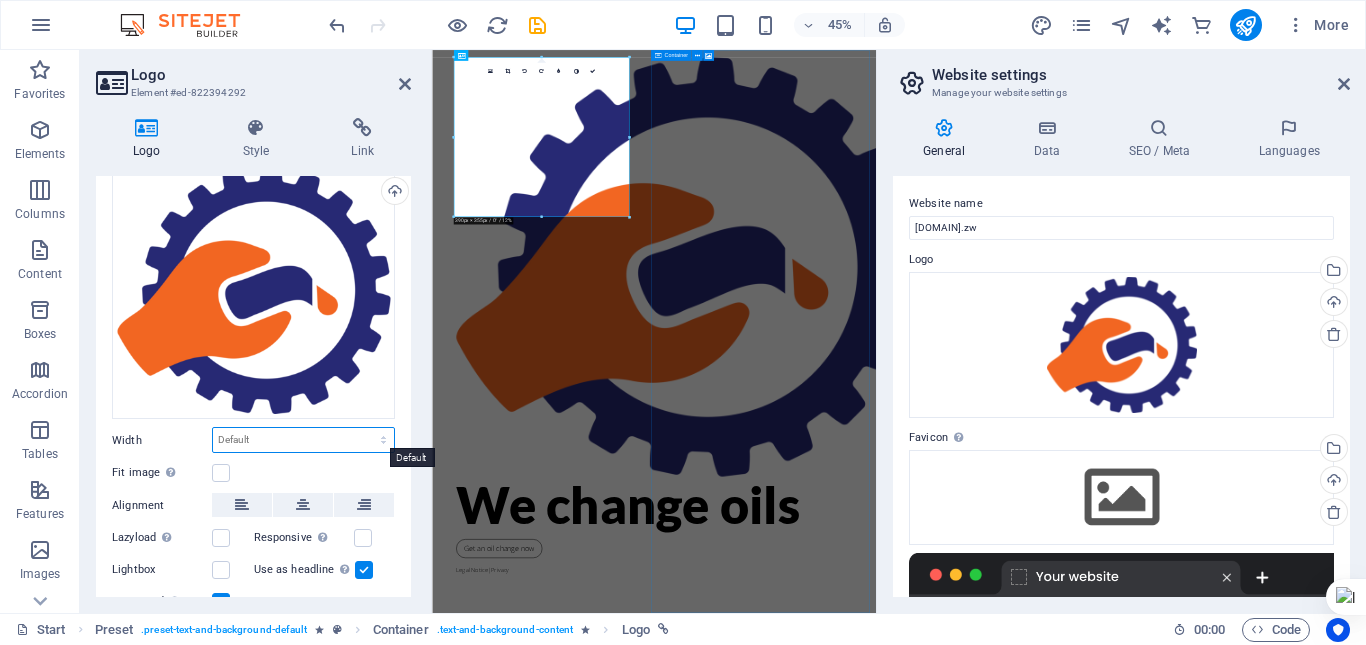 click on "Default auto px rem % em vh vw" at bounding box center (303, 440) 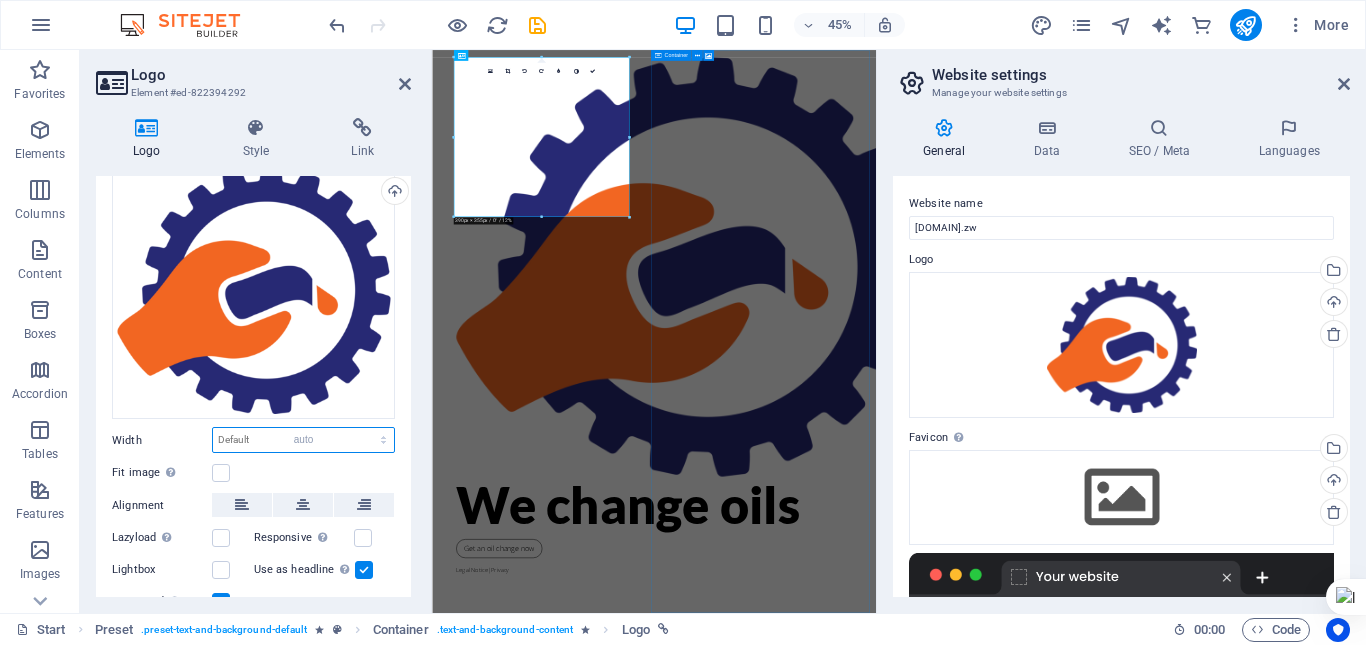 click on "Default auto px rem % em vh vw" at bounding box center (303, 440) 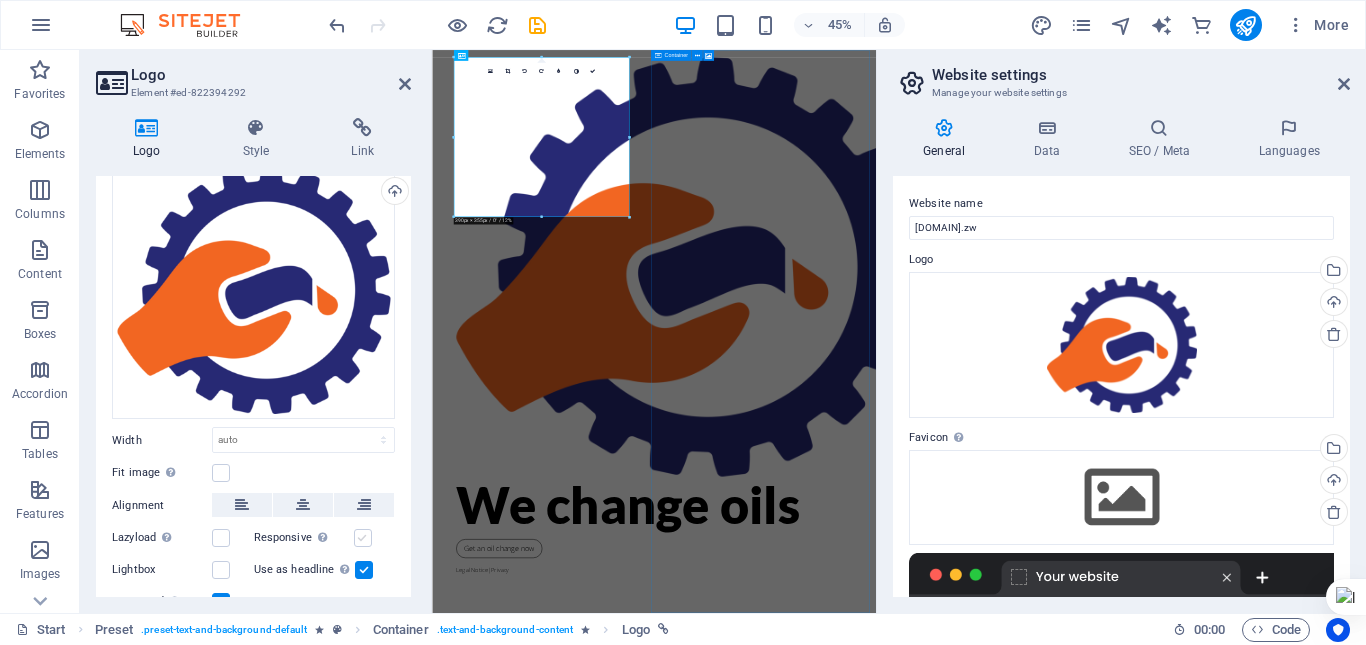 click at bounding box center [363, 538] 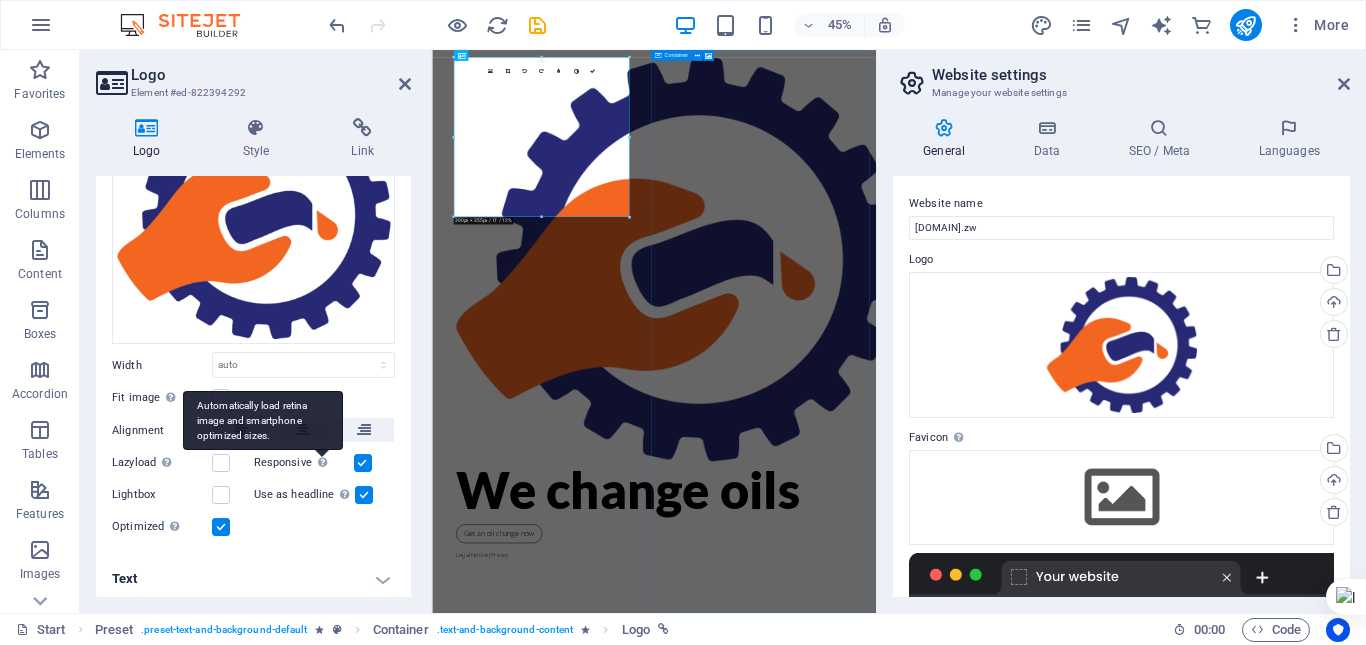scroll, scrollTop: 177, scrollLeft: 0, axis: vertical 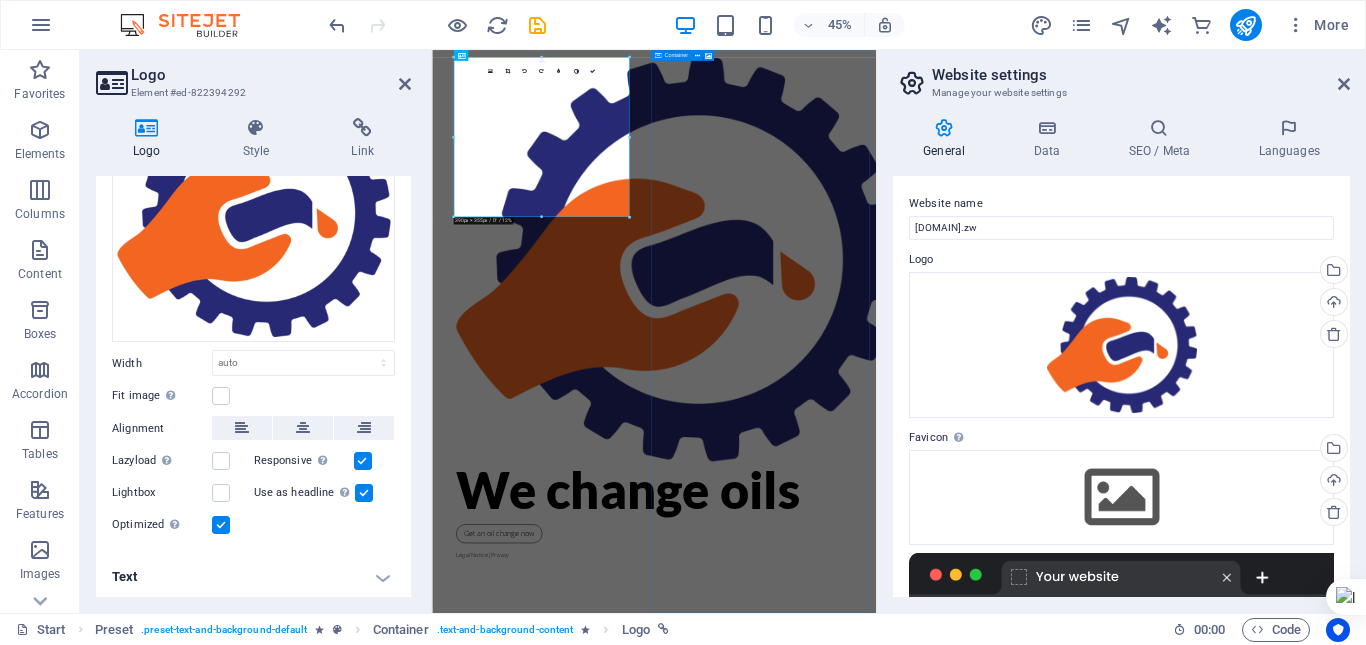 click at bounding box center (364, 493) 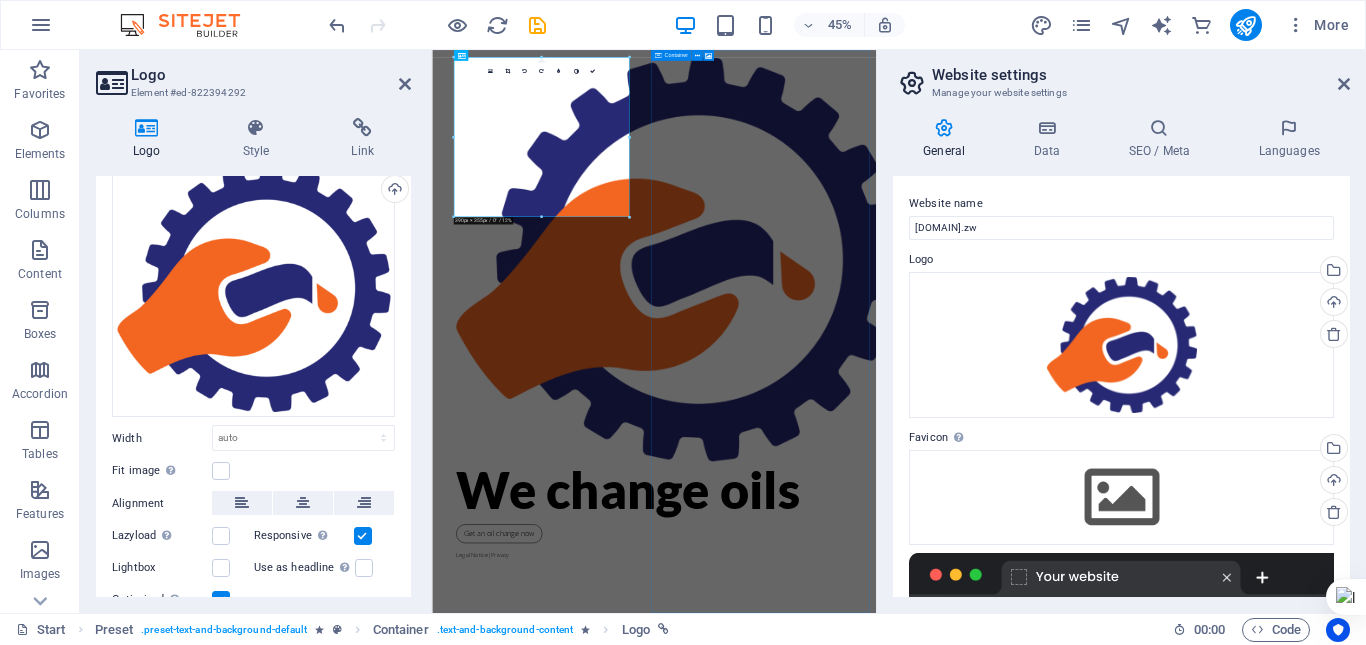 scroll, scrollTop: 177, scrollLeft: 0, axis: vertical 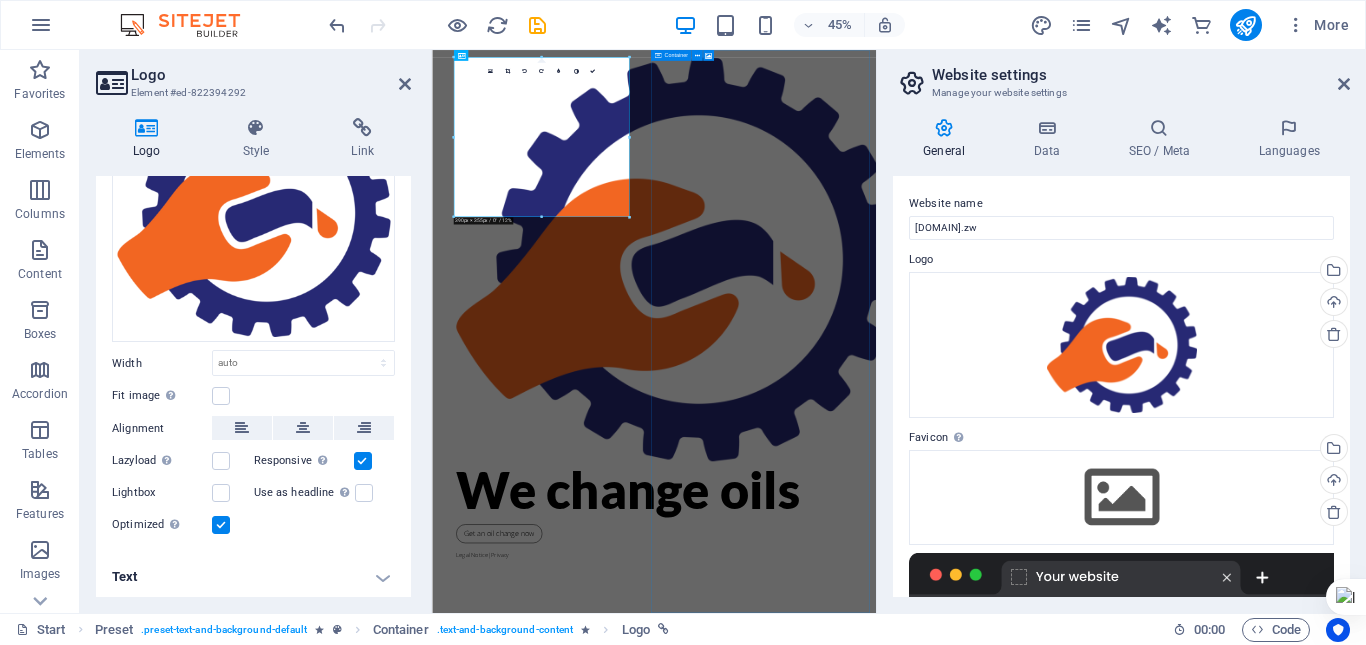 click on "Text" at bounding box center [253, 577] 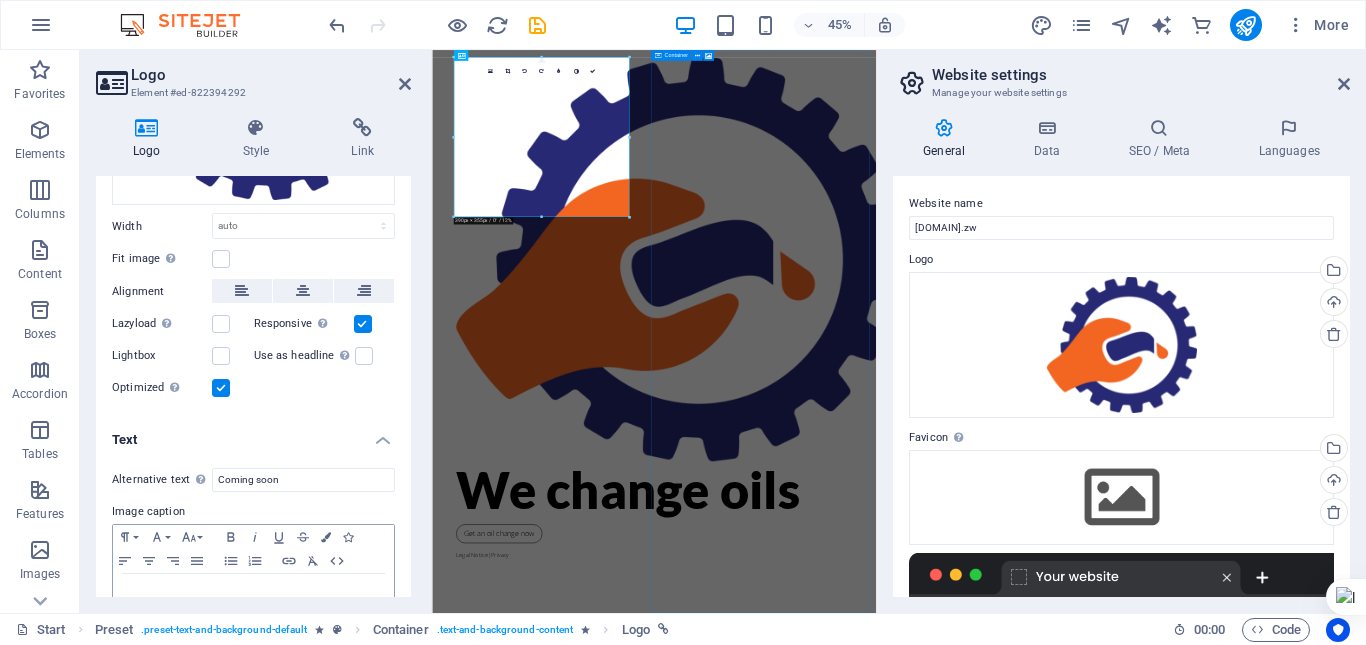 scroll, scrollTop: 365, scrollLeft: 0, axis: vertical 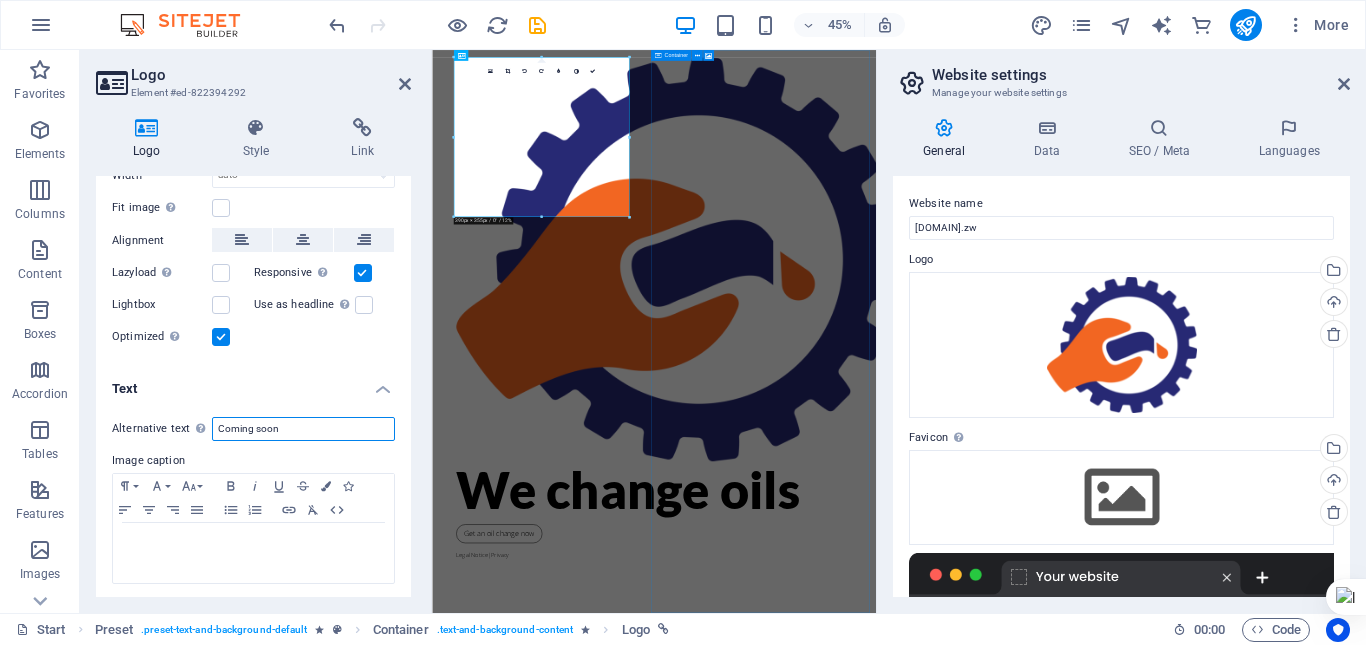 drag, startPoint x: 298, startPoint y: 421, endPoint x: 210, endPoint y: 425, distance: 88.09086 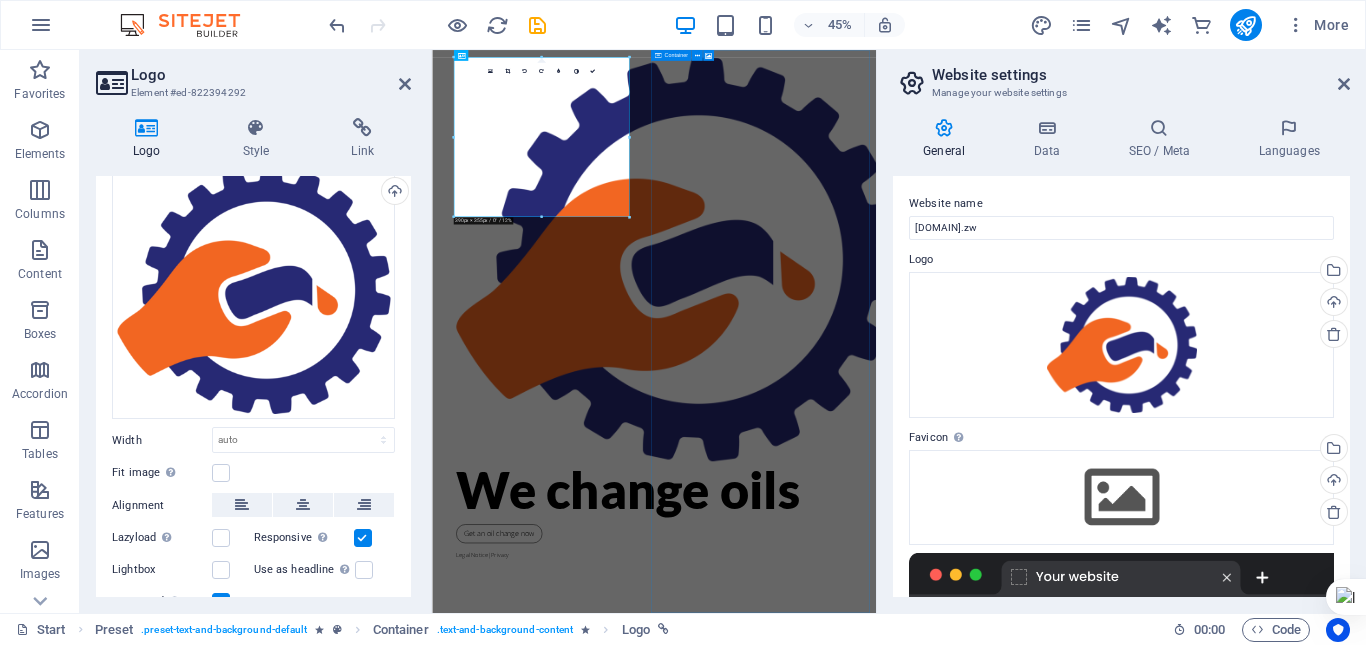 scroll, scrollTop: 200, scrollLeft: 0, axis: vertical 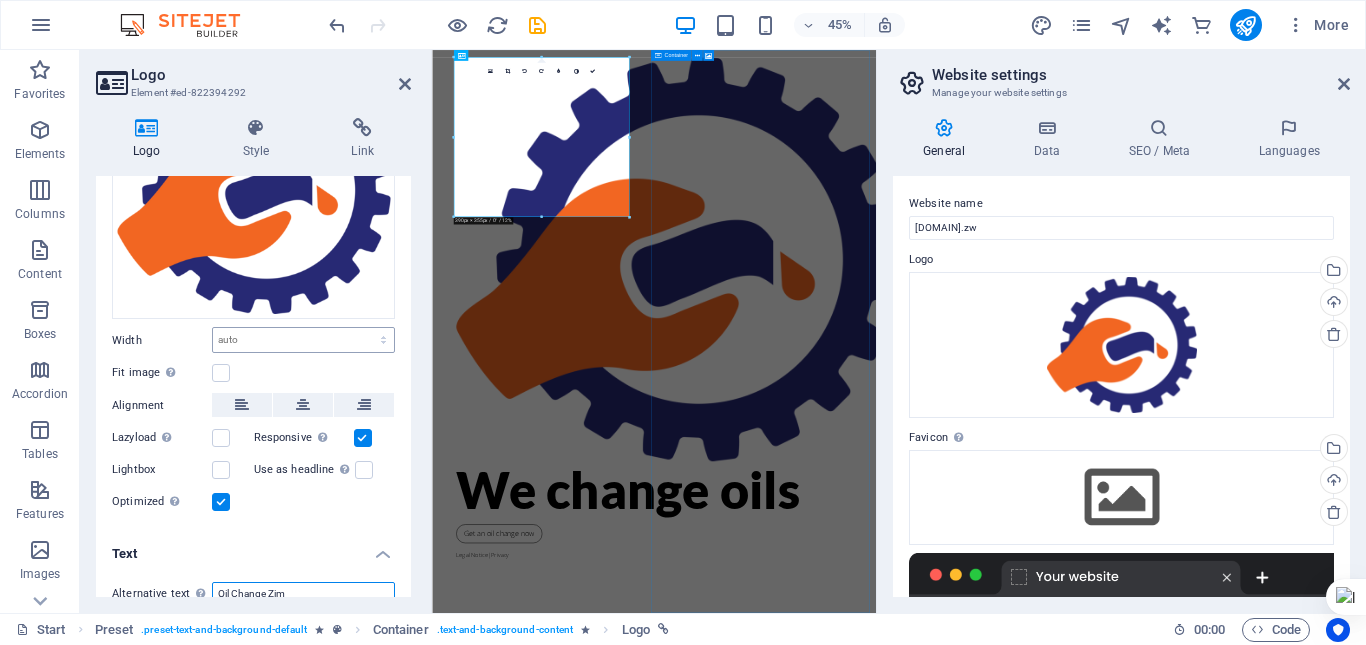 type on "Oil Change Zim" 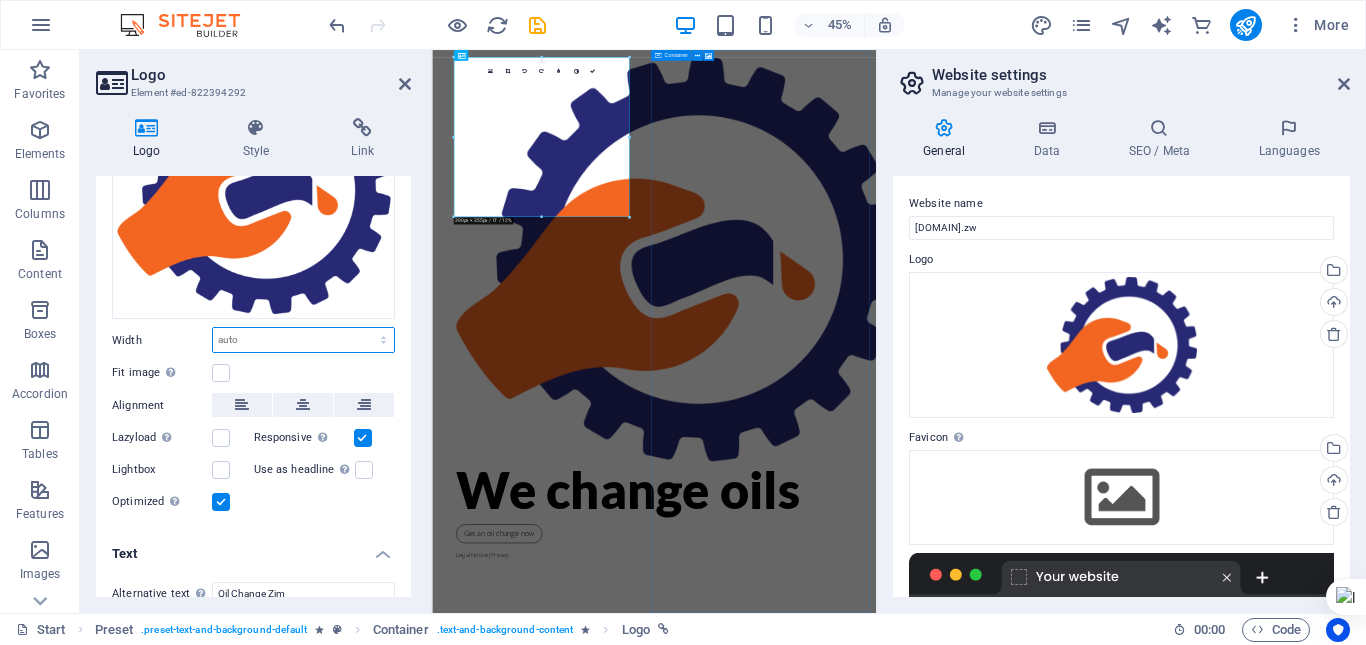 click on "Default auto px rem % em vh vw" at bounding box center (303, 340) 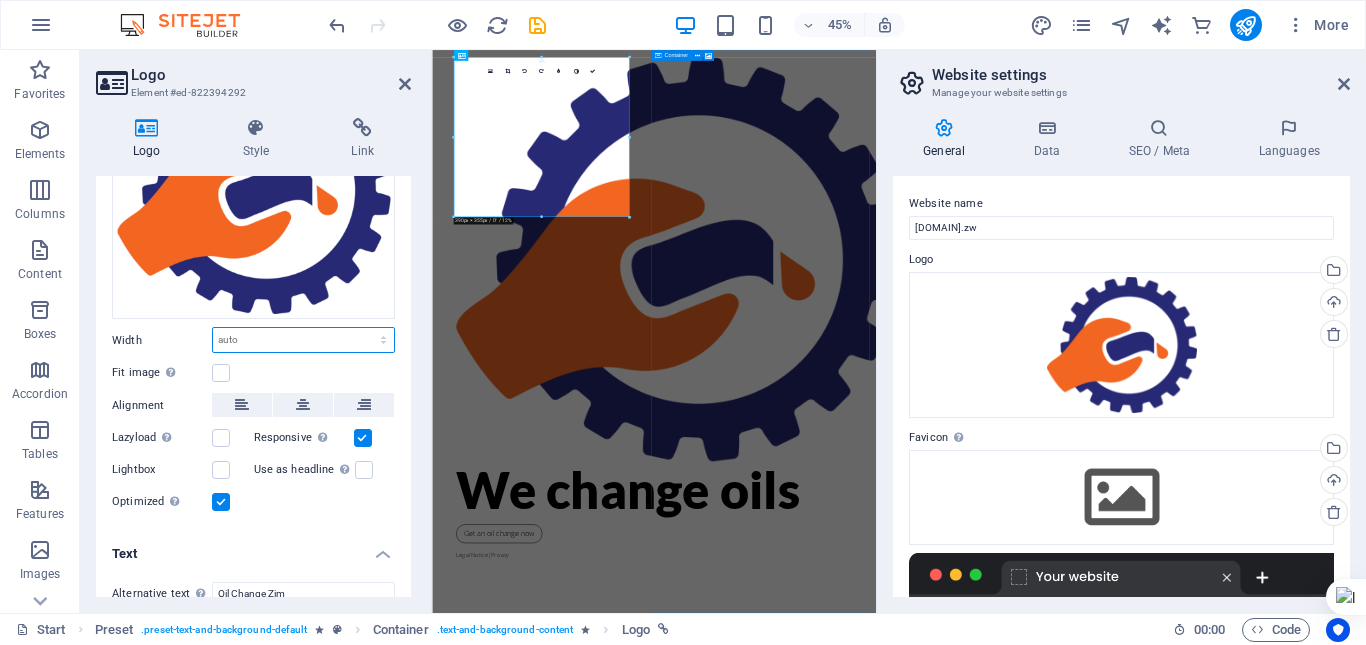 select on "%" 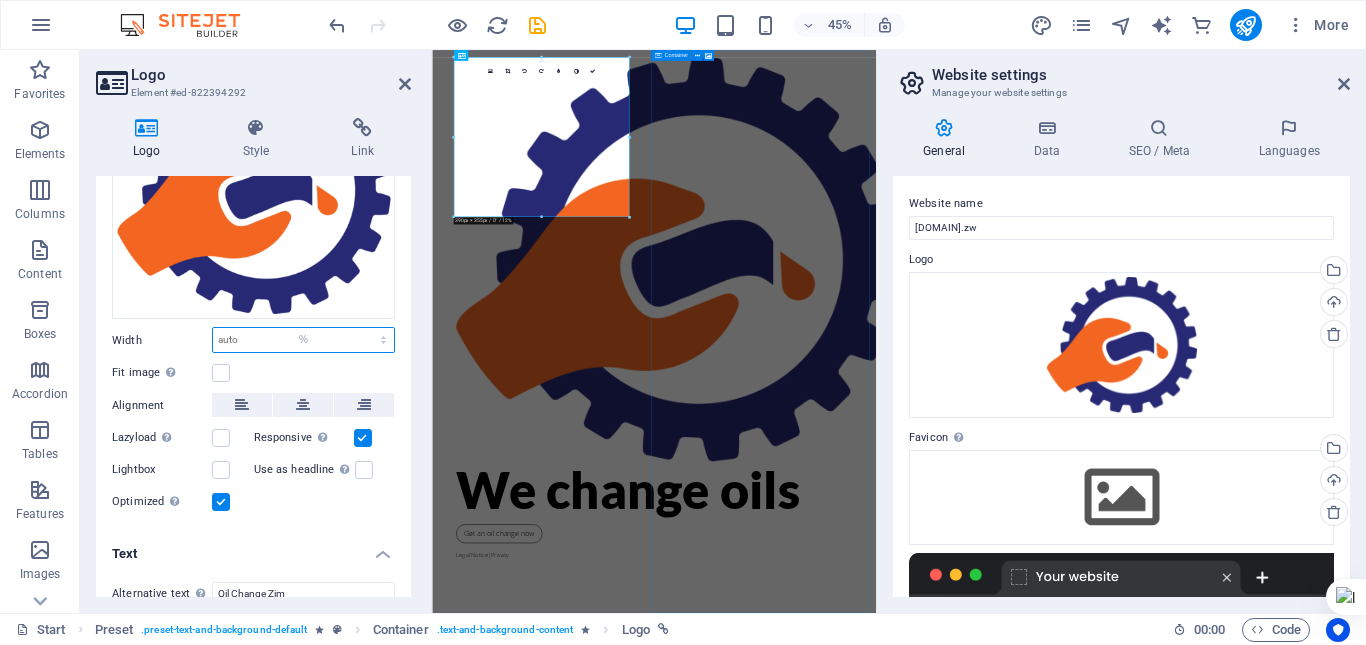 click on "Default auto px rem % em vh vw" at bounding box center (303, 340) 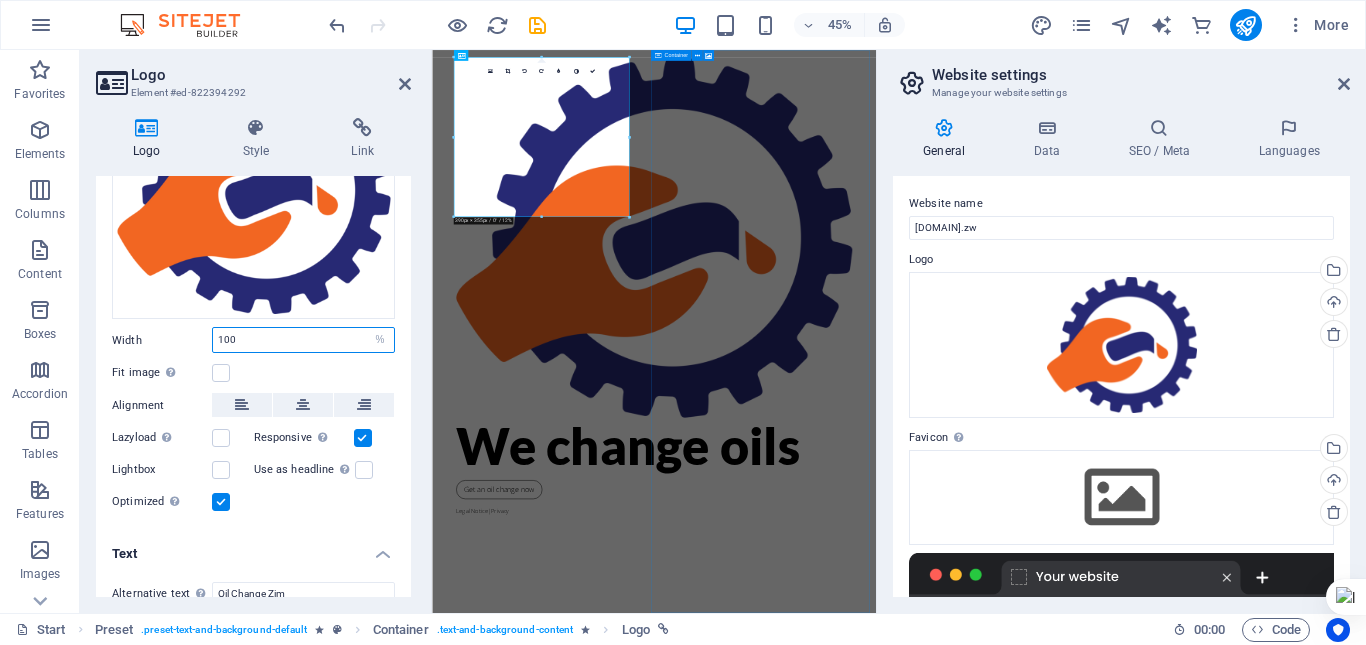 click on "100" at bounding box center [303, 340] 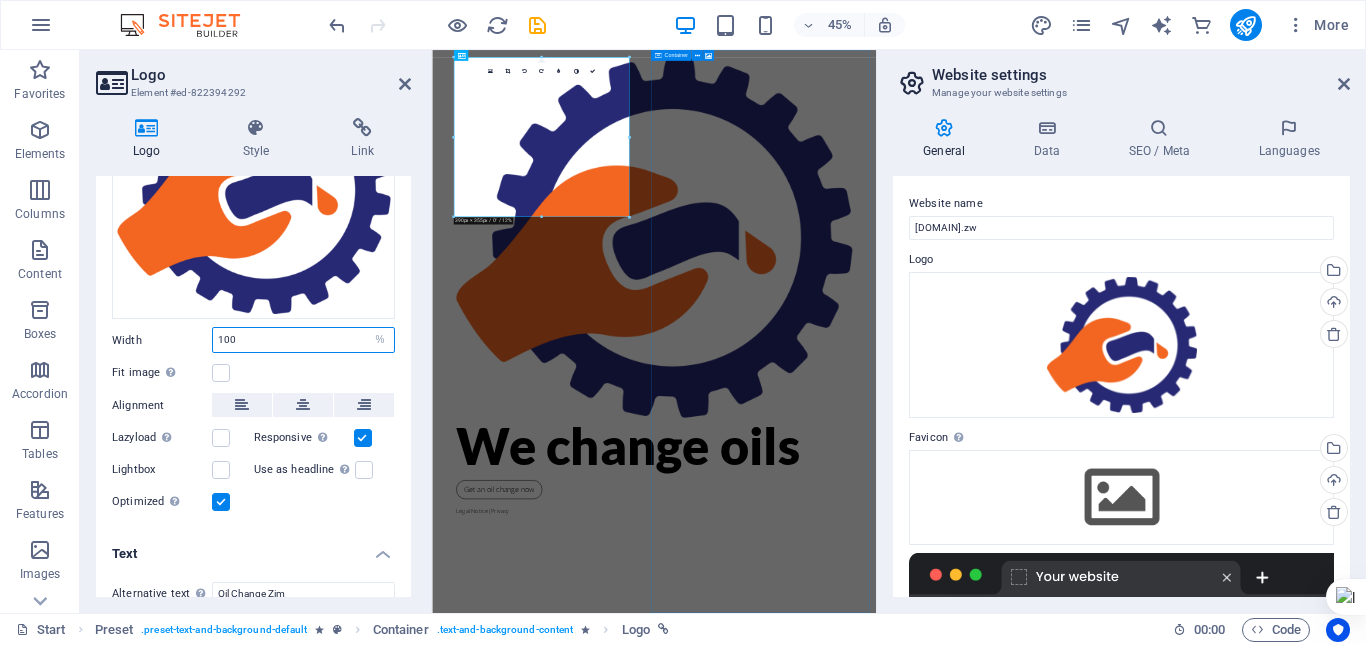 click on "Default auto px rem % em vh vw" at bounding box center (380, 340) 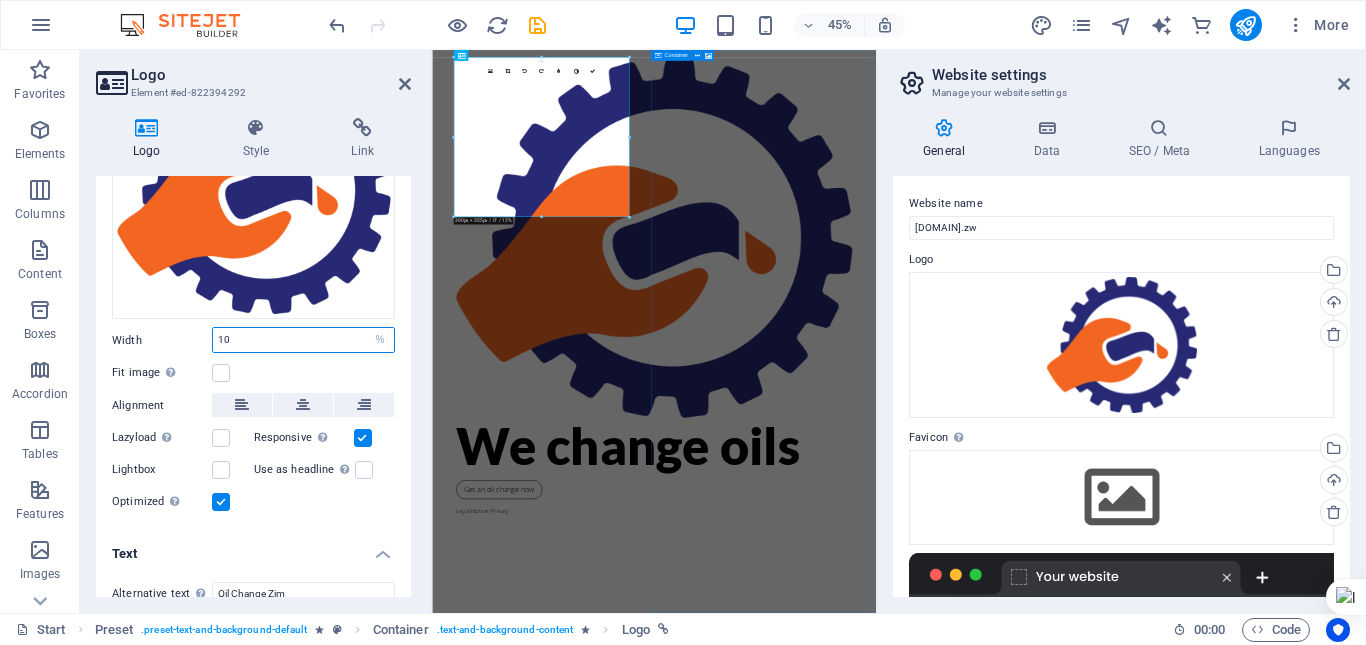 type on "1" 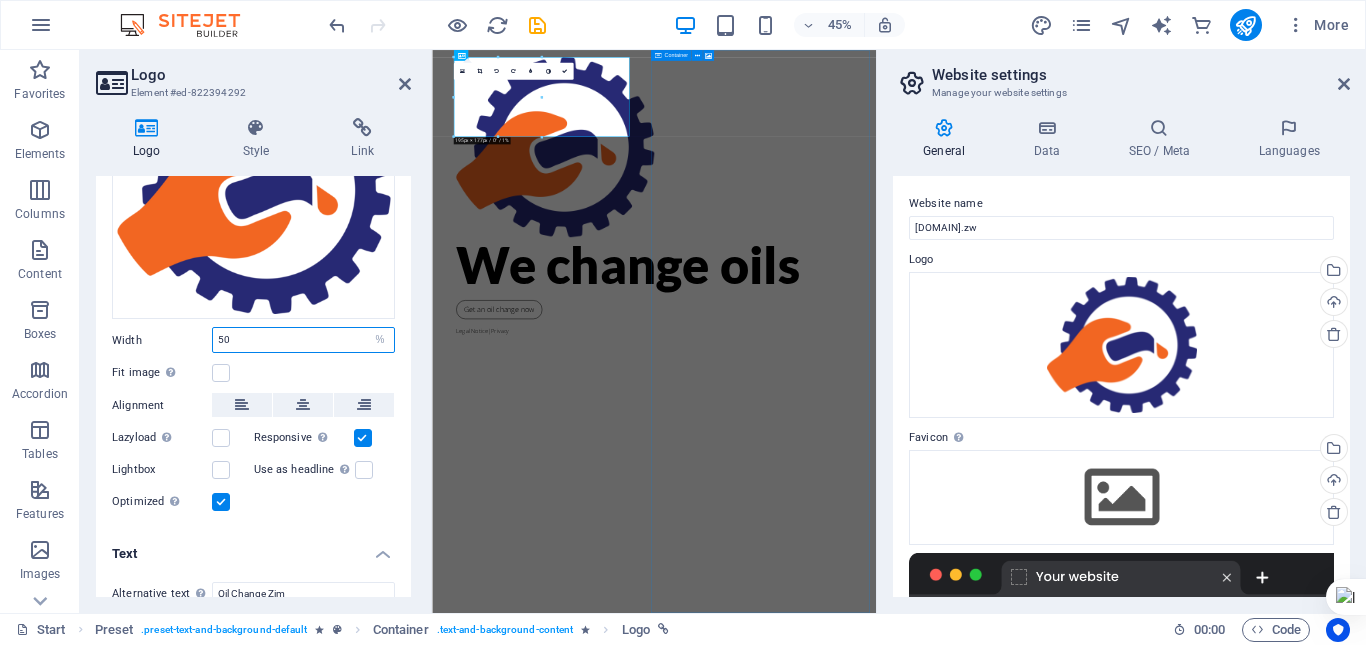 type on "50" 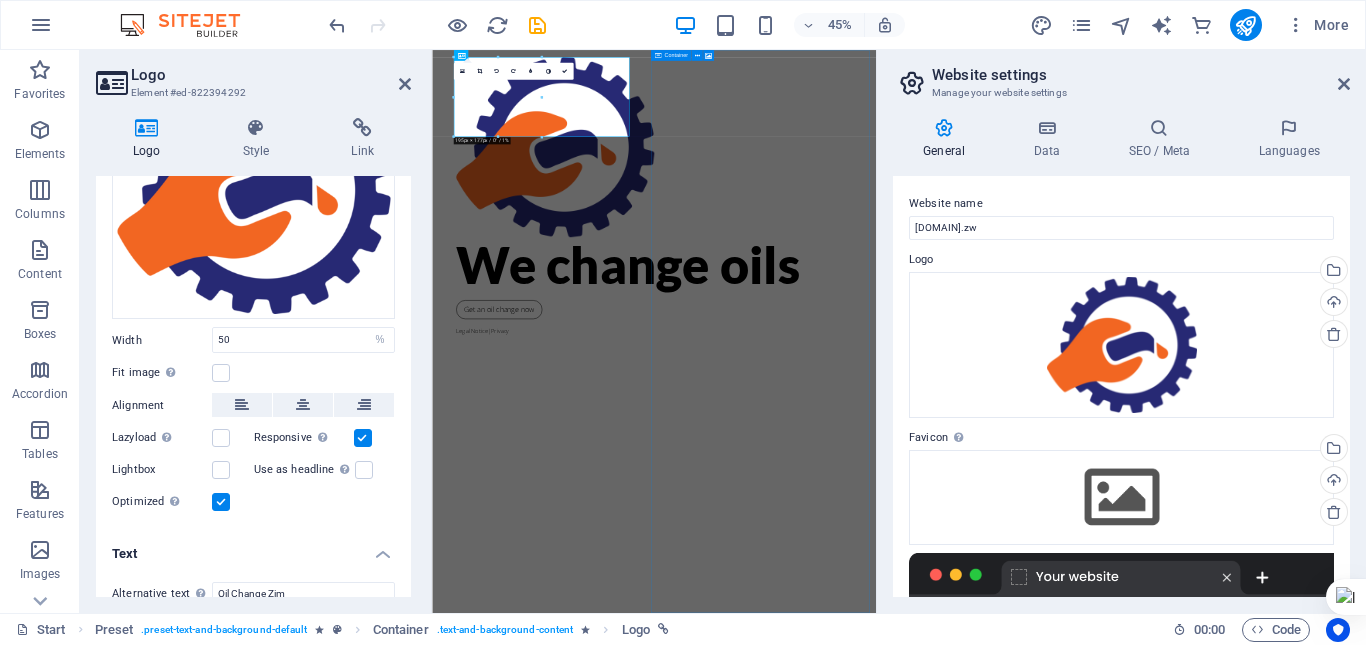 click on "Image Text Drag files here, click to choose files or select files from Files or our free stock photos & videos Select files from the file manager, stock photos, or upload file(s) Upload Width 50 Default auto px rem % em vh vw Fit image Automatically fit image to a fixed width and height Height Default auto px Alignment Lazyload Loading images after the page loads improves page speed. Responsive Automatically load retina image and smartphone optimized sizes. Lightbox Use as headline The image will be wrapped in an H1 headline tag. Useful for giving alternative text the weight of an H1 headline, e.g. for the logo. Leave unchecked if uncertain. Optimized Images are compressed to improve page speed. Position Direction Custom X offset 50 px rem % vh vw Y offset 50 px rem % vh vw Edit design" at bounding box center (253, 271) 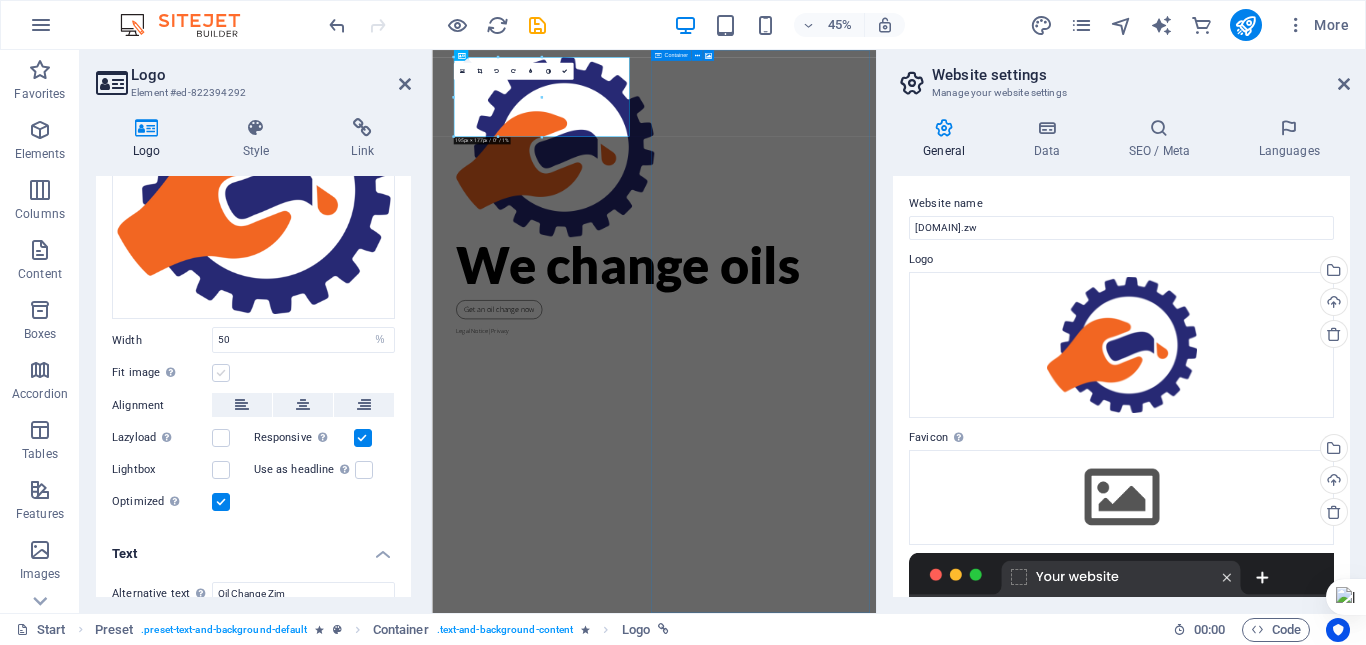 click at bounding box center [221, 373] 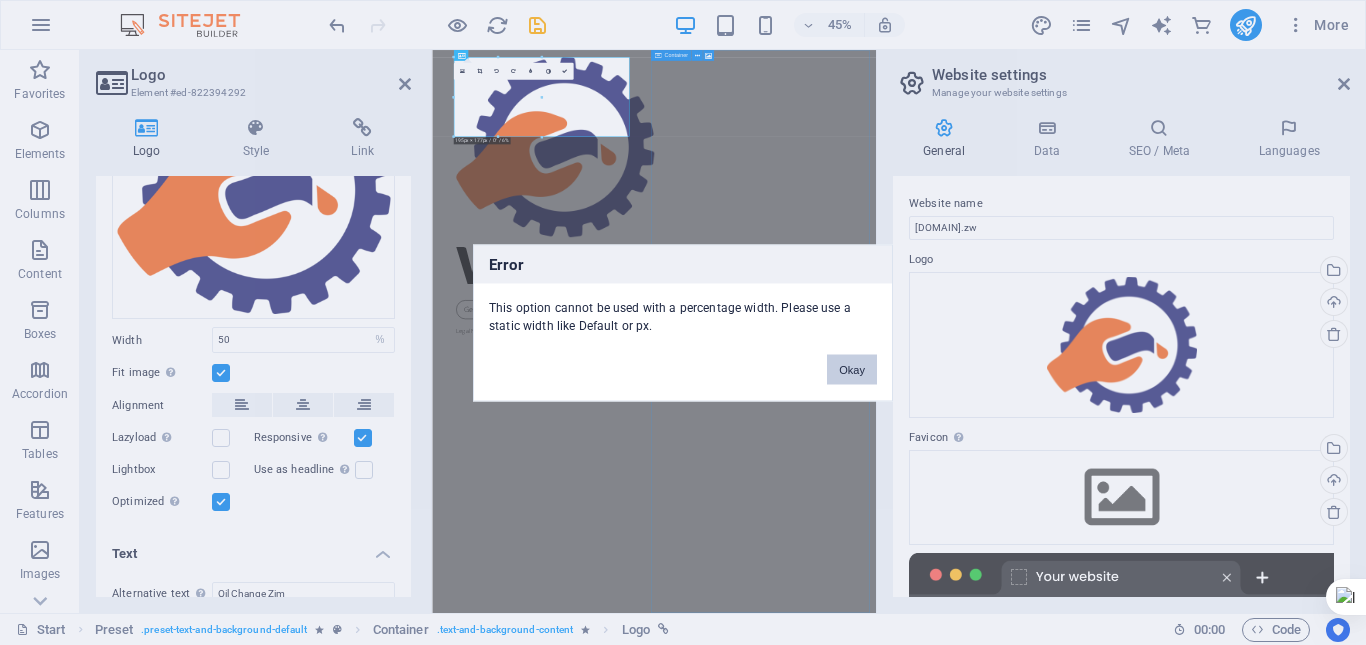 click on "Okay" at bounding box center [852, 369] 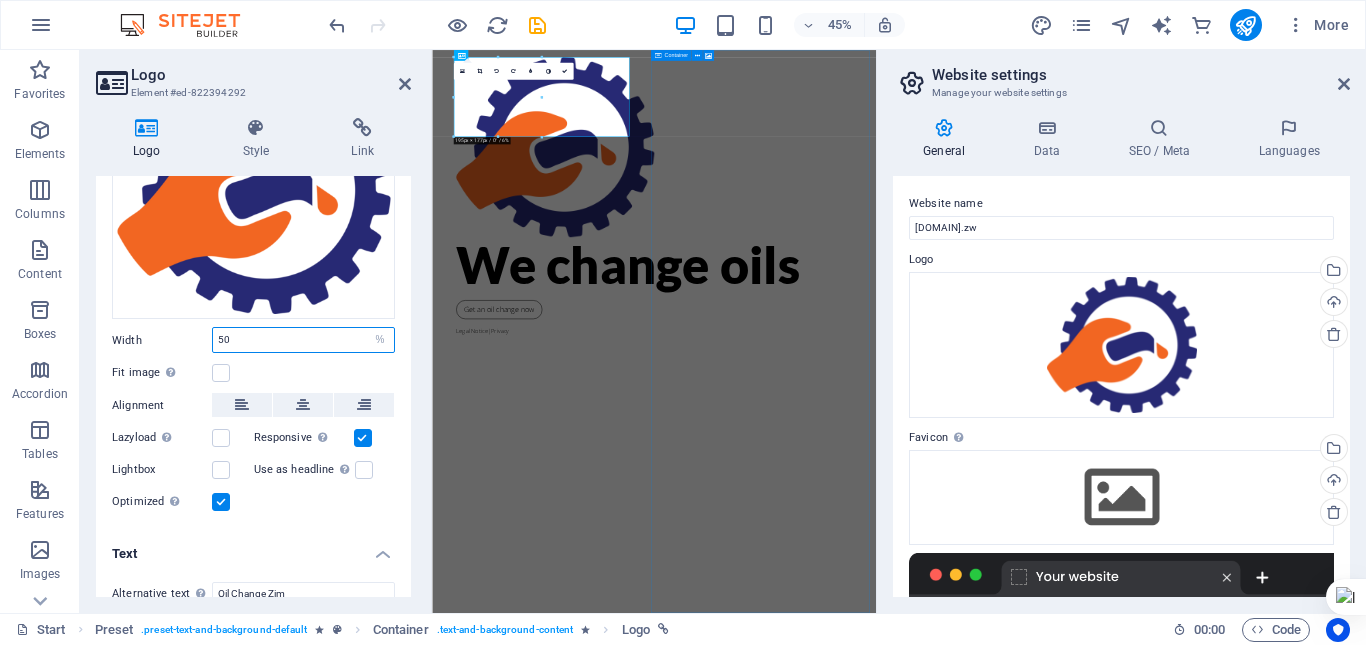 click on "50" at bounding box center [303, 340] 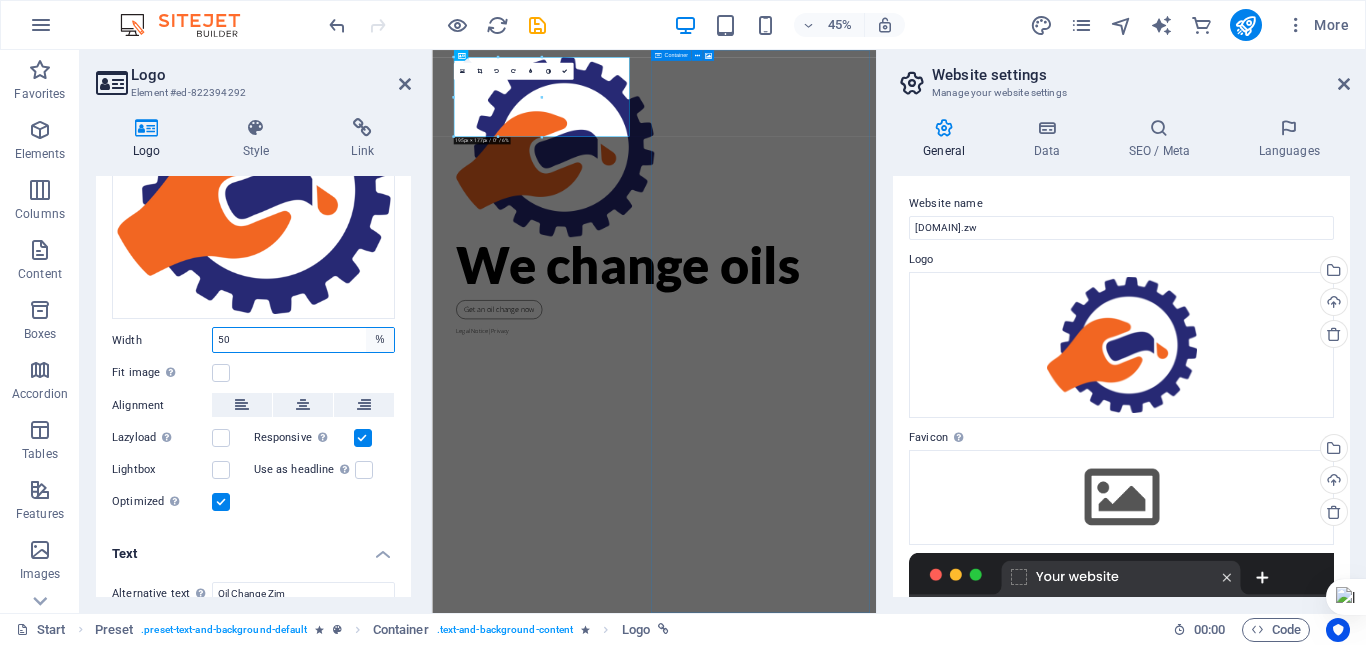 click on "Default auto px rem % em vh vw" at bounding box center [380, 340] 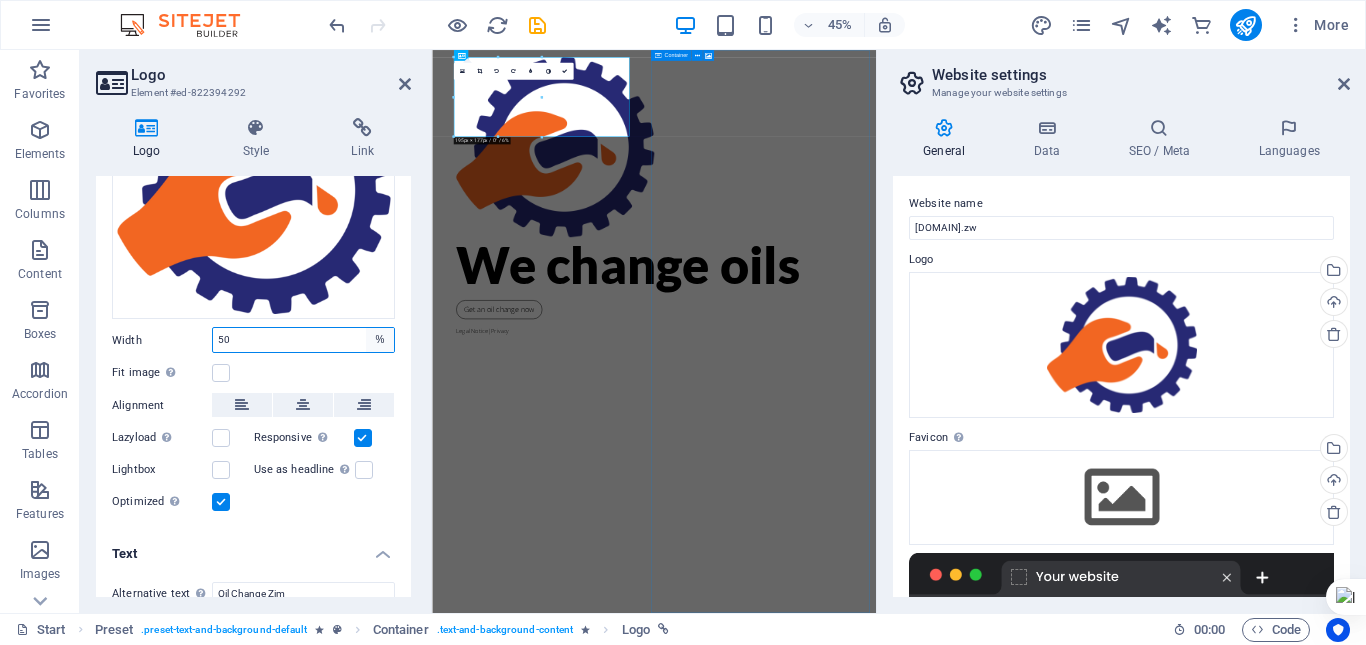 select on "auto" 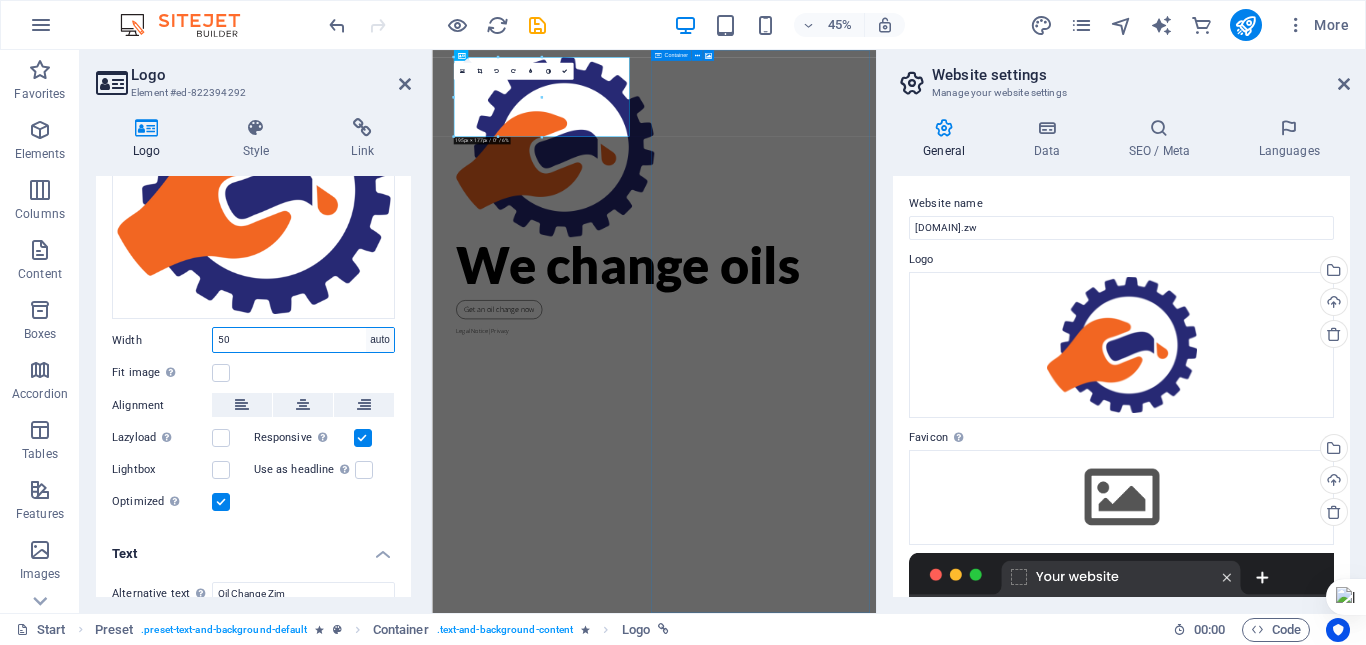 click on "Default auto px rem % em vh vw" at bounding box center (380, 340) 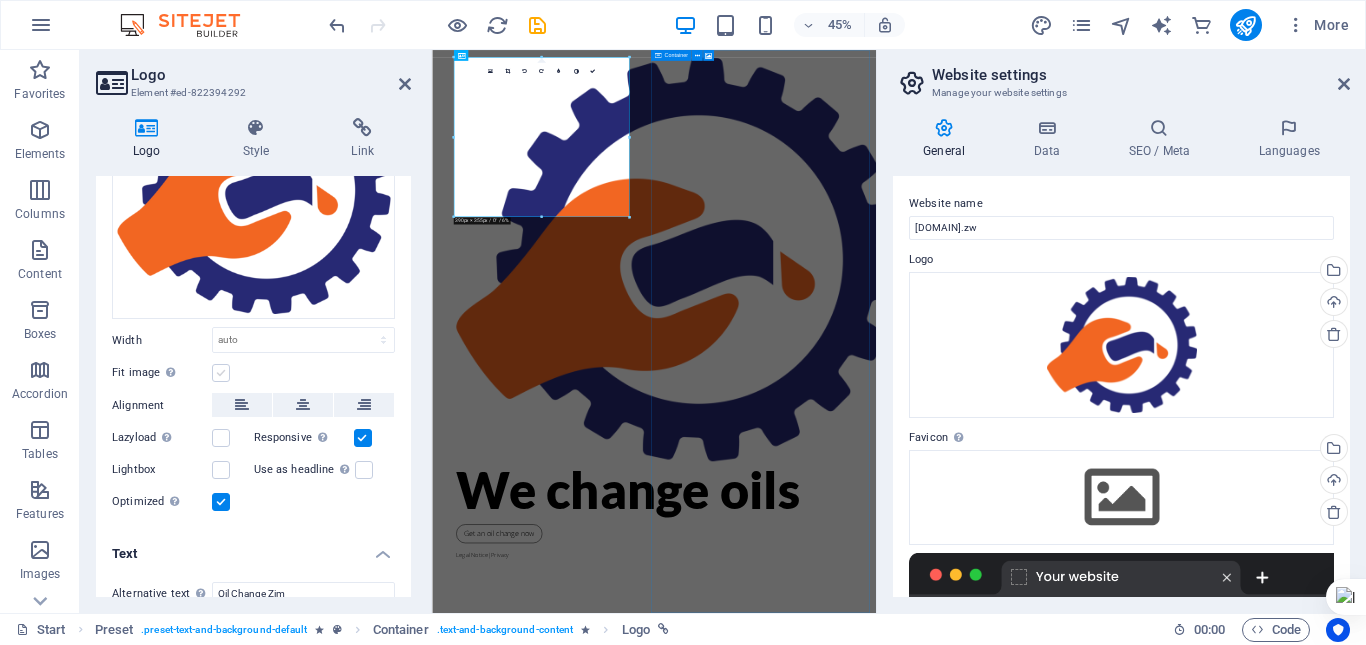 click at bounding box center (221, 373) 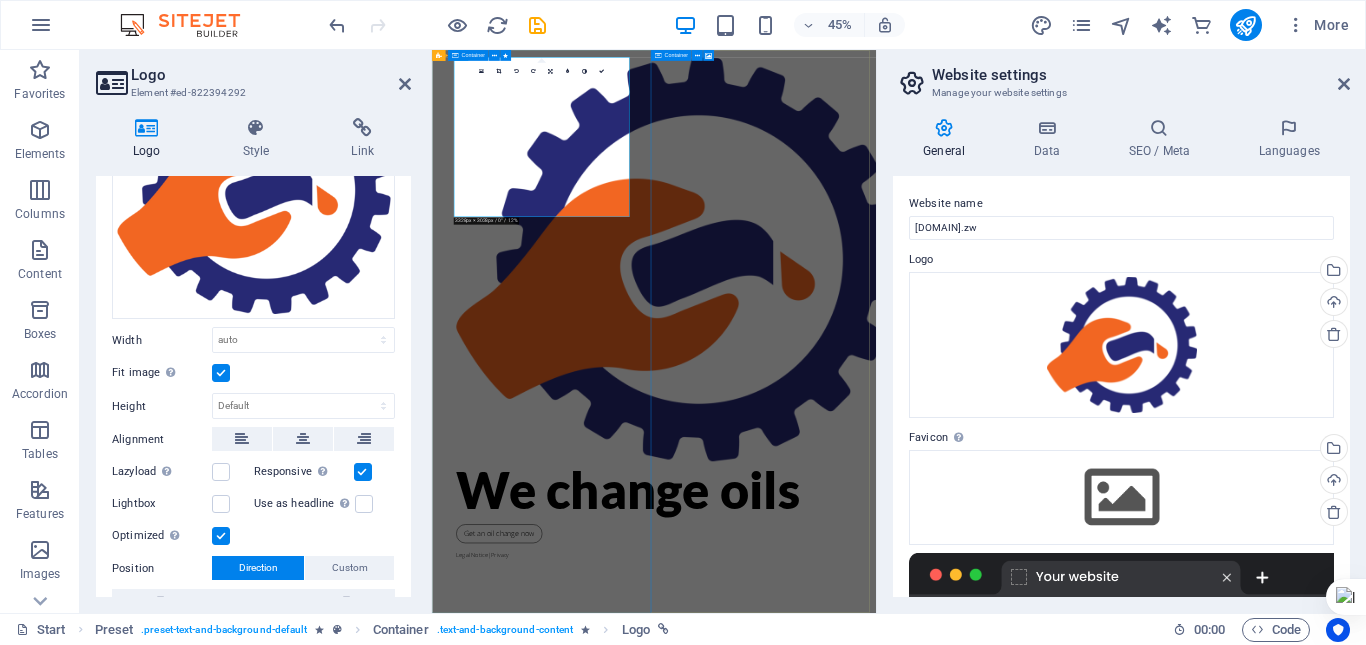 click on "We change oils Get an oil change now Legal Notice  |  Privacy" at bounding box center [925, 675] 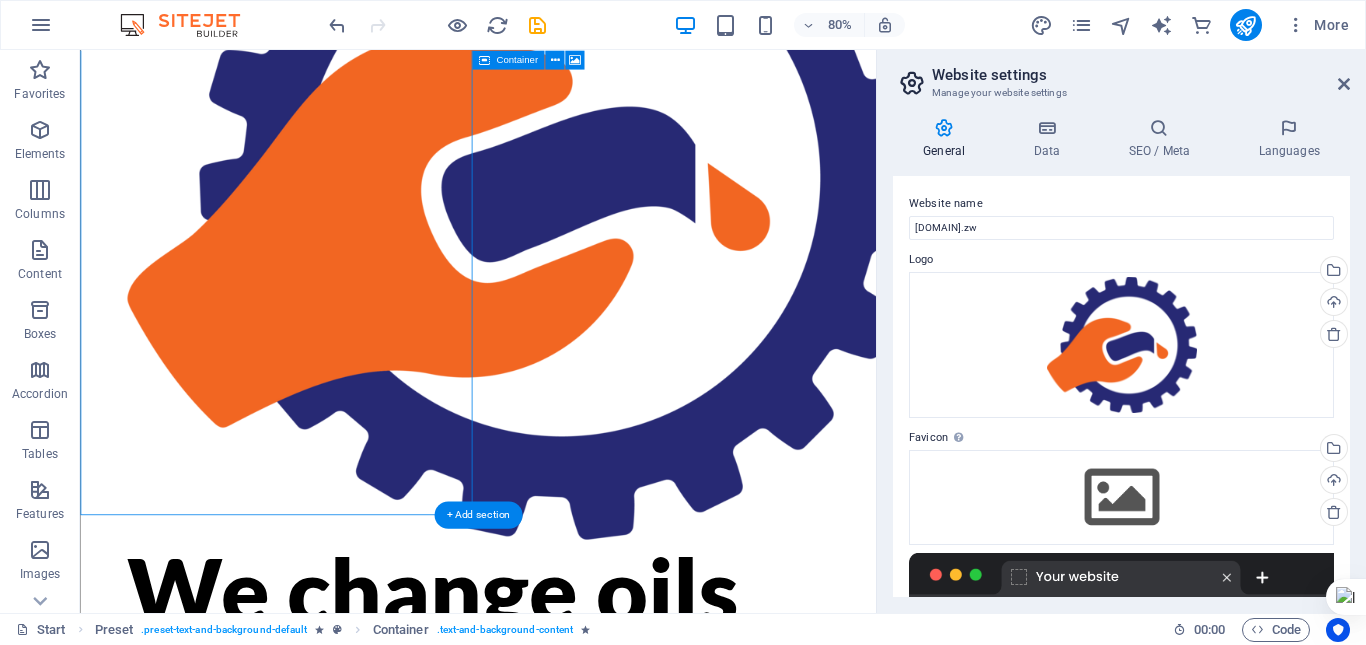 scroll, scrollTop: 600, scrollLeft: 0, axis: vertical 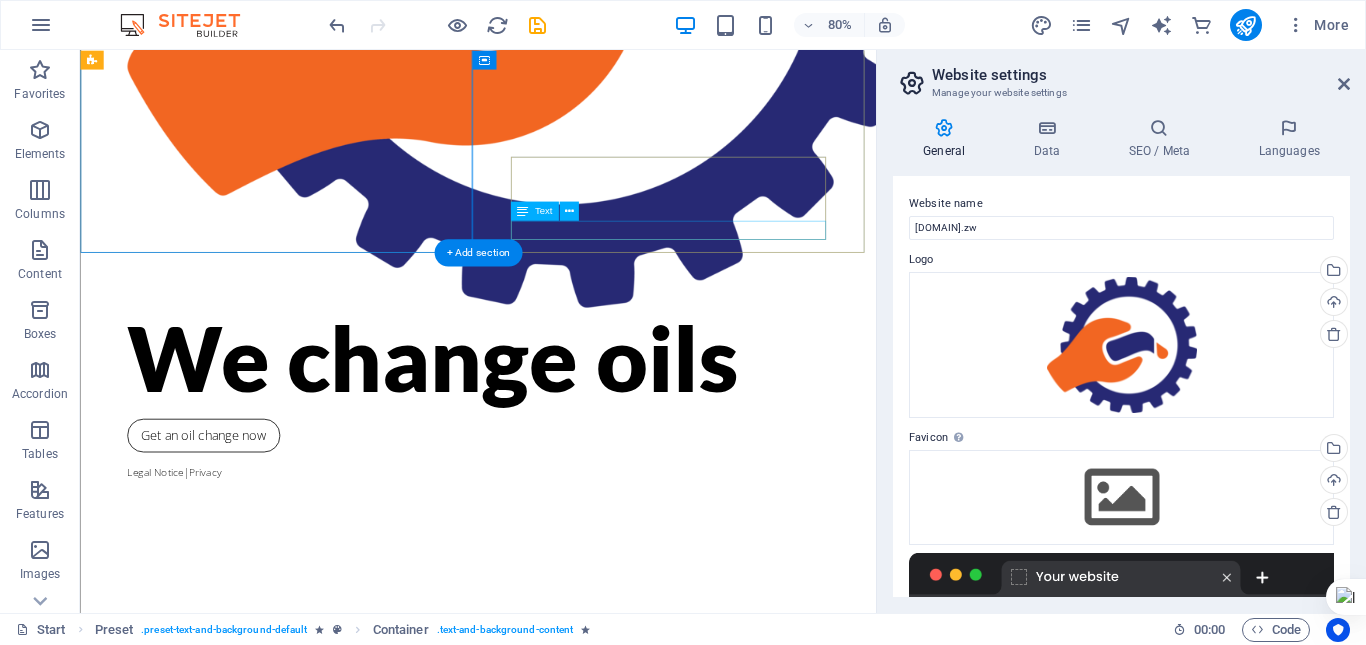 click on "Days to the event" at bounding box center [577, 1697] 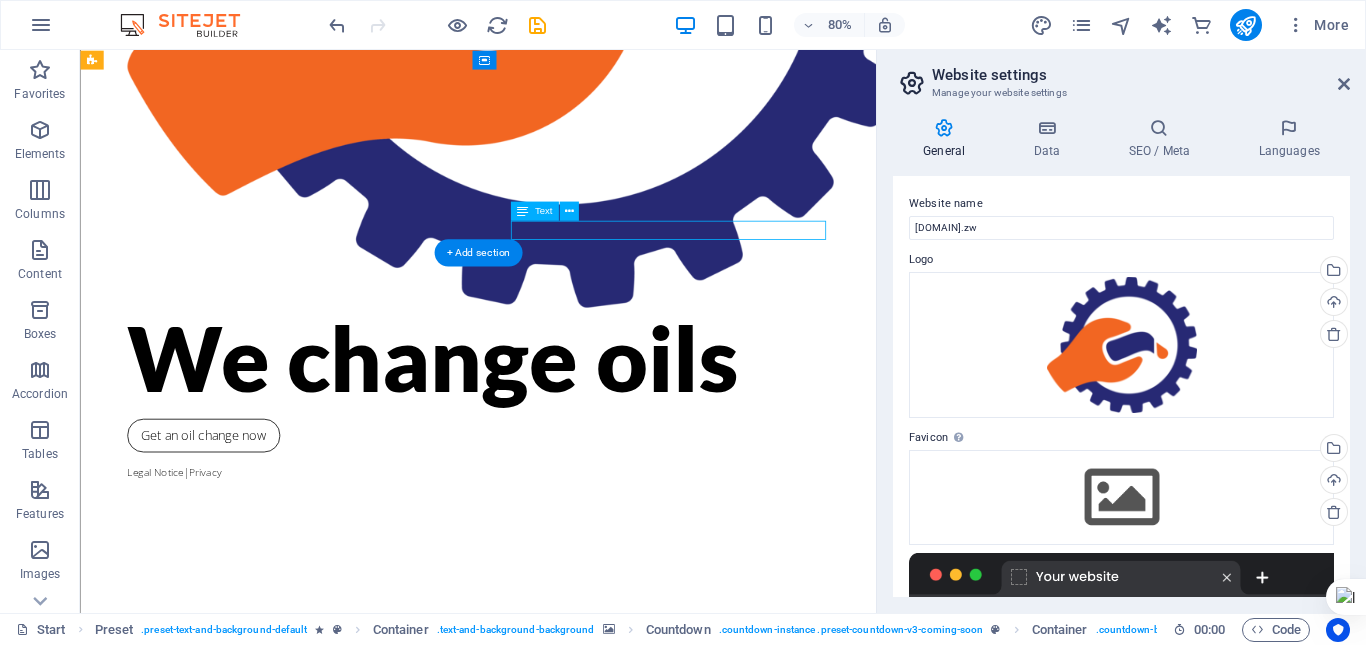 click on "Days to the event" at bounding box center (577, 1697) 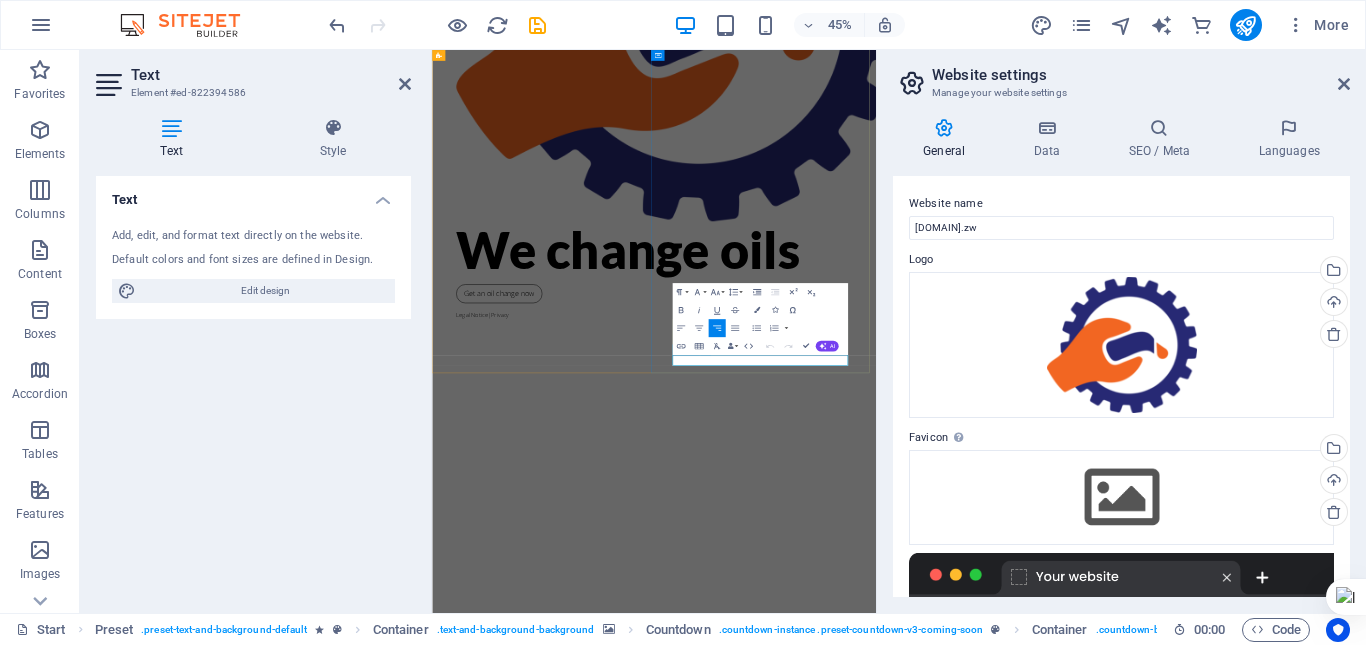 click on "Days to the event" at bounding box center [925, 2259] 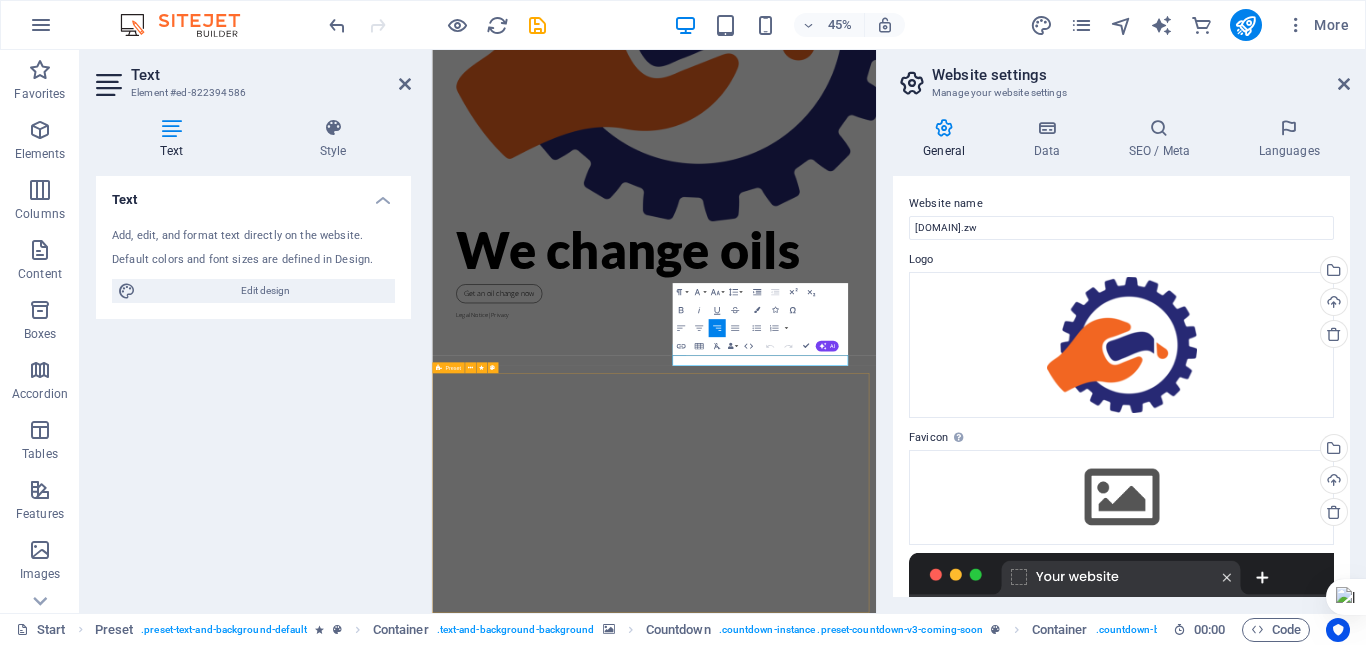 drag, startPoint x: 1207, startPoint y: 741, endPoint x: 1363, endPoint y: 767, distance: 158.15182 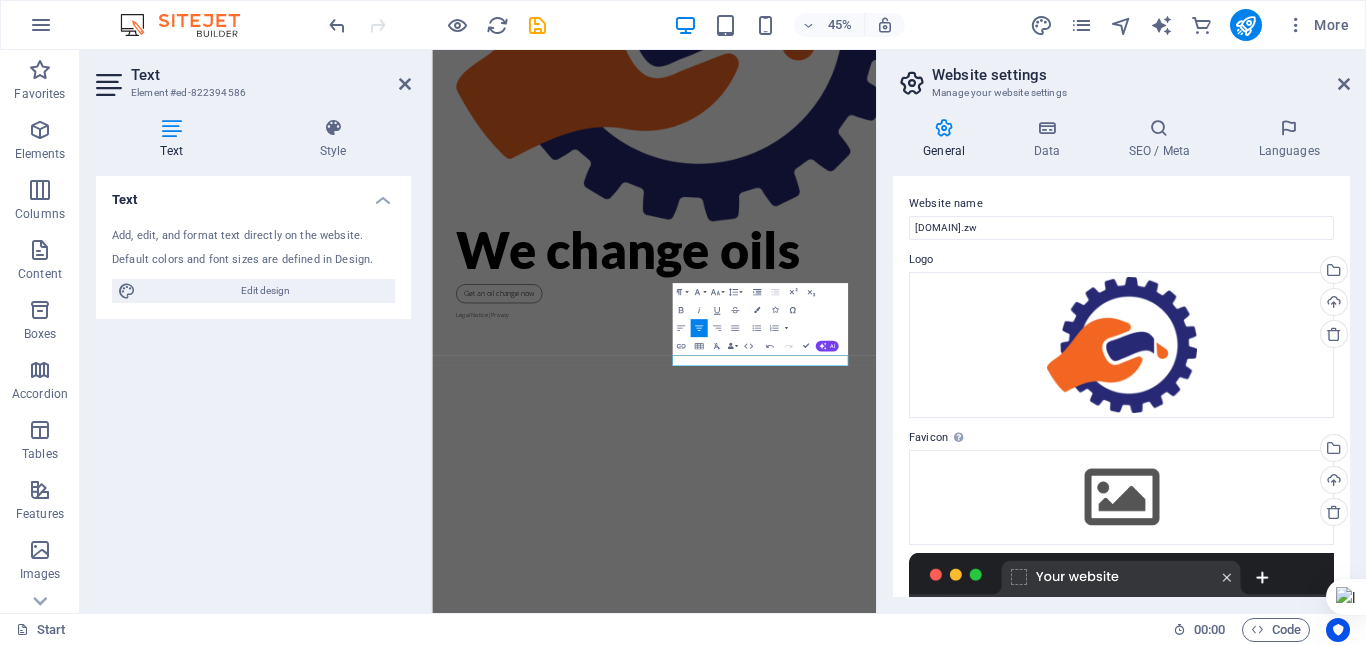 click at bounding box center (-783, 768) 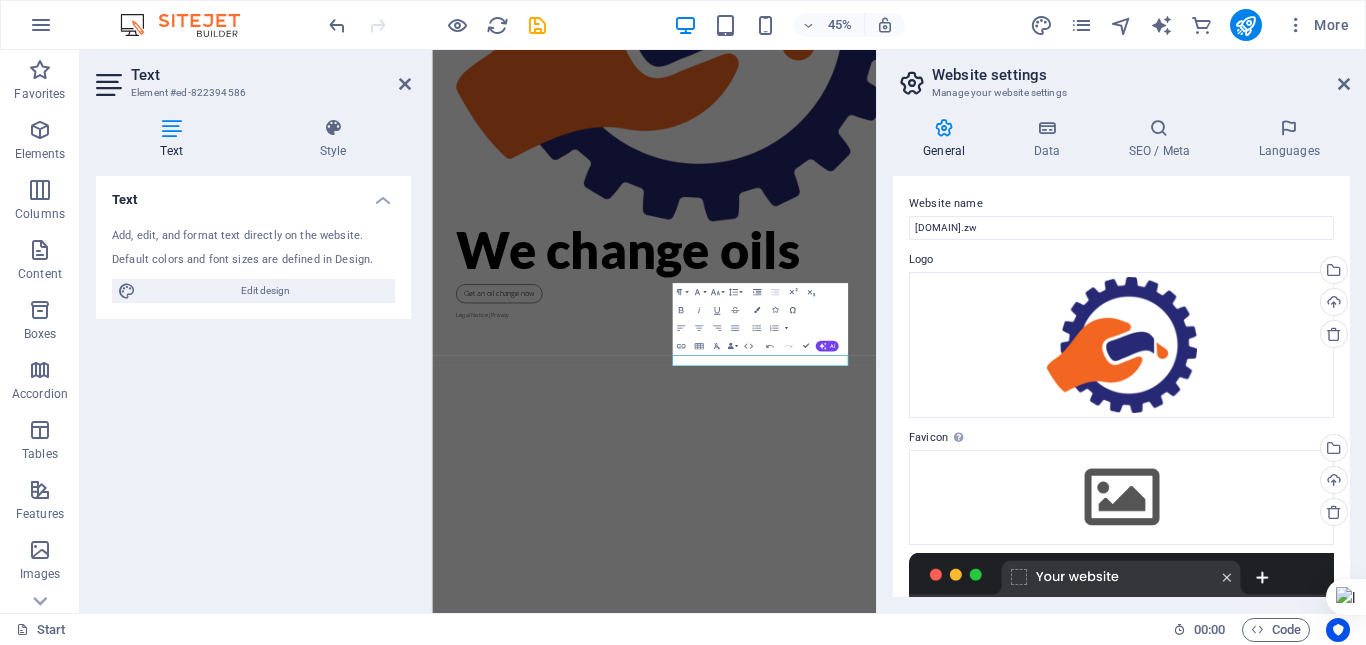 click at bounding box center (-783, 768) 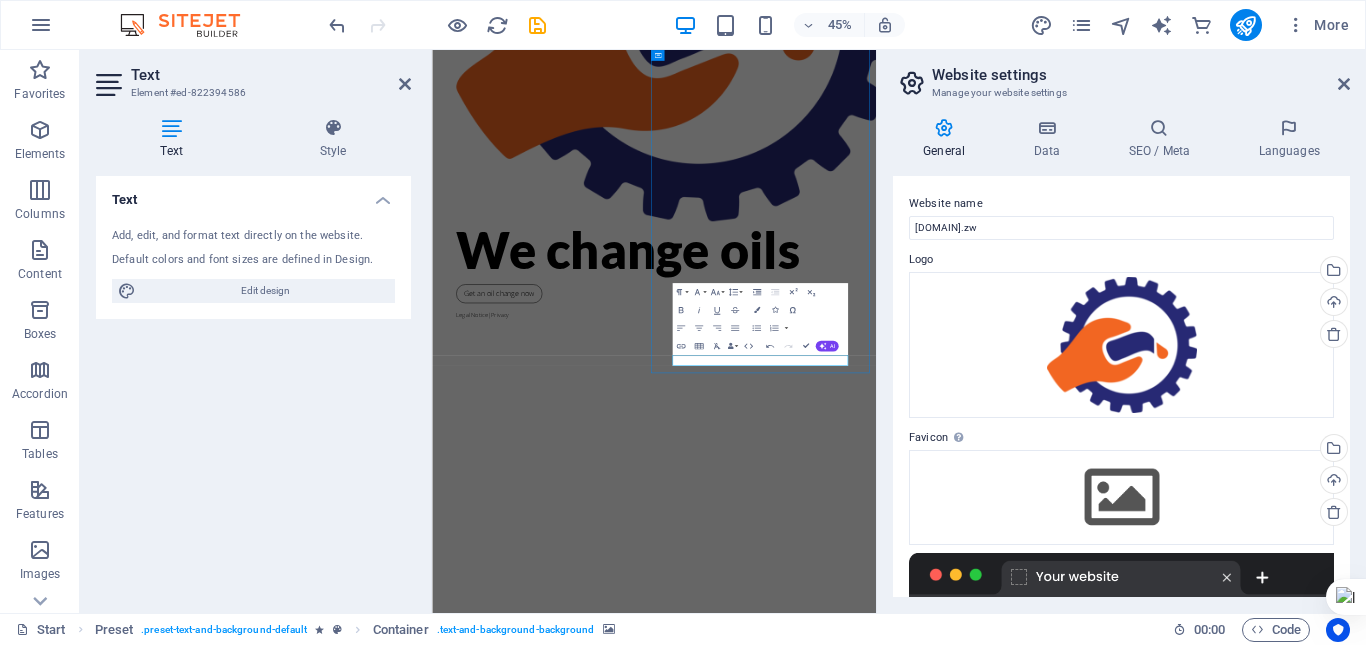 click at bounding box center [-783, 768] 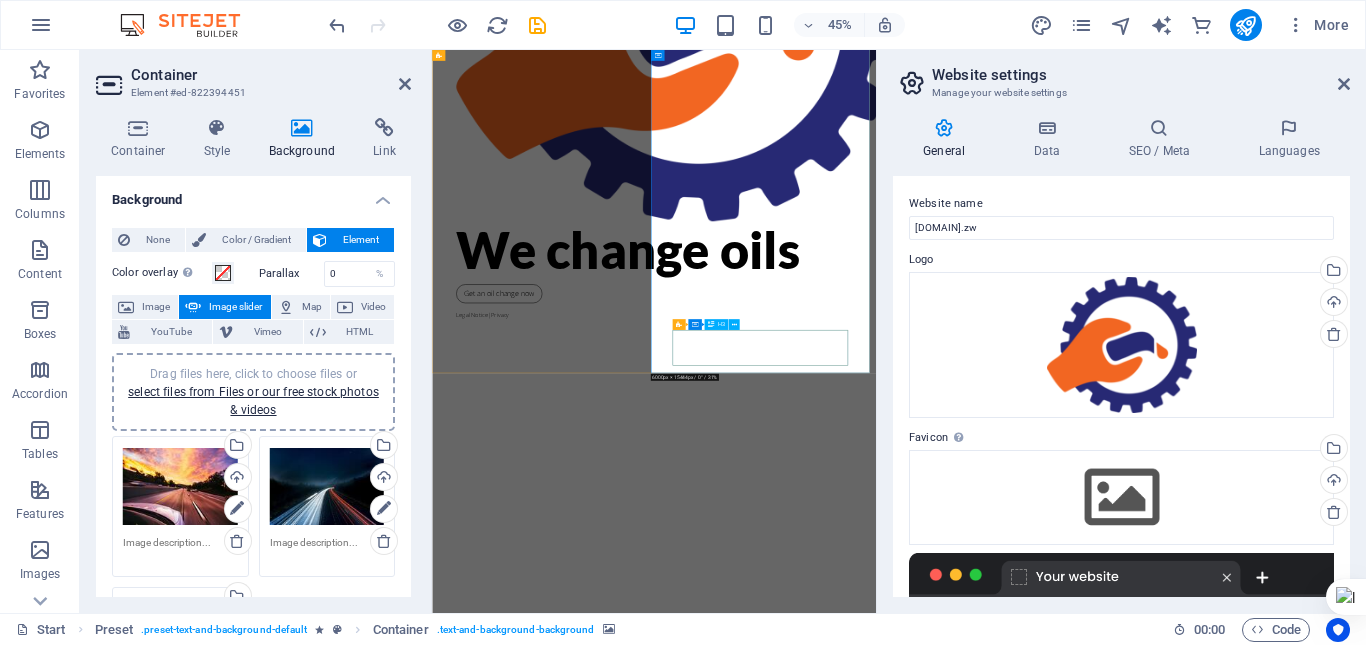 click on "0" at bounding box center [925, 2199] 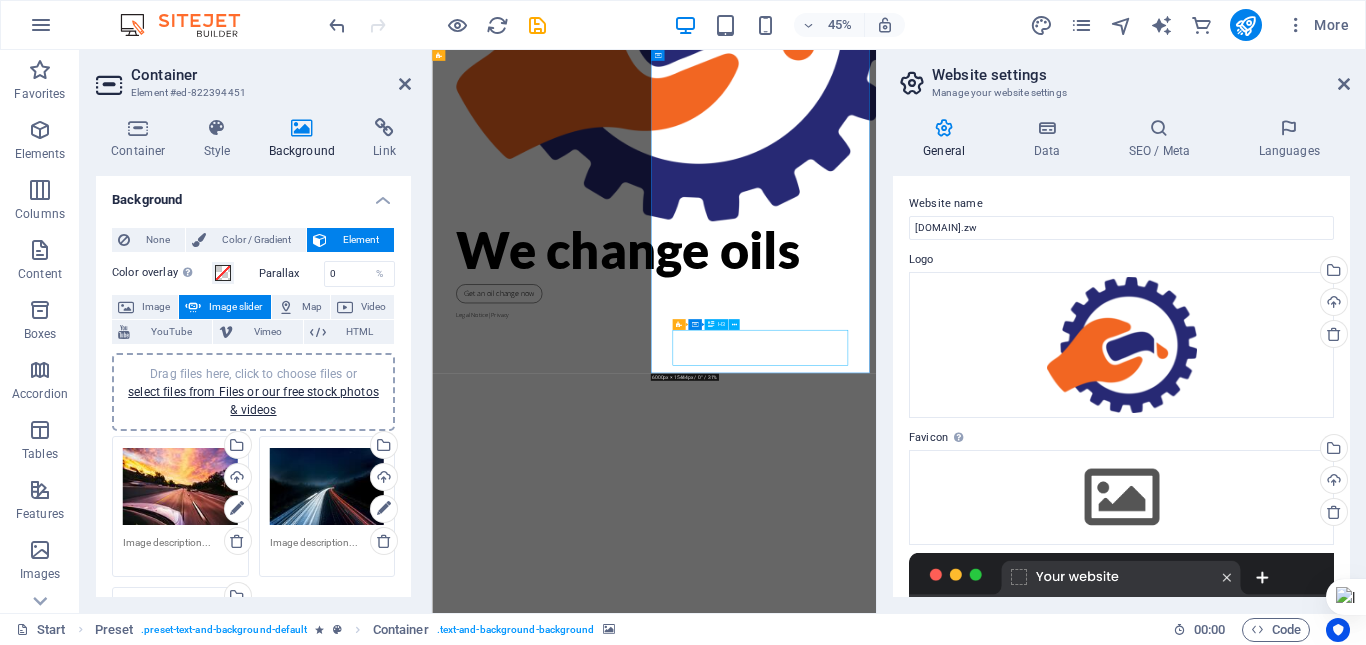 click on "0" at bounding box center [925, 2199] 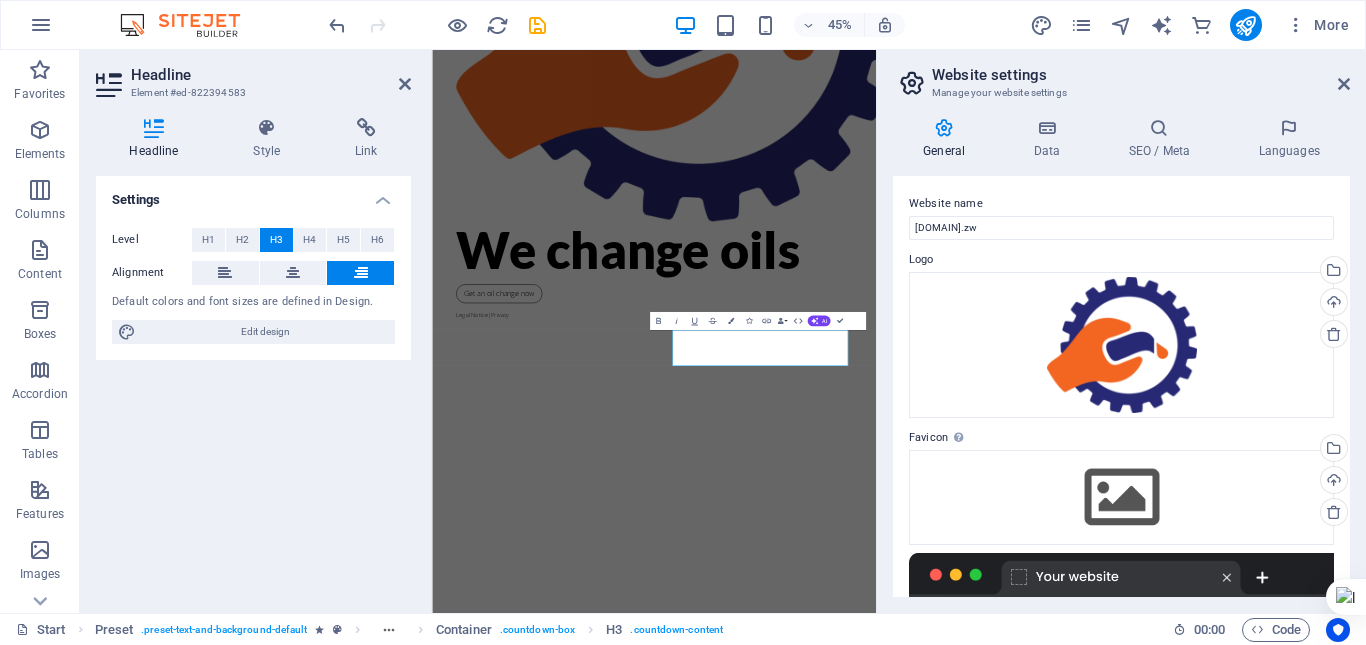 click on "Settings Level H1 H2 H3 H4 H5 H6 Alignment Default colors and font sizes are defined in Design. Edit design" at bounding box center [253, 386] 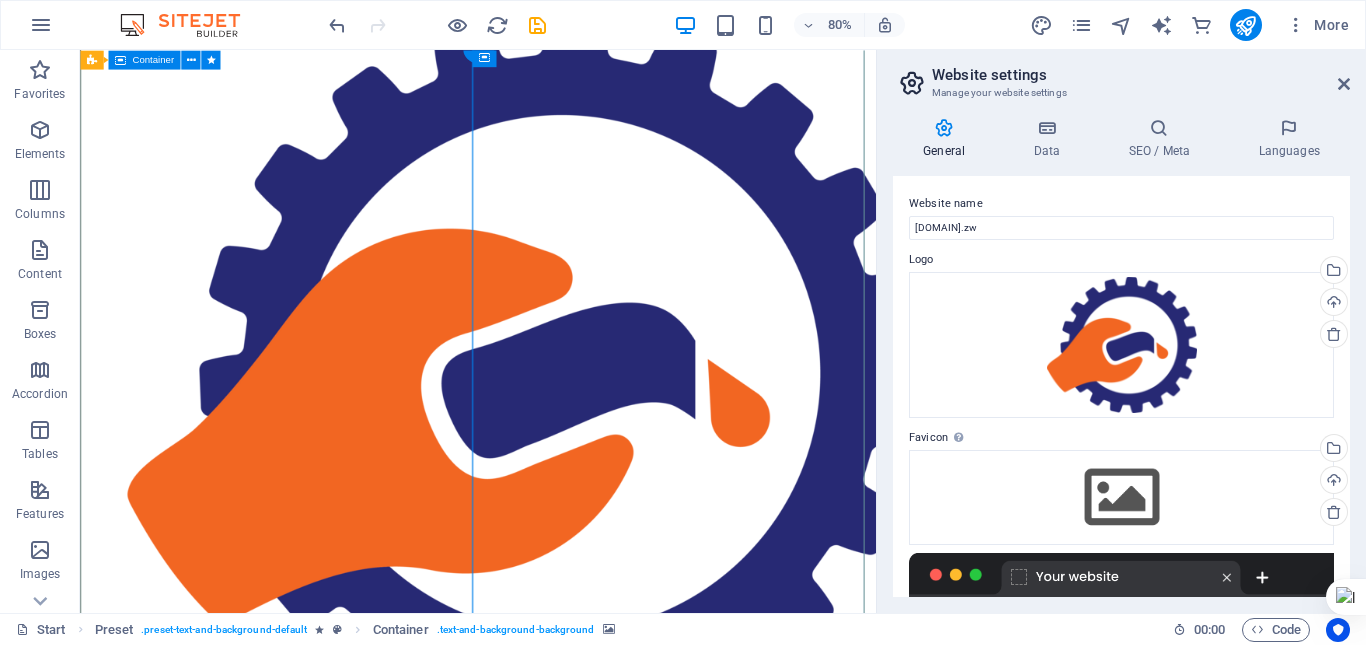 scroll, scrollTop: 0, scrollLeft: 0, axis: both 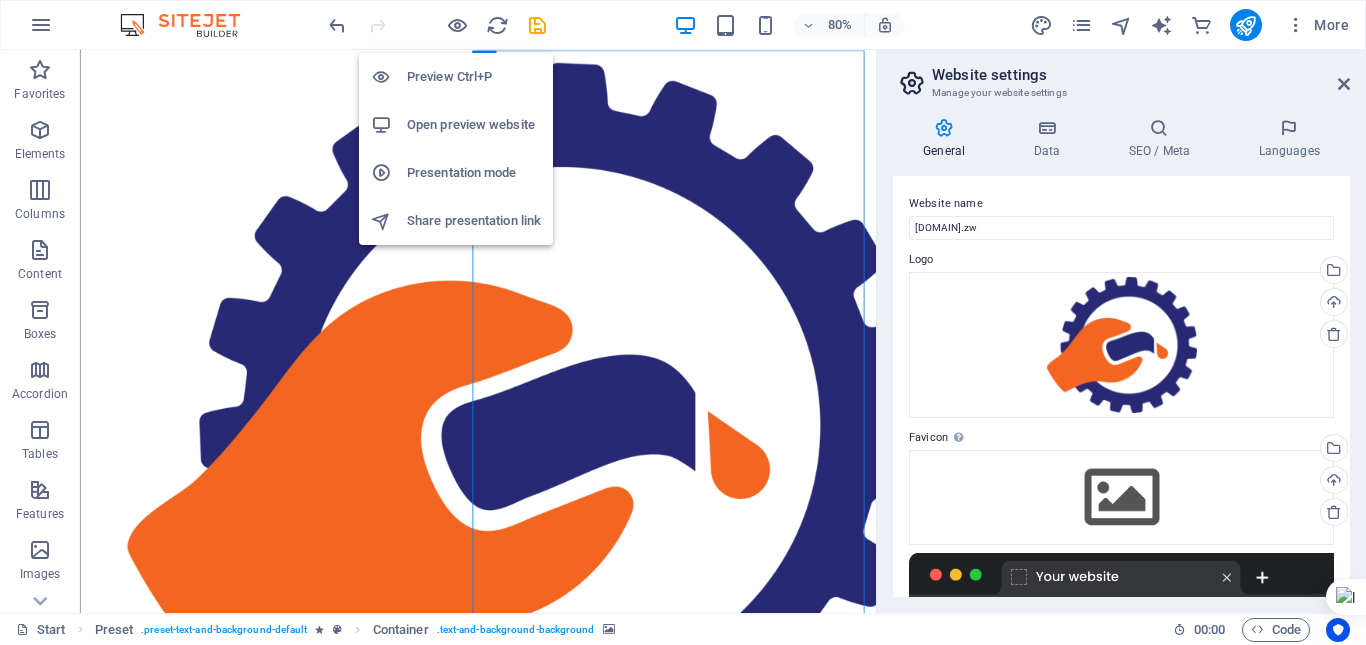click on "Open preview website" at bounding box center [474, 125] 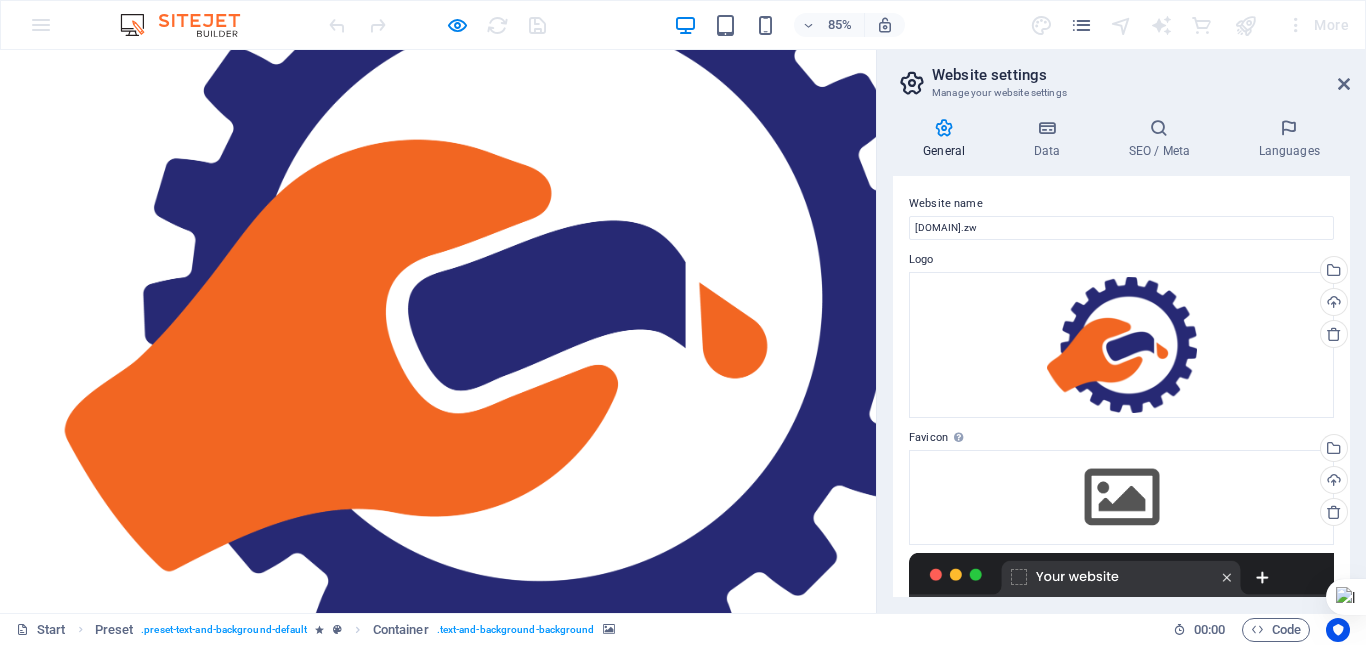 scroll, scrollTop: 208, scrollLeft: 0, axis: vertical 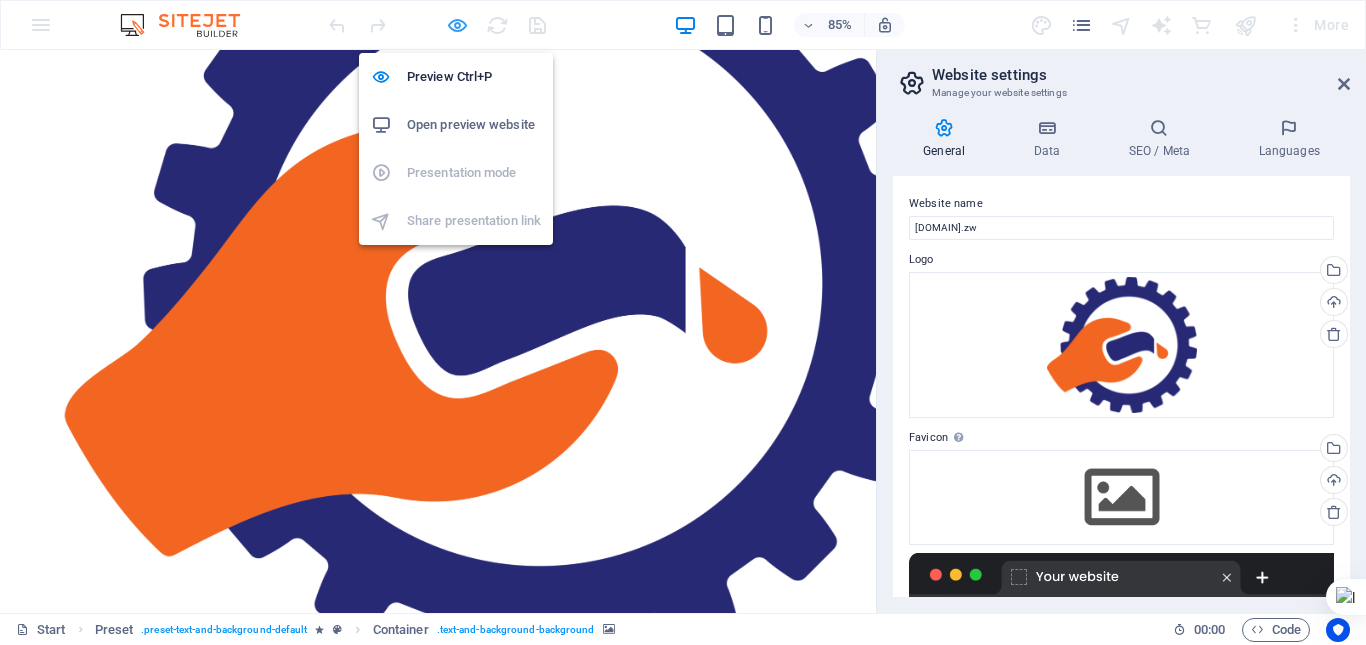 click at bounding box center [457, 25] 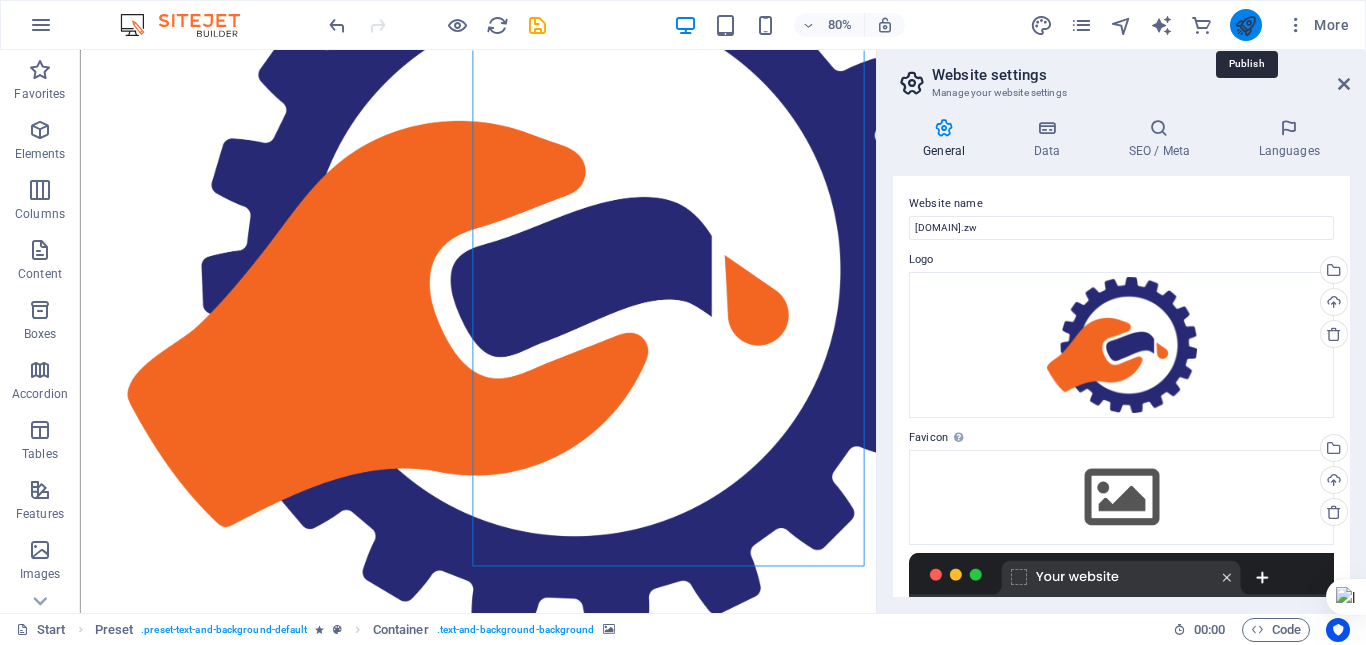 click at bounding box center (1245, 25) 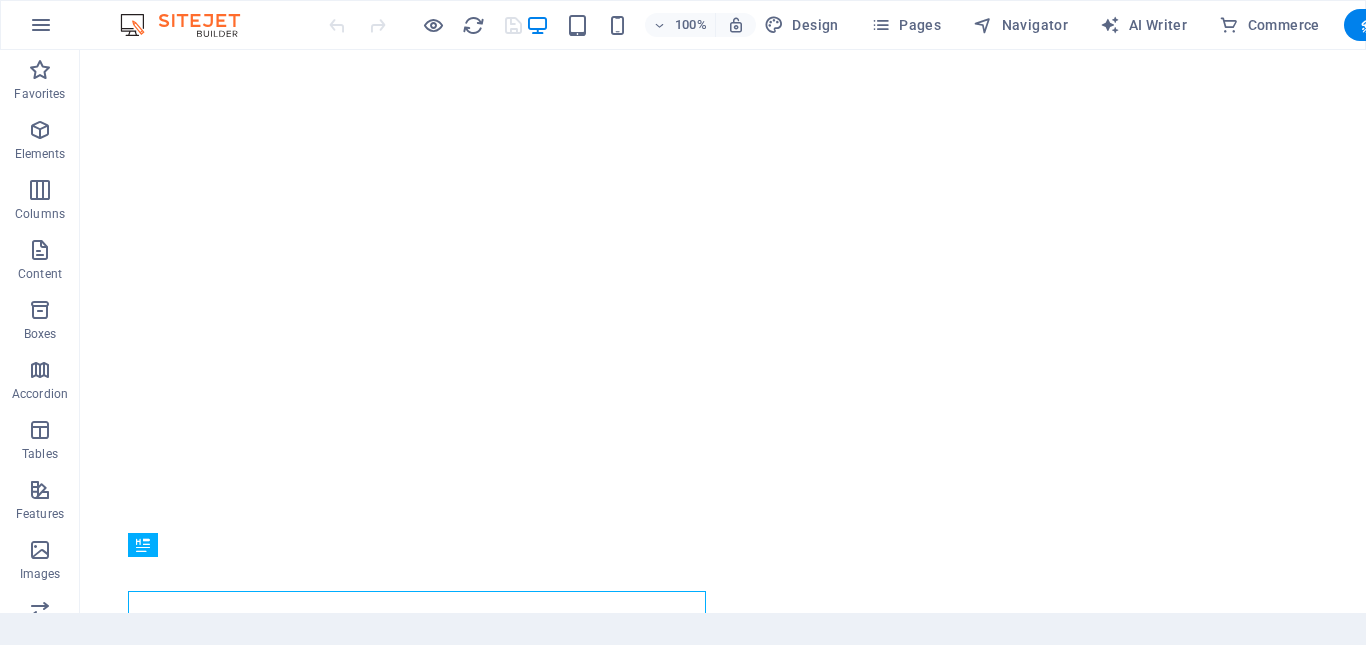 scroll, scrollTop: 0, scrollLeft: 0, axis: both 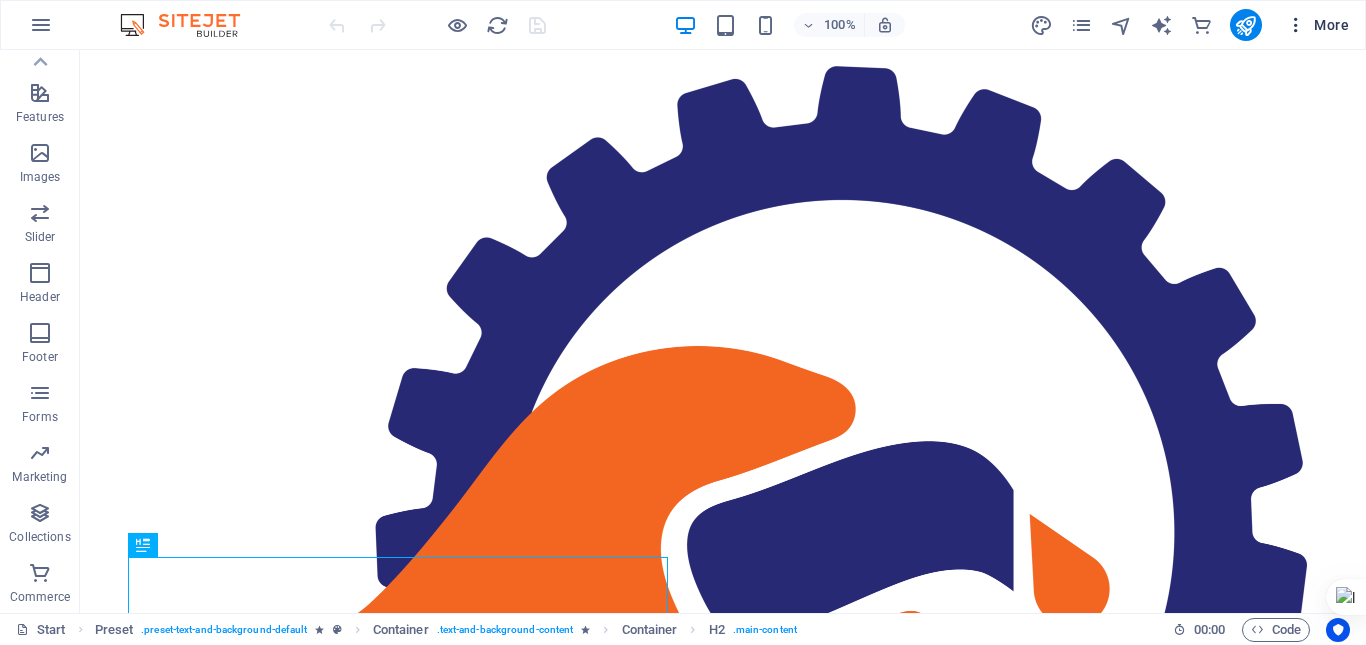click at bounding box center (1296, 25) 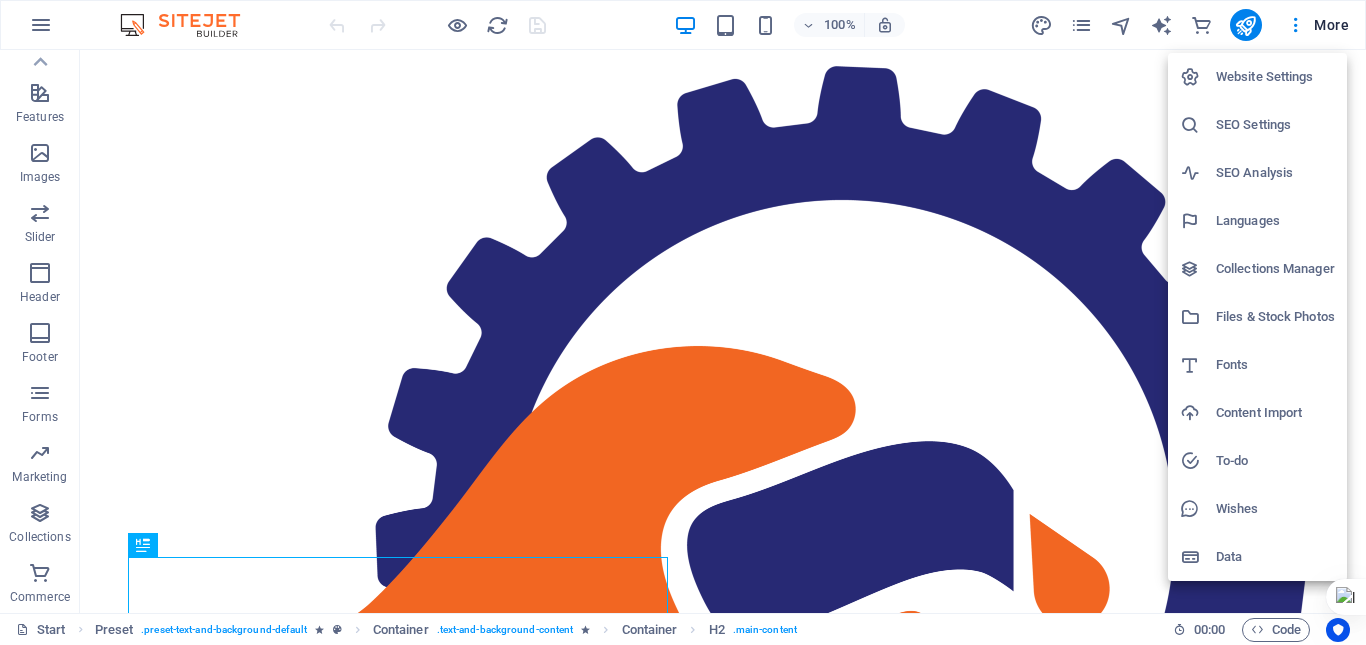 click at bounding box center (683, 322) 